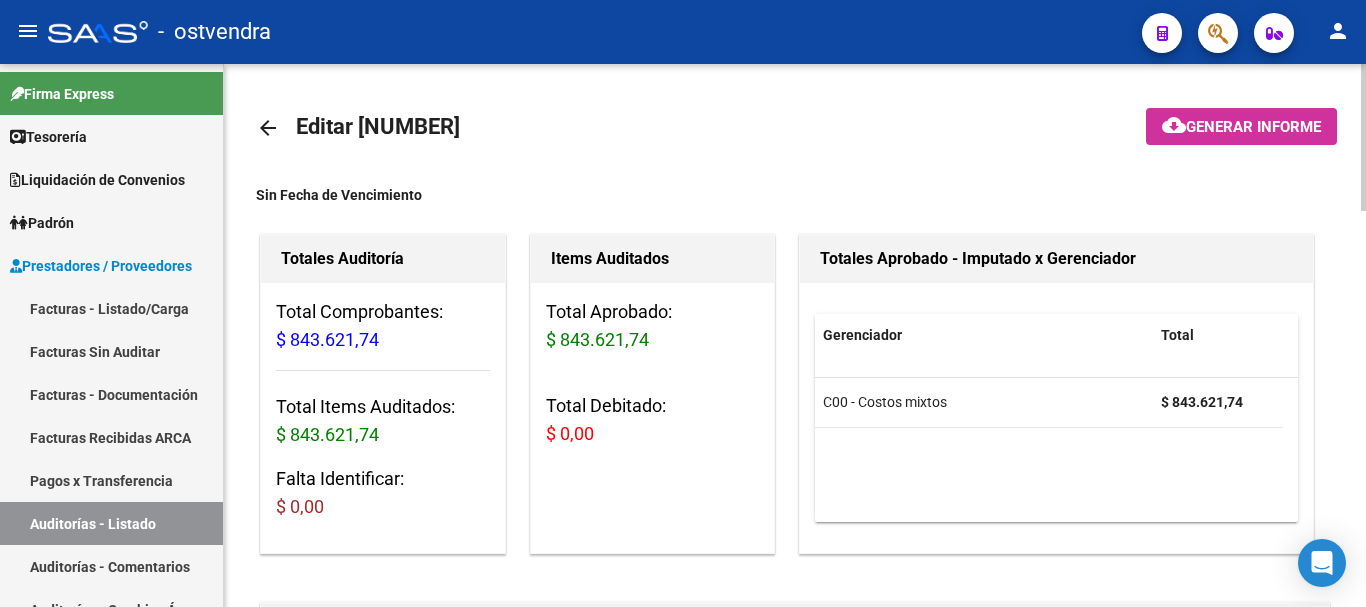 scroll, scrollTop: 0, scrollLeft: 0, axis: both 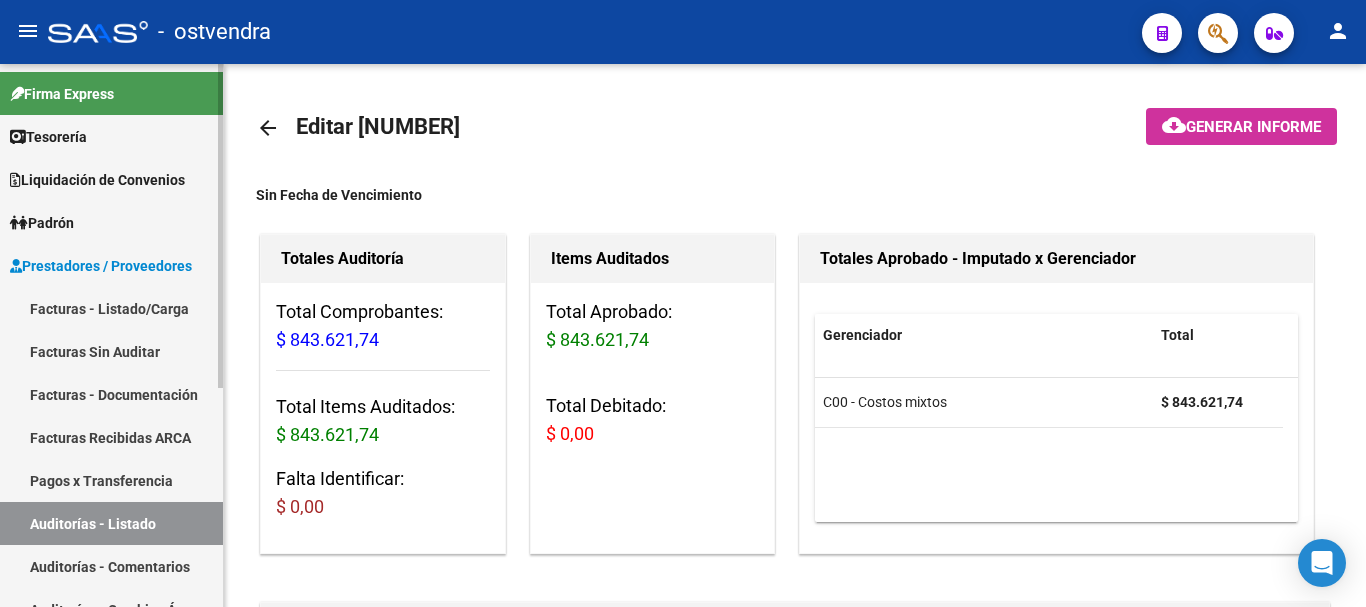 click on "Facturas - Listado/Carga" at bounding box center [111, 308] 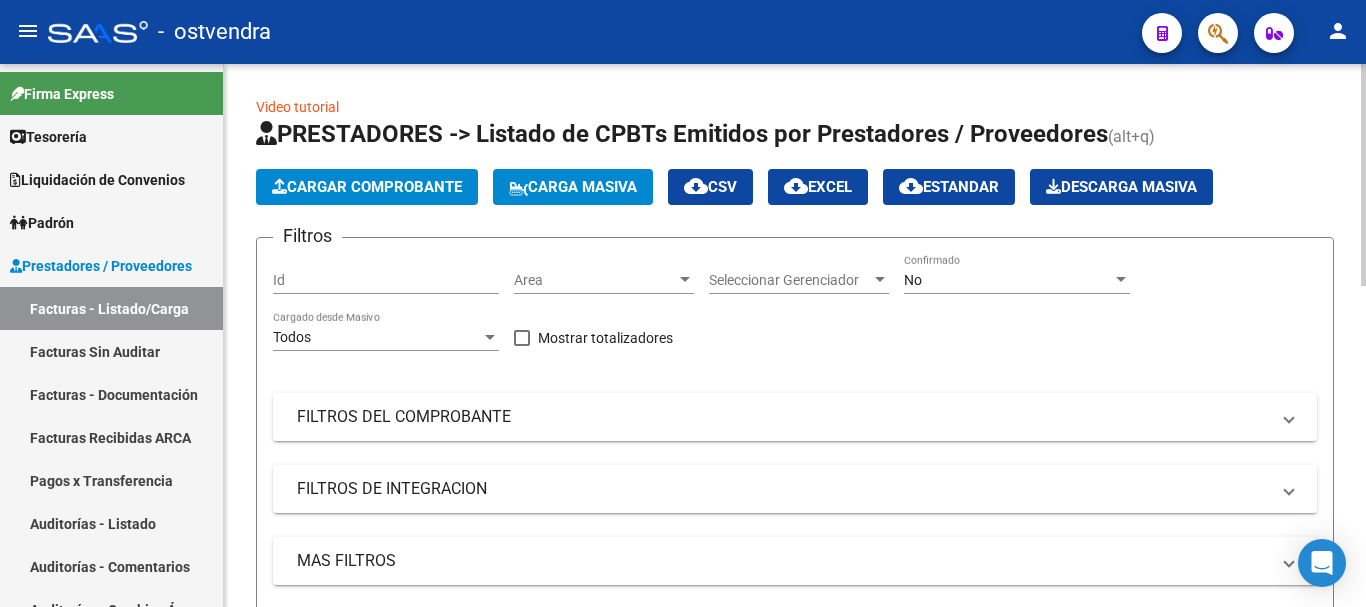 click on "FILTROS DEL COMPROBANTE" at bounding box center (795, 417) 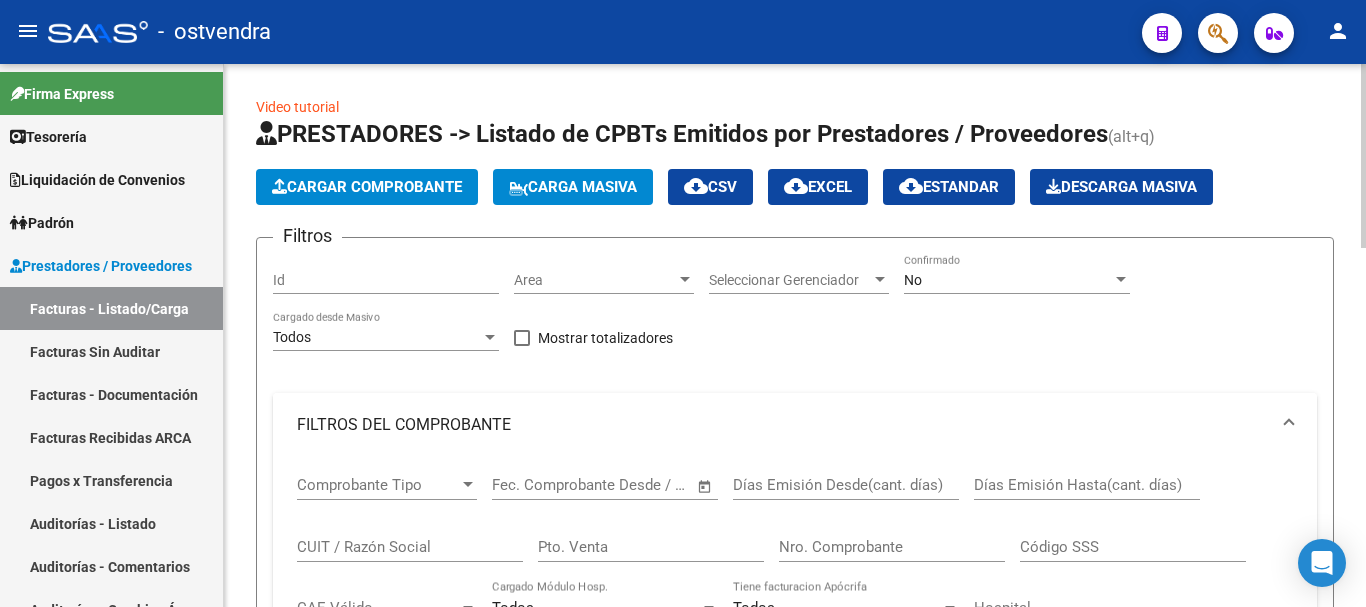 scroll, scrollTop: 100, scrollLeft: 0, axis: vertical 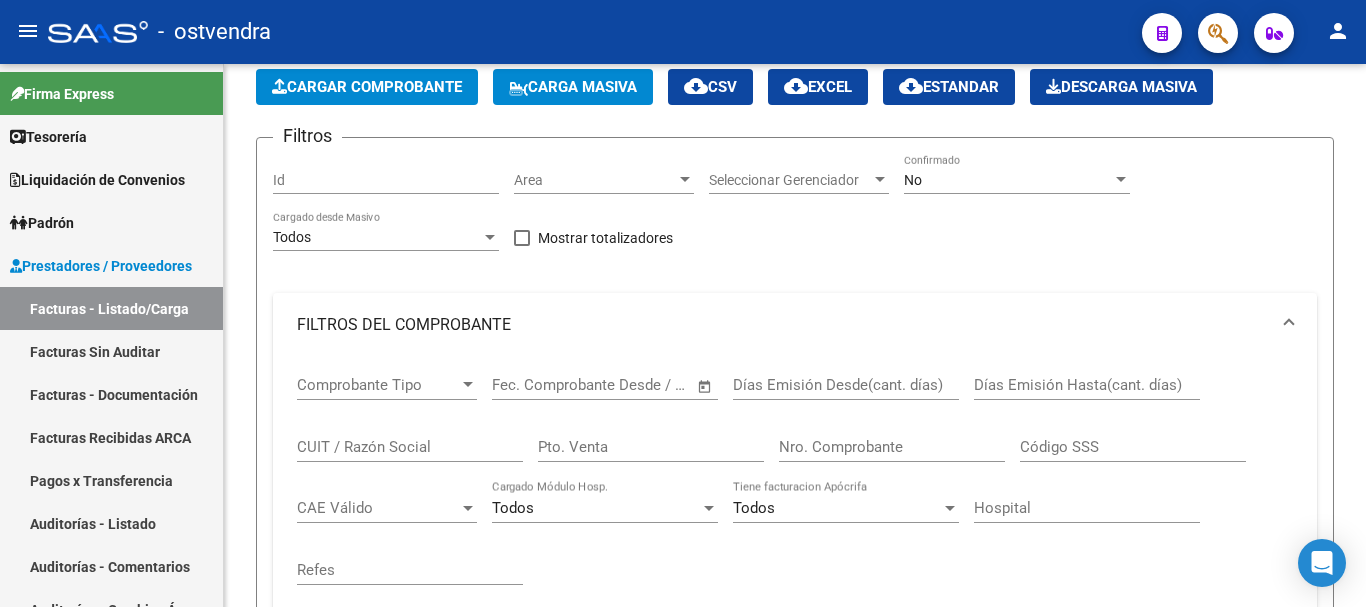 click on "-   ostvendra" 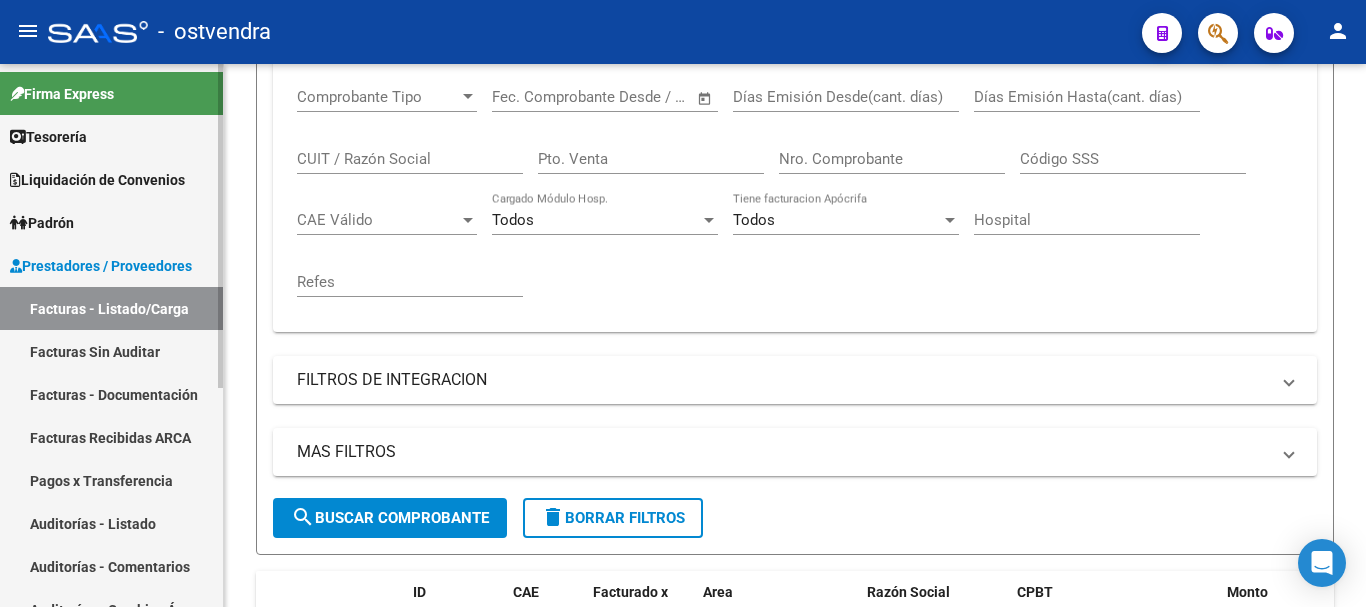 scroll, scrollTop: 400, scrollLeft: 0, axis: vertical 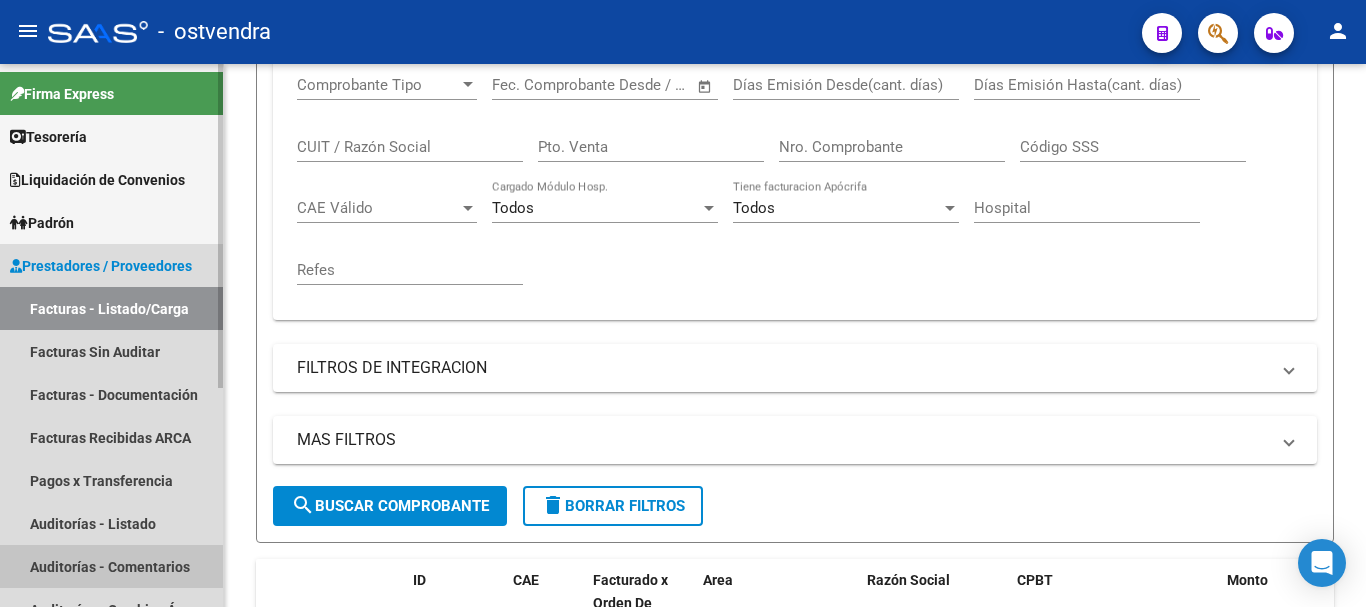 click on "Auditorías - Comentarios" at bounding box center [111, 566] 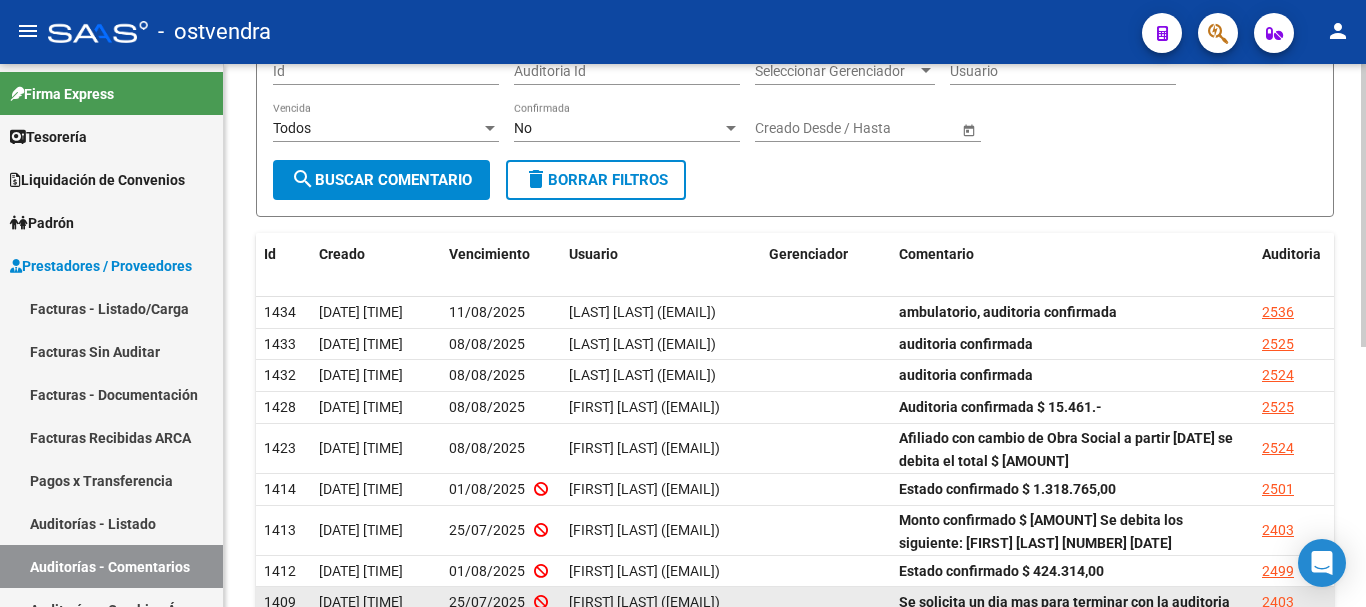 scroll, scrollTop: 300, scrollLeft: 0, axis: vertical 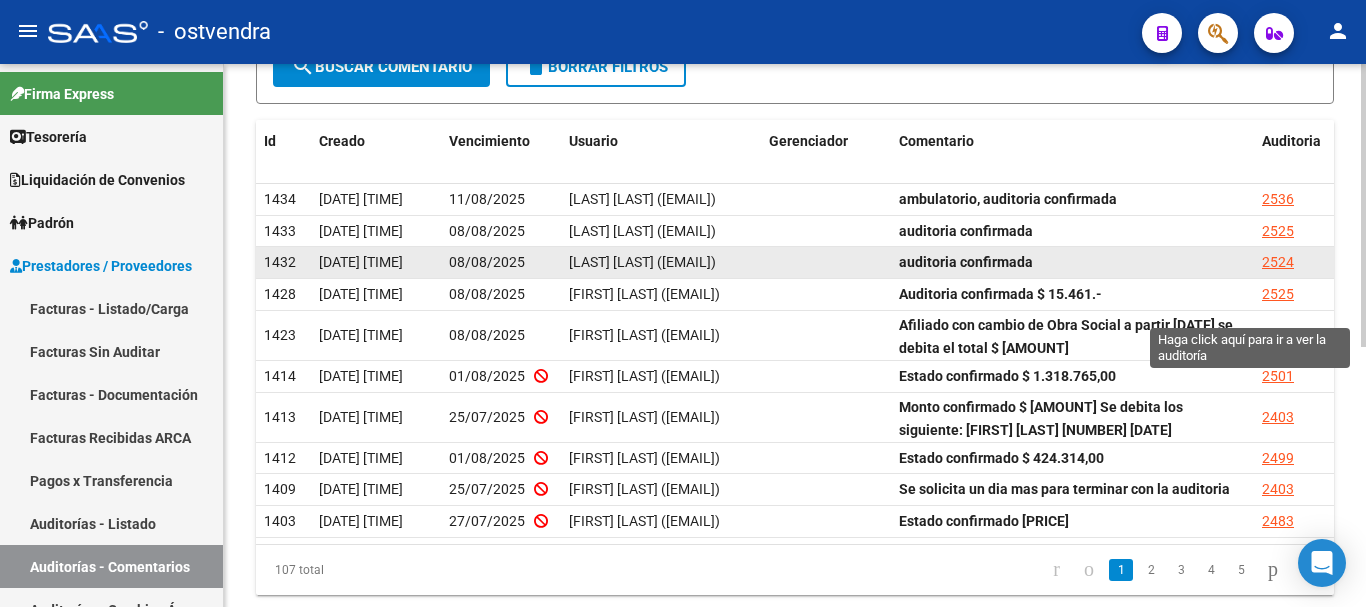 click on "2524" 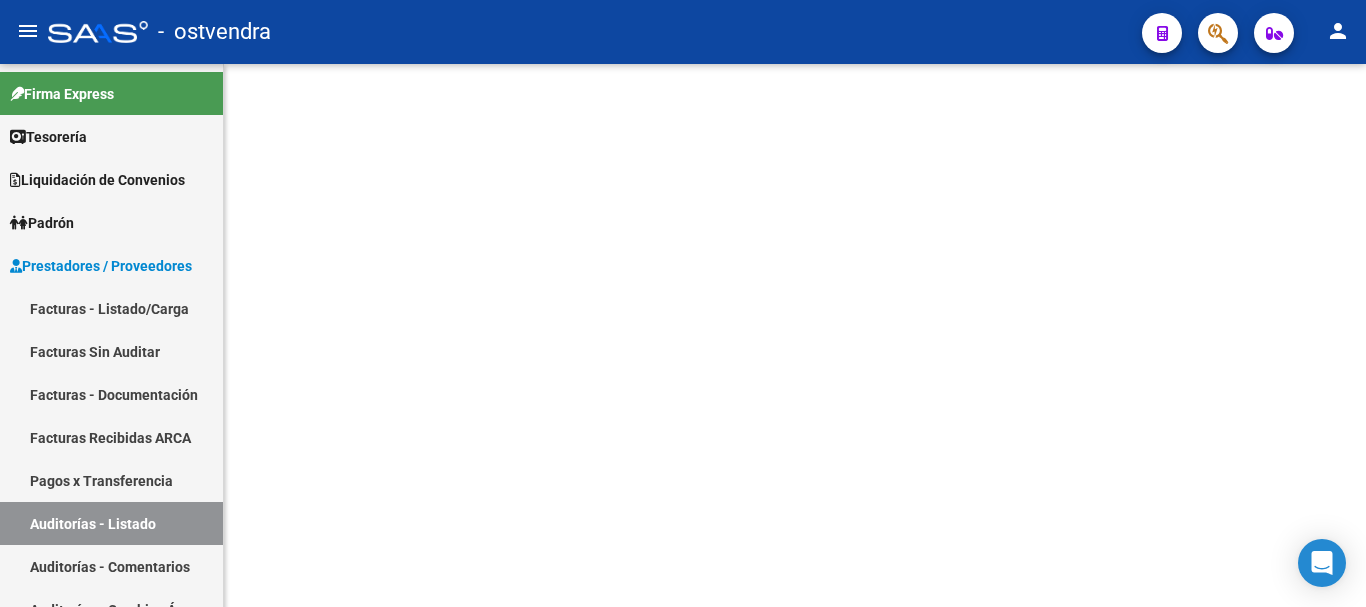 scroll, scrollTop: 0, scrollLeft: 0, axis: both 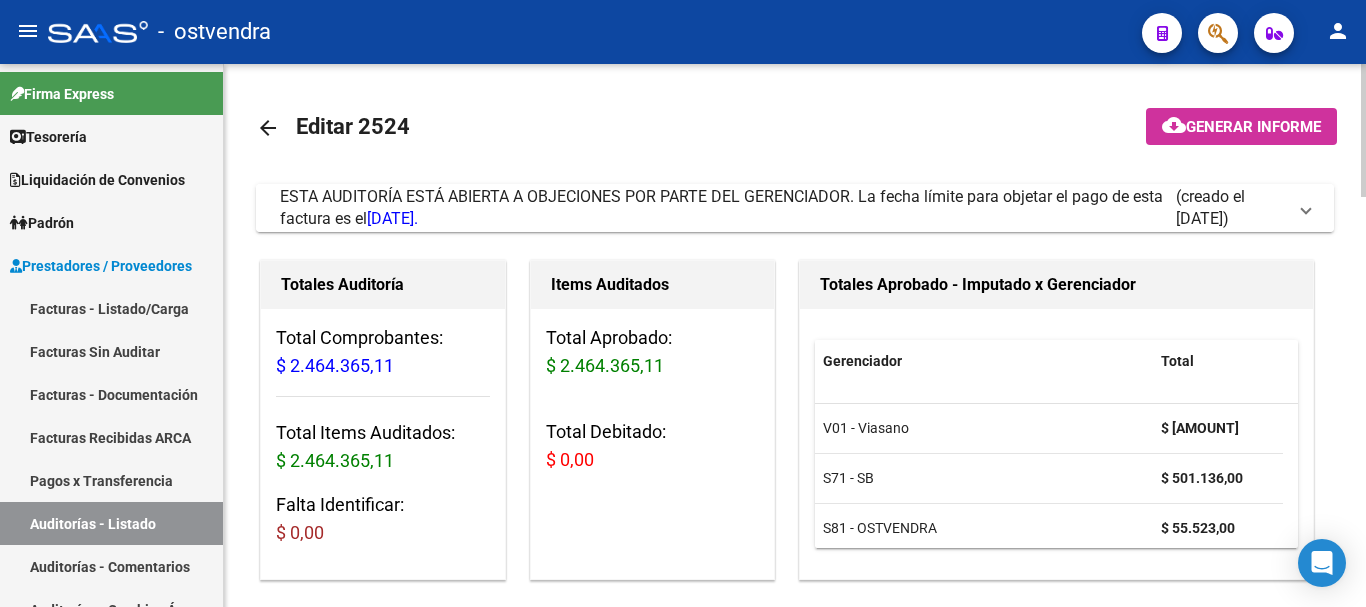 click on "ESTA AUDITORÍA ESTÁ ABIERTA A OBJECIONES POR PARTE DEL GERENCIADOR. La fecha límite para objetar el pago de esta factura es el [DATE]." at bounding box center [721, 207] 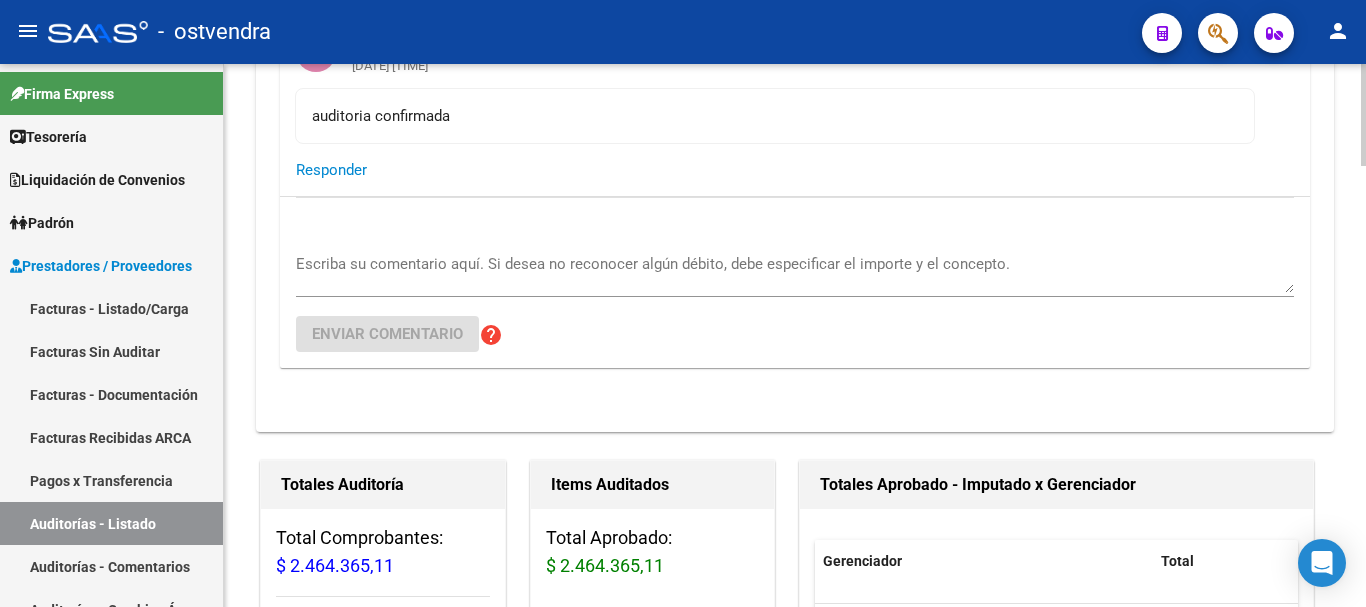 scroll, scrollTop: 500, scrollLeft: 0, axis: vertical 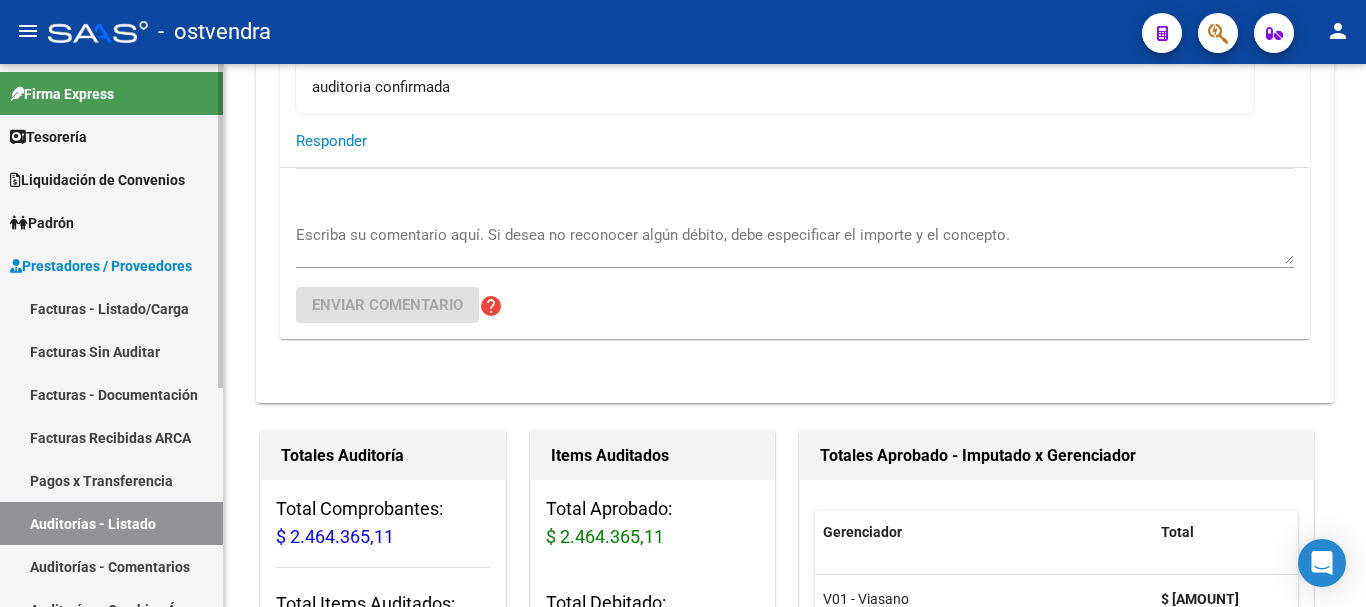 click on "Auditorías - Comentarios" at bounding box center [111, 566] 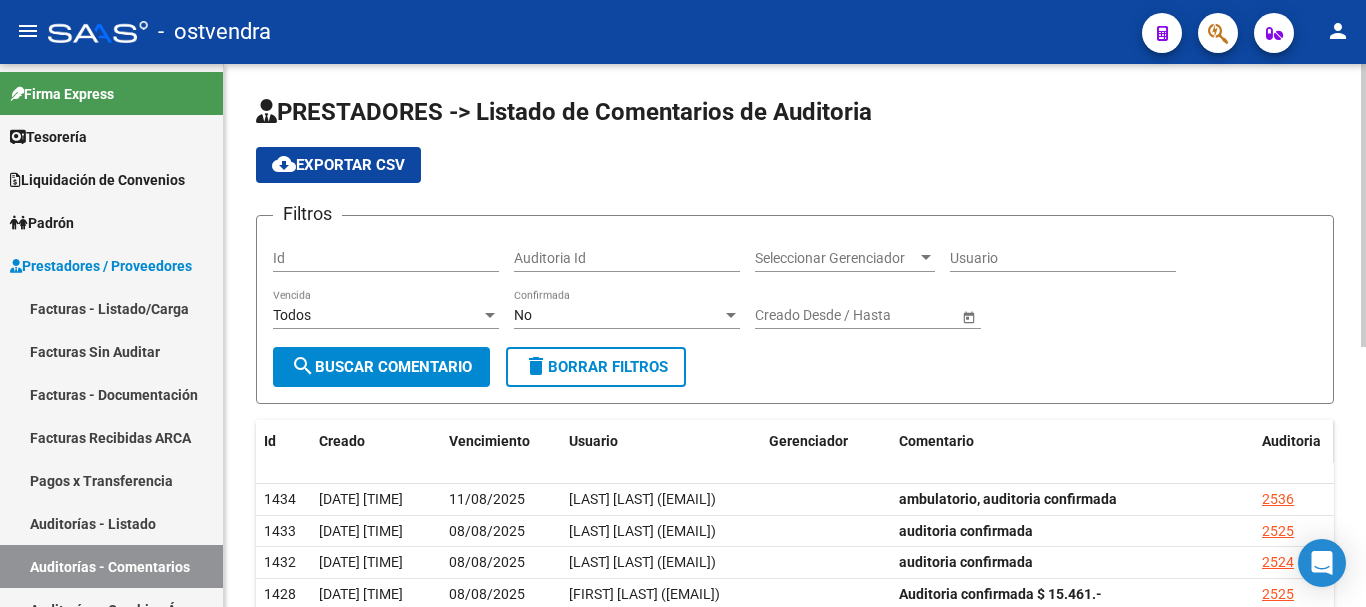 scroll, scrollTop: 100, scrollLeft: 0, axis: vertical 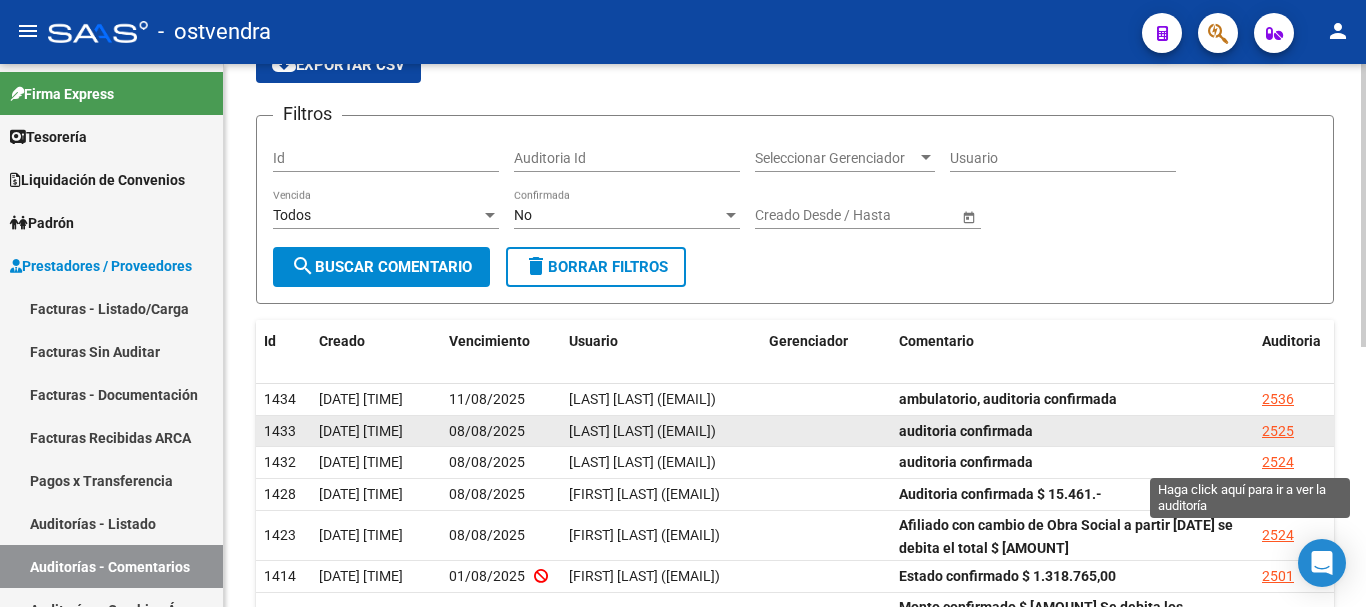 click on "2525" 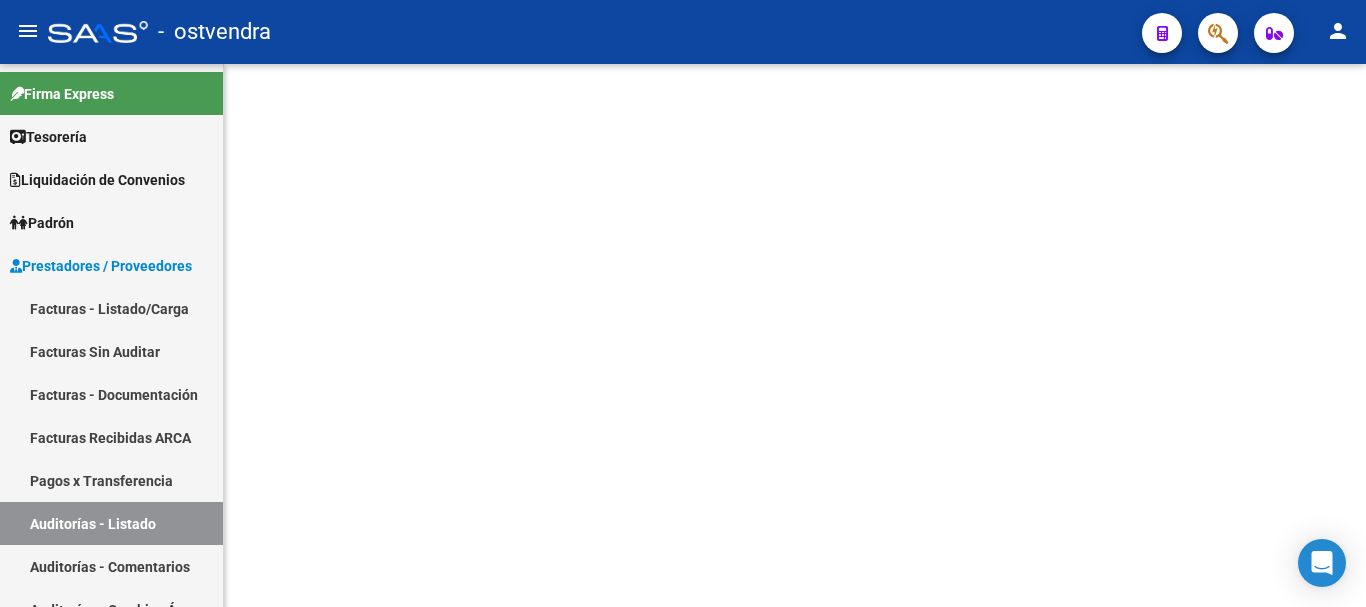 scroll, scrollTop: 0, scrollLeft: 0, axis: both 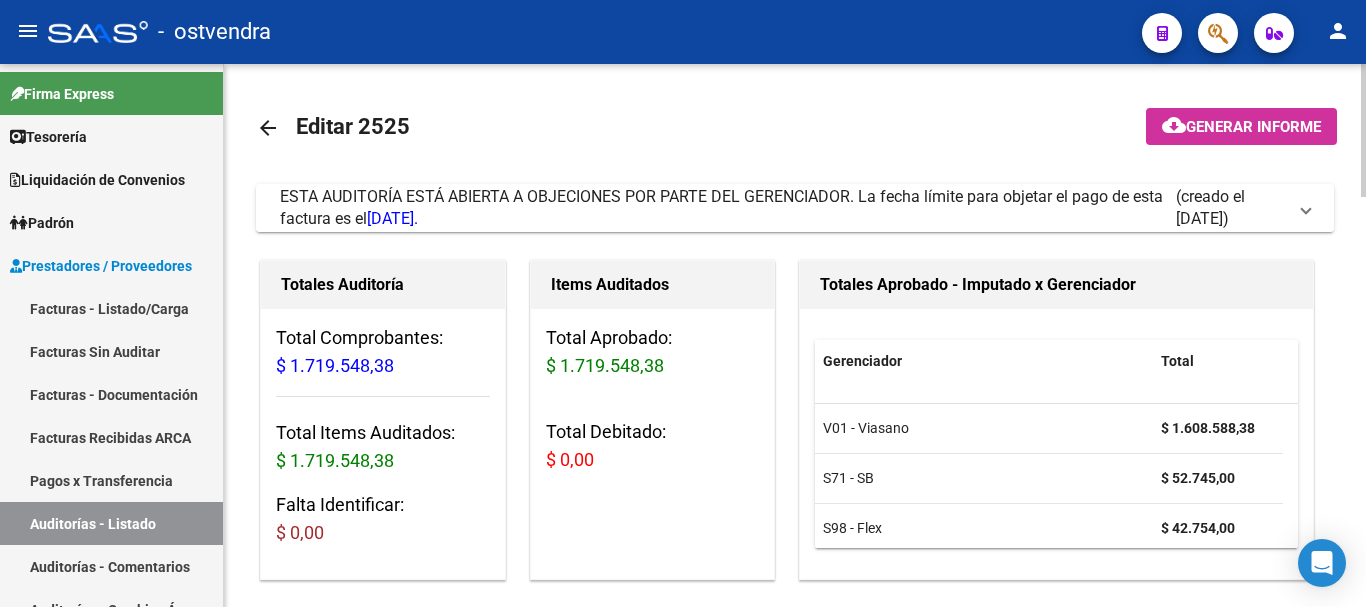 click on "ESTA AUDITORÍA ESTÁ ABIERTA A OBJECIONES POR PARTE DEL GERENCIADOR. La fecha límite para objetar el pago de esta factura es el [DATE]." at bounding box center [728, 208] 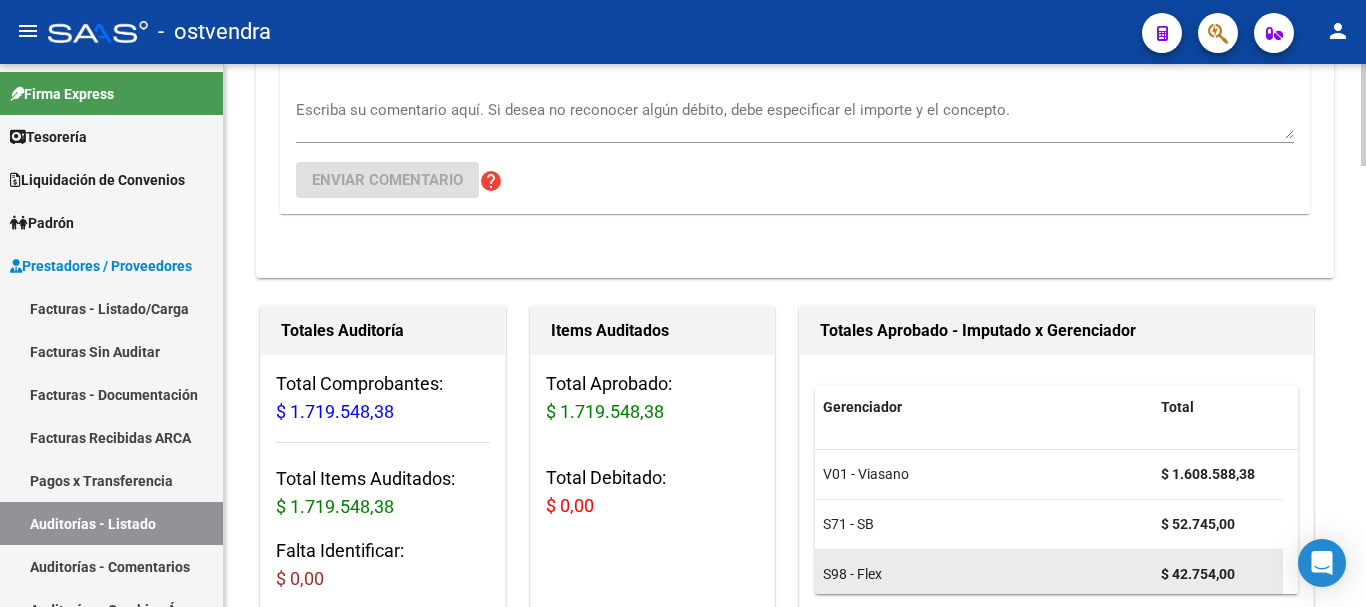 scroll, scrollTop: 700, scrollLeft: 0, axis: vertical 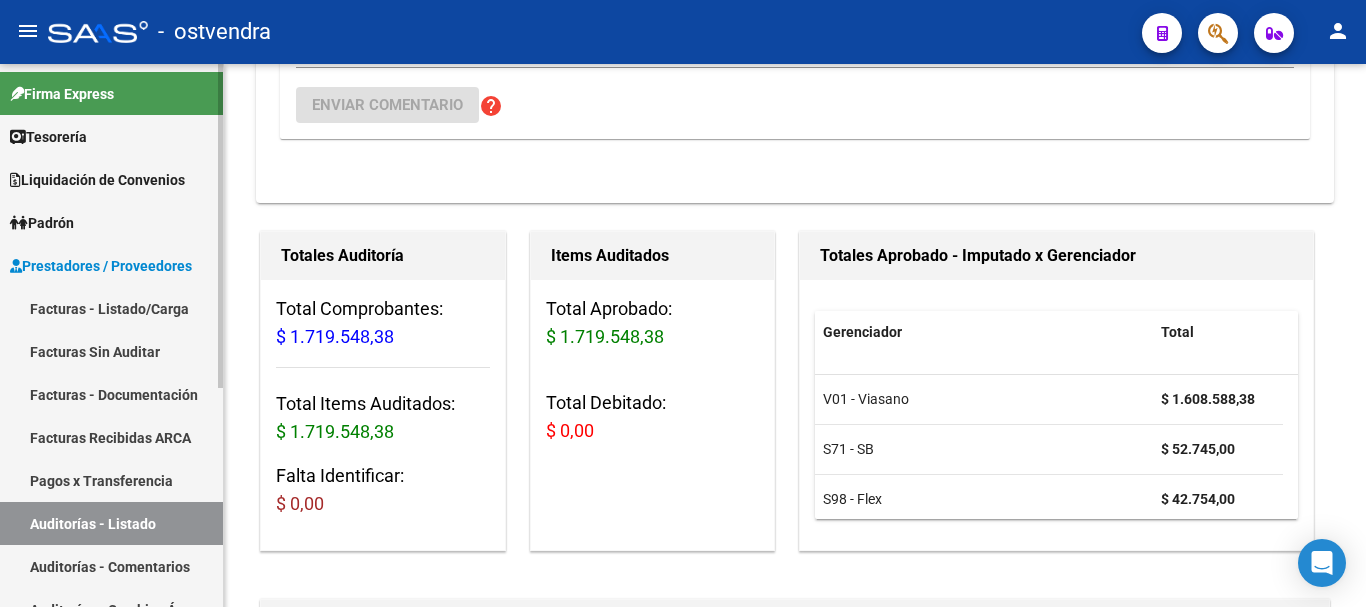 click on "Auditorías - Comentarios" at bounding box center [111, 566] 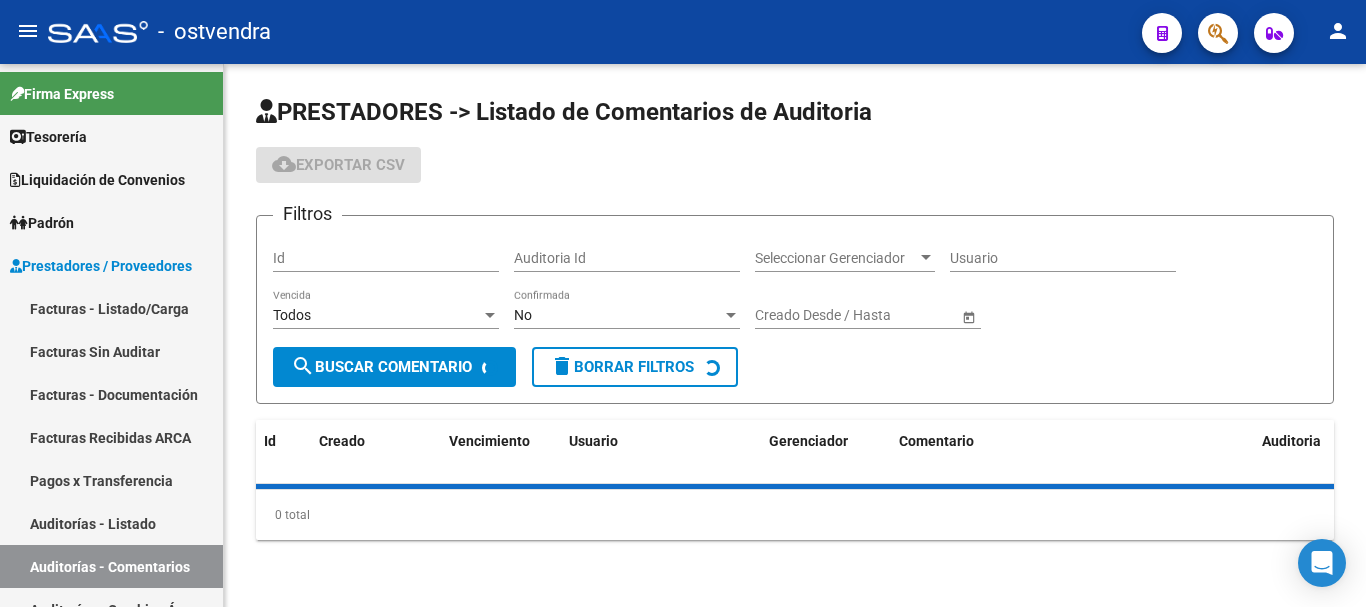 scroll, scrollTop: 0, scrollLeft: 0, axis: both 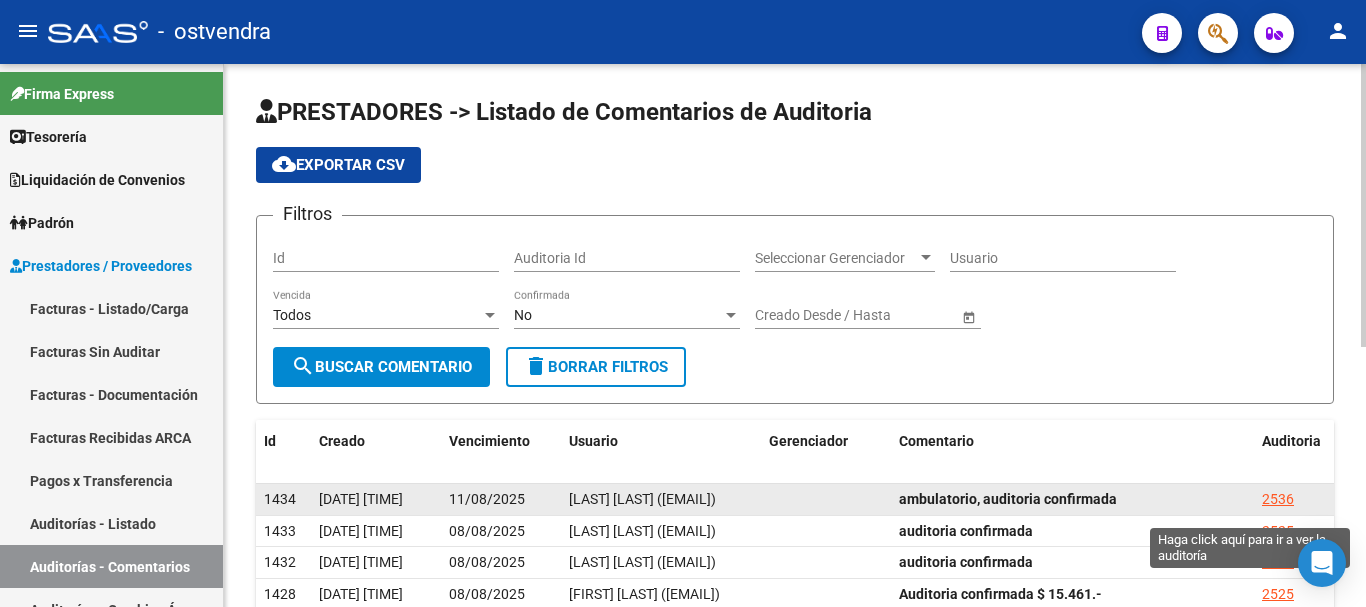 click on "2536" 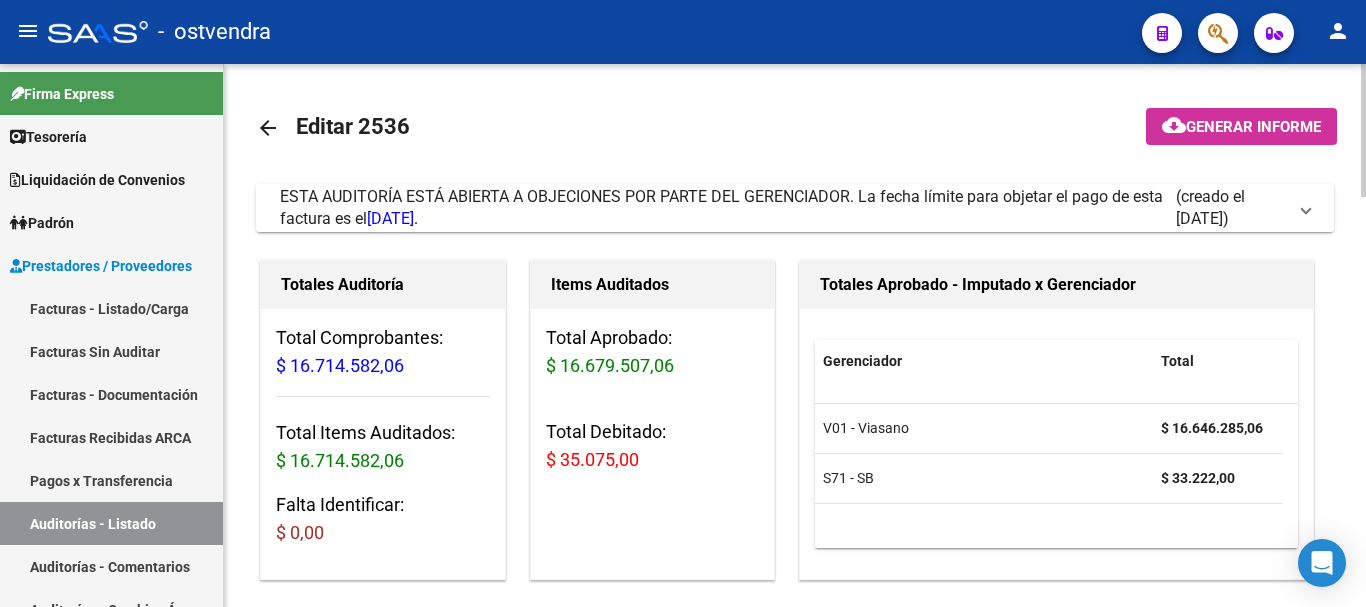 click on "ESTA AUDITORÍA ESTÁ ABIERTA A OBJECIONES POR PARTE DEL GERENCIADOR. La fecha límite para objetar el pago de esta factura es el  [DATE]." at bounding box center (721, 207) 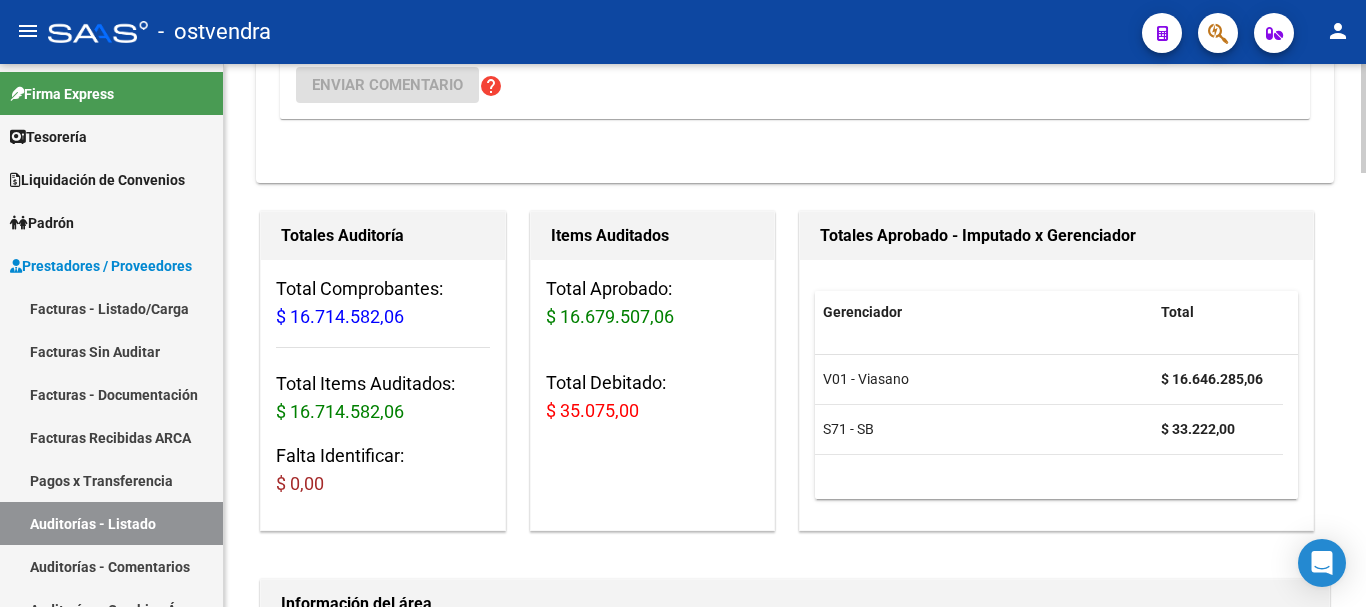 scroll, scrollTop: 600, scrollLeft: 0, axis: vertical 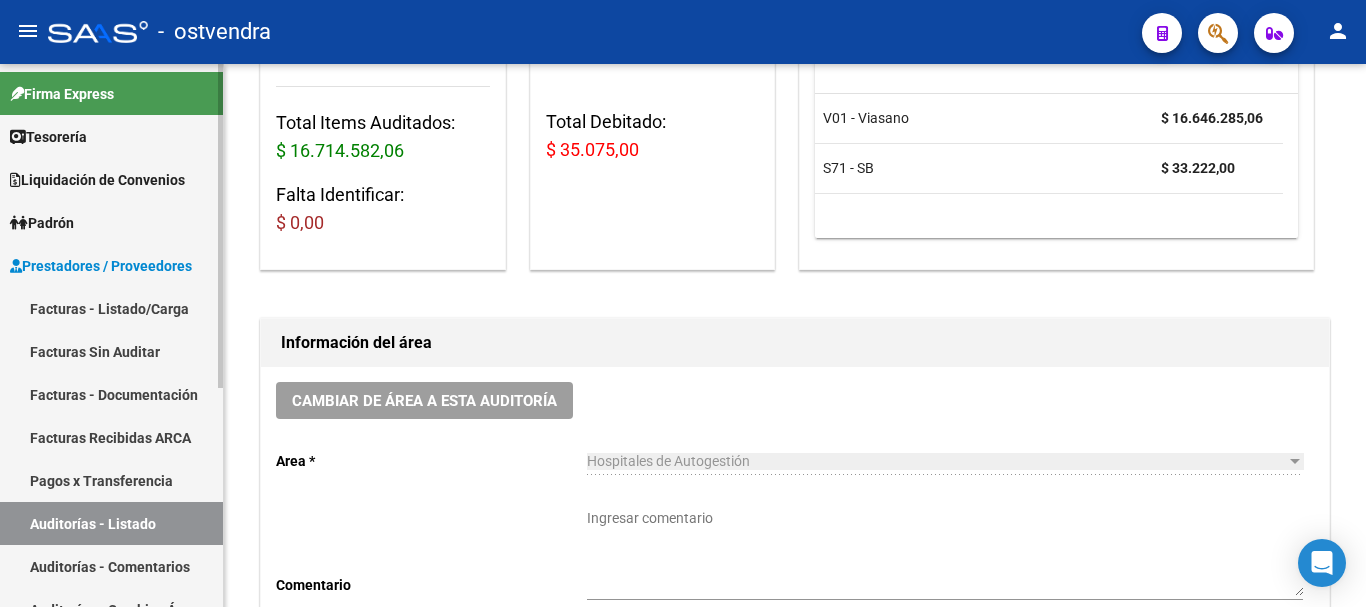 click on "Auditorías - Comentarios" at bounding box center [111, 566] 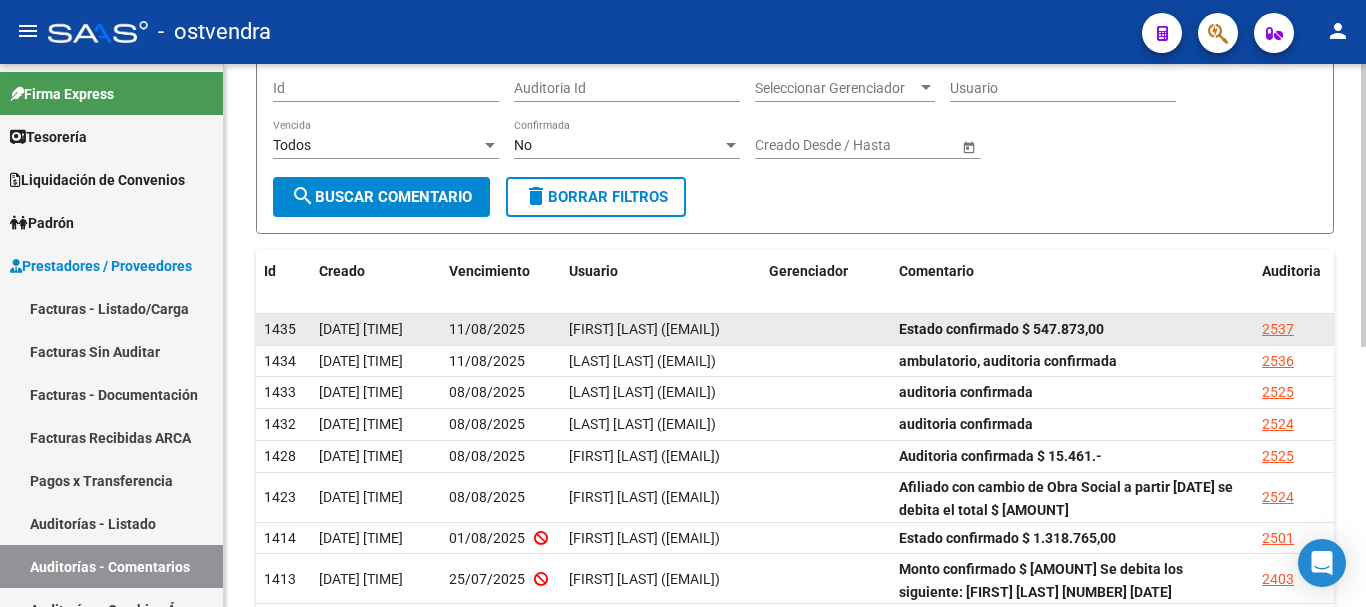 scroll, scrollTop: 200, scrollLeft: 0, axis: vertical 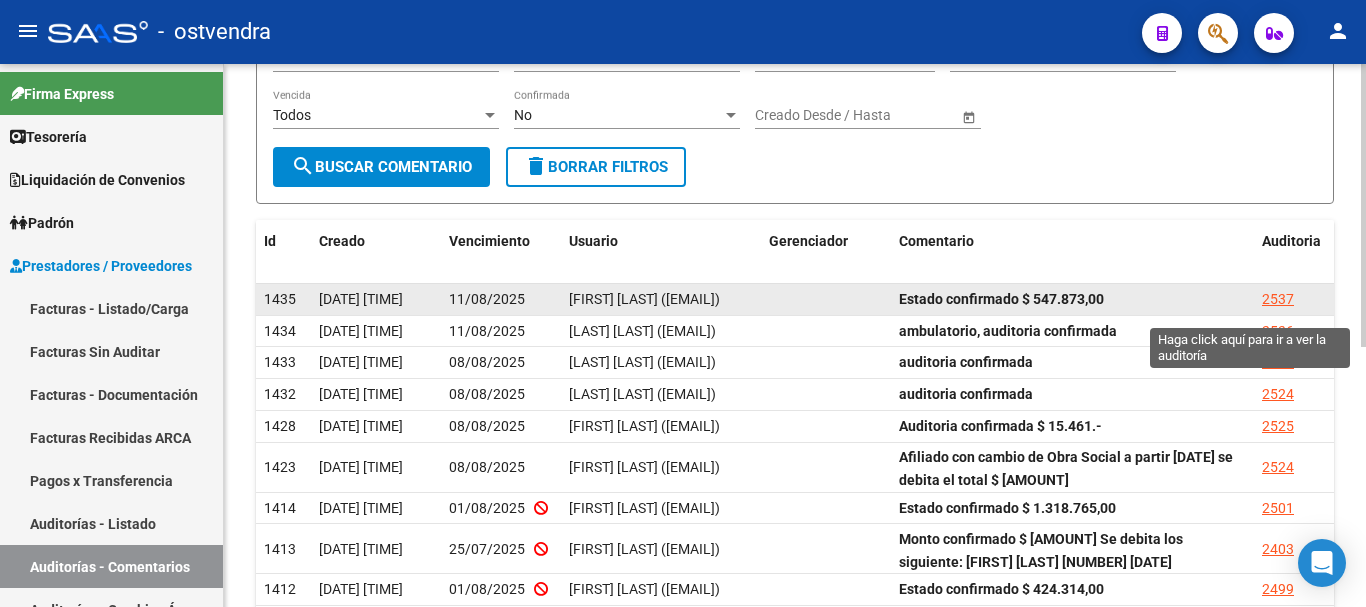 click on "2537" 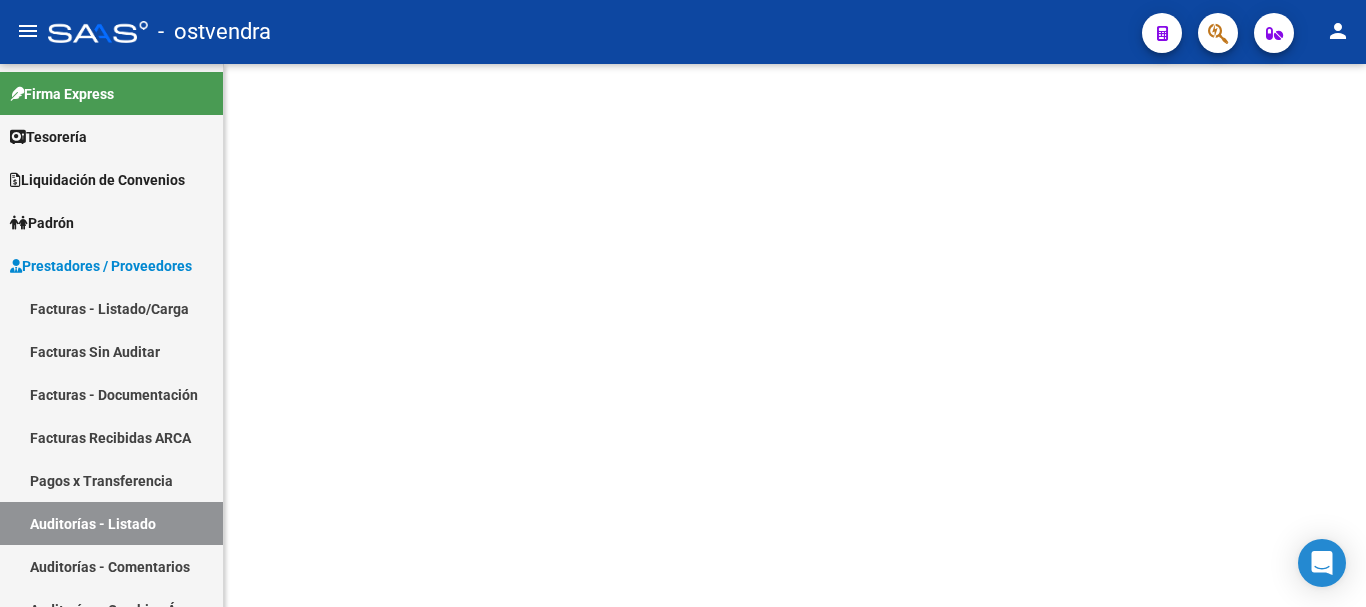 scroll, scrollTop: 0, scrollLeft: 0, axis: both 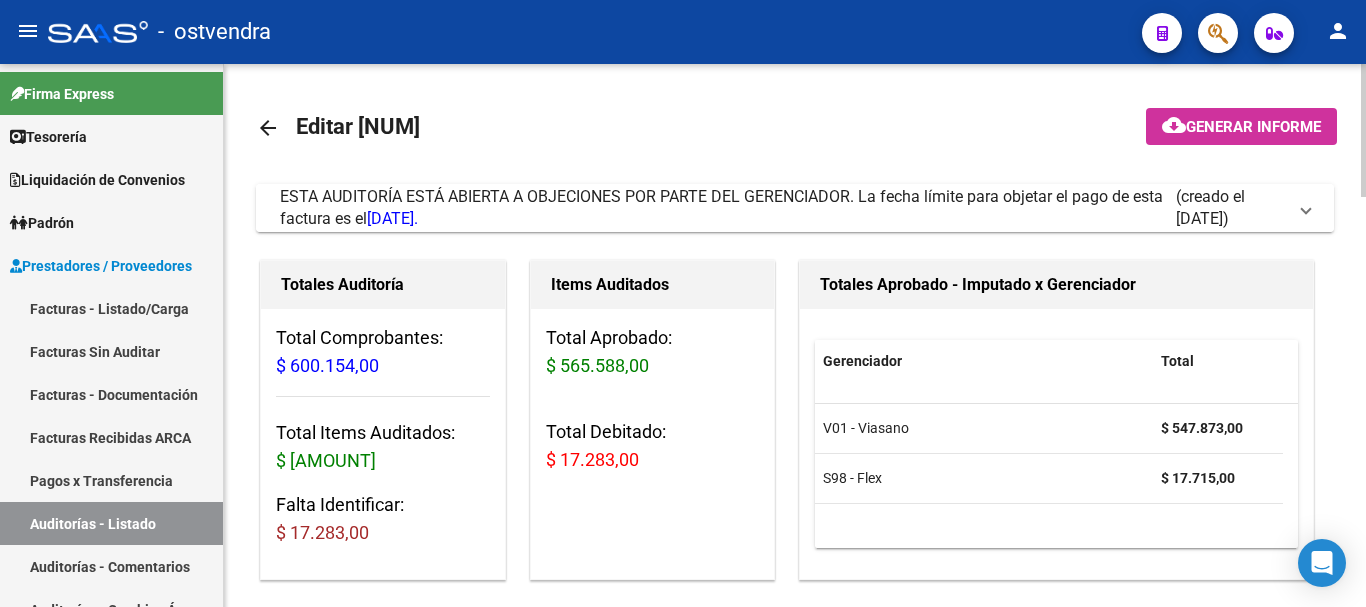 click on "ESTA AUDITORÍA ESTÁ ABIERTA A OBJECIONES POR PARTE DEL GERENCIADOR. La fecha límite para objetar el pago de esta factura es el  [DATE].   (creado el [DATE])" at bounding box center (795, 208) 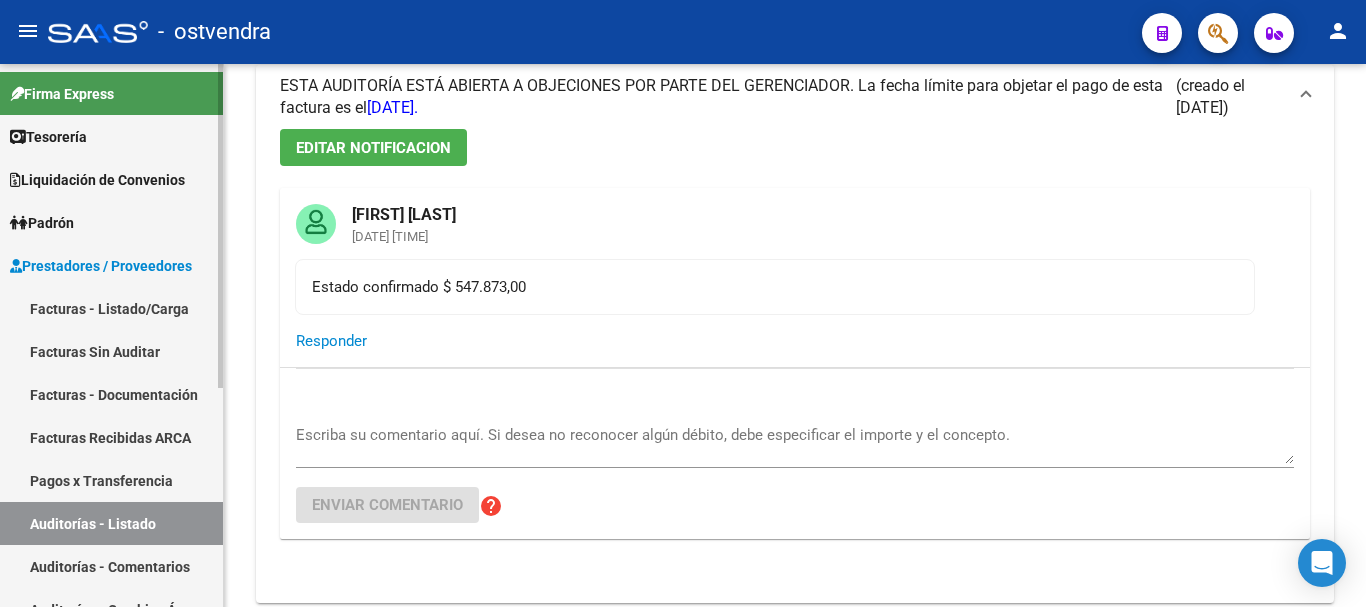 scroll, scrollTop: 100, scrollLeft: 0, axis: vertical 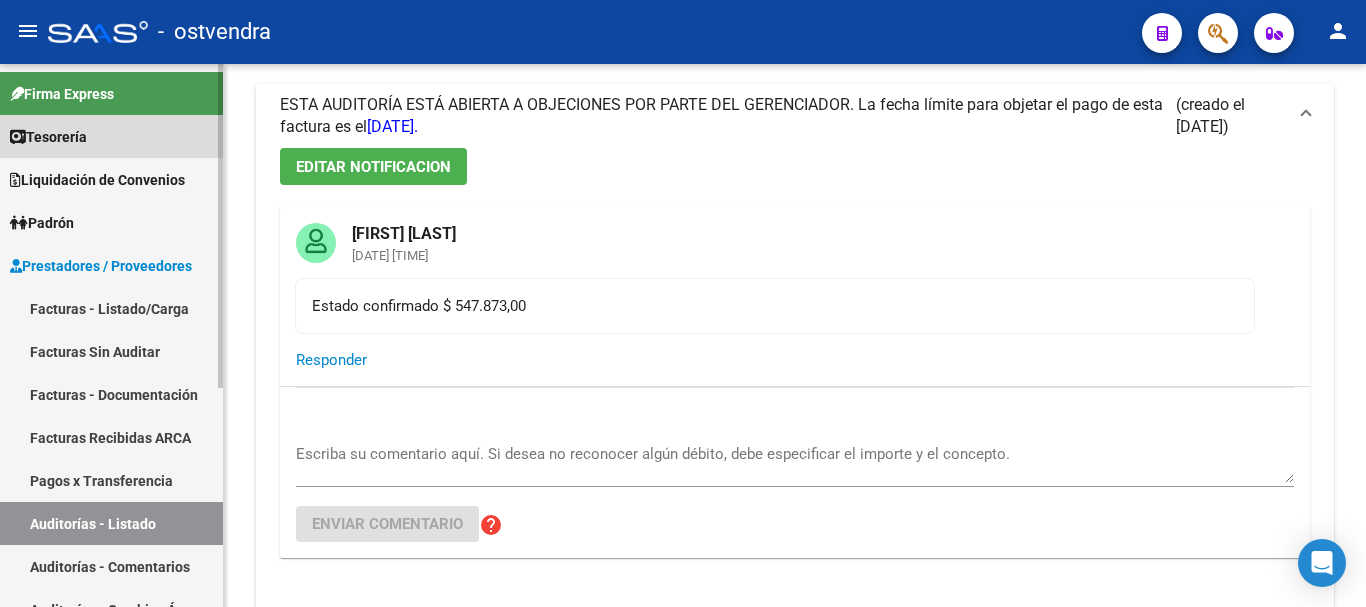 click on "Tesorería" at bounding box center [111, 136] 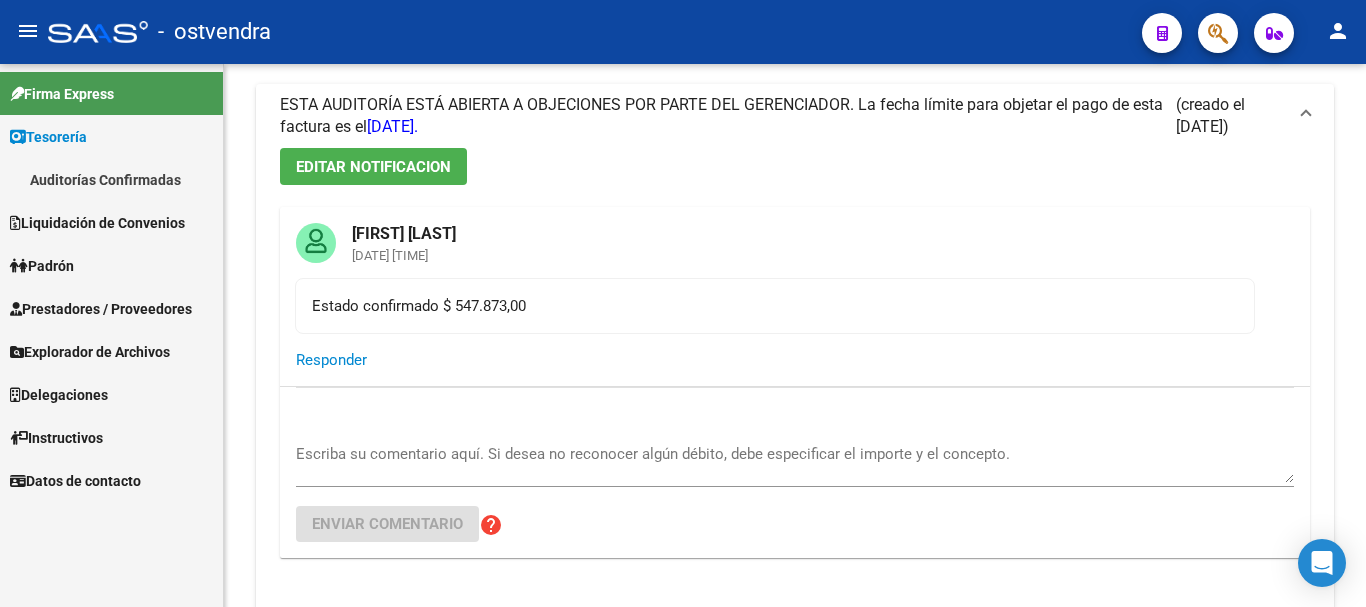 click on "Auditorías Confirmadas" at bounding box center [111, 179] 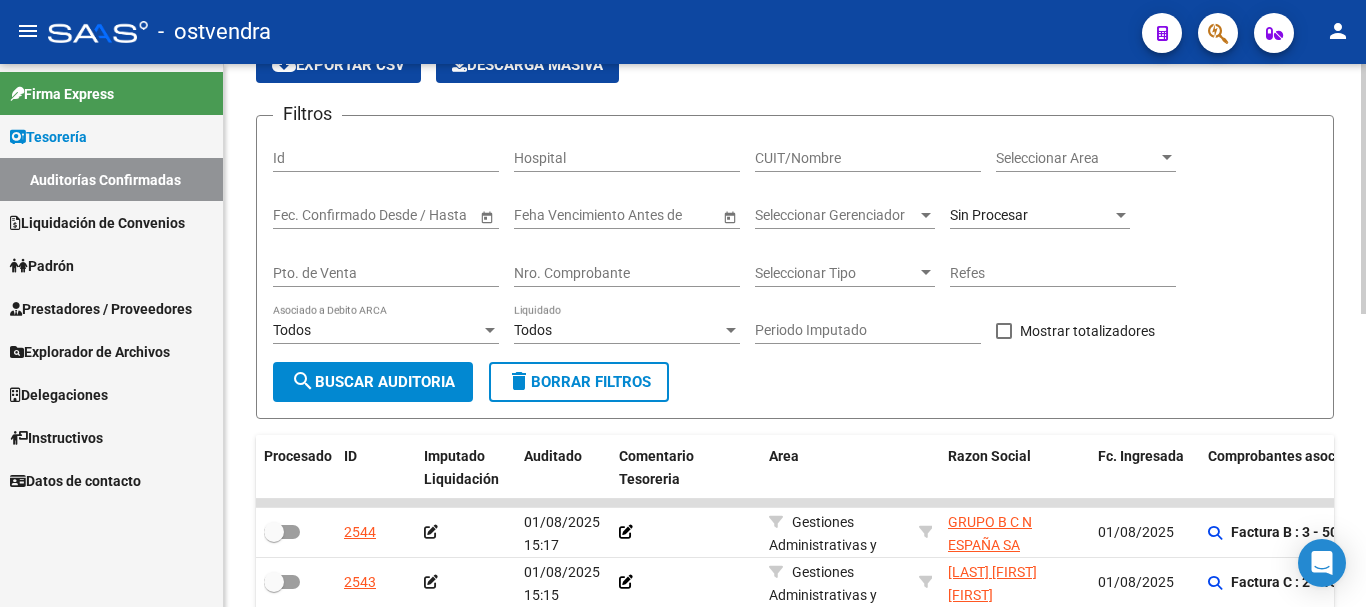 click on "Nro. Comprobante" at bounding box center (627, 273) 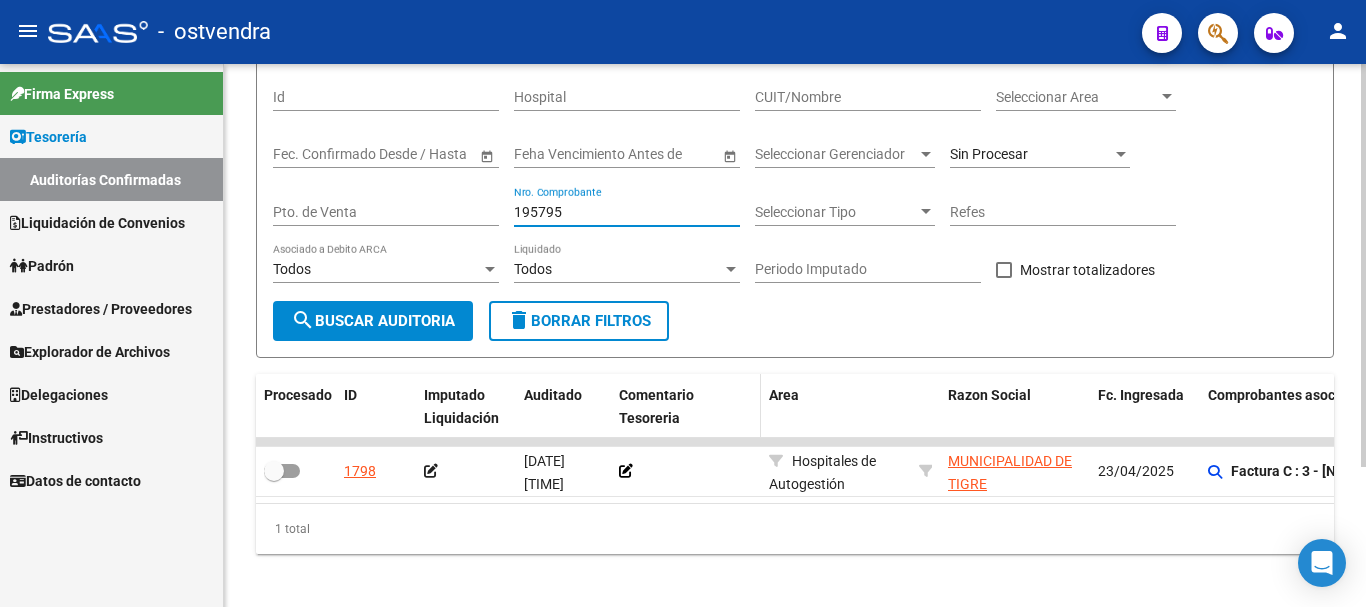 scroll, scrollTop: 188, scrollLeft: 0, axis: vertical 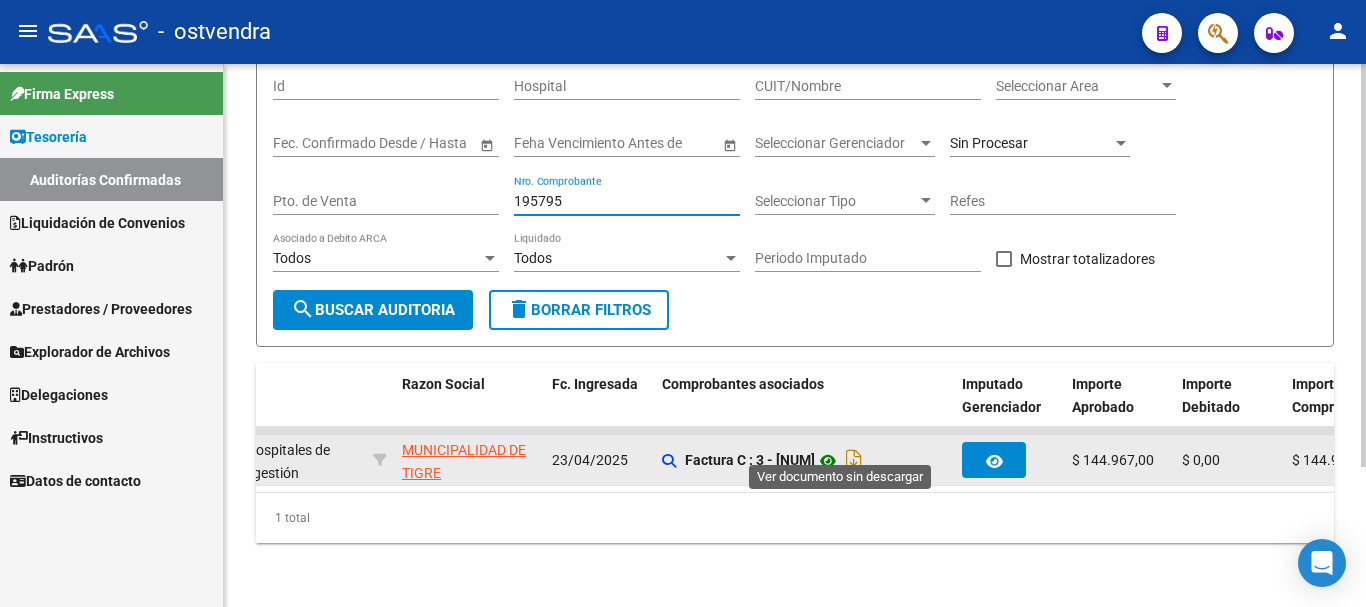 click 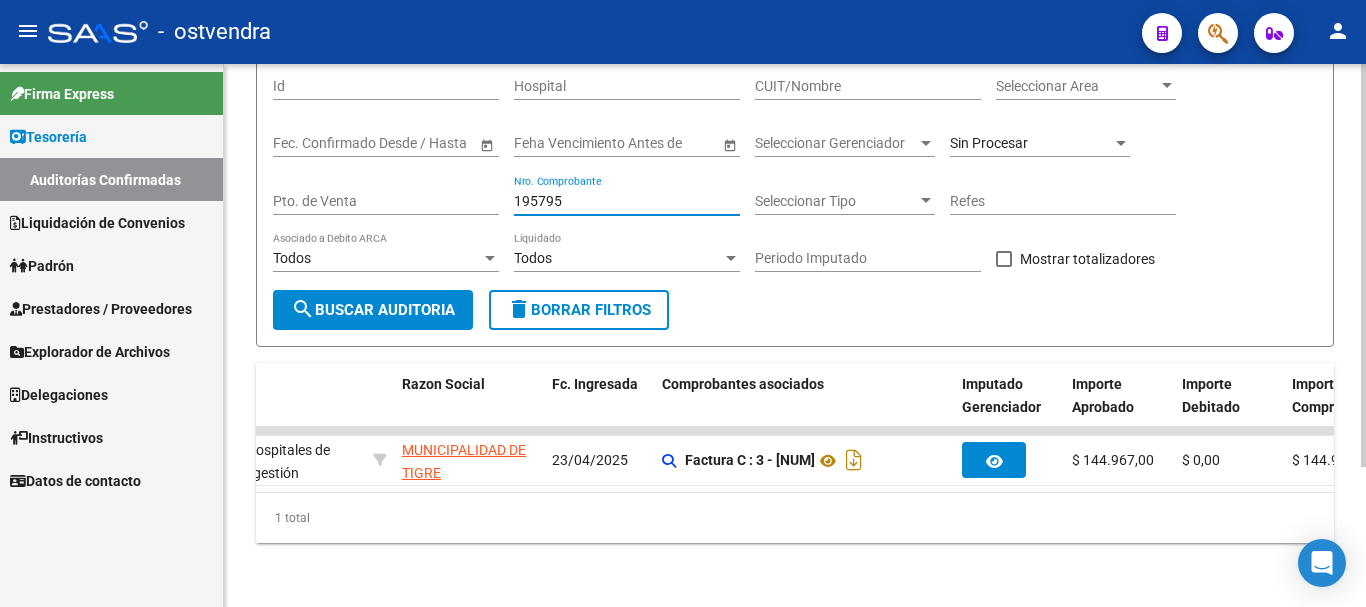 drag, startPoint x: 565, startPoint y: 182, endPoint x: 543, endPoint y: 173, distance: 23.769728 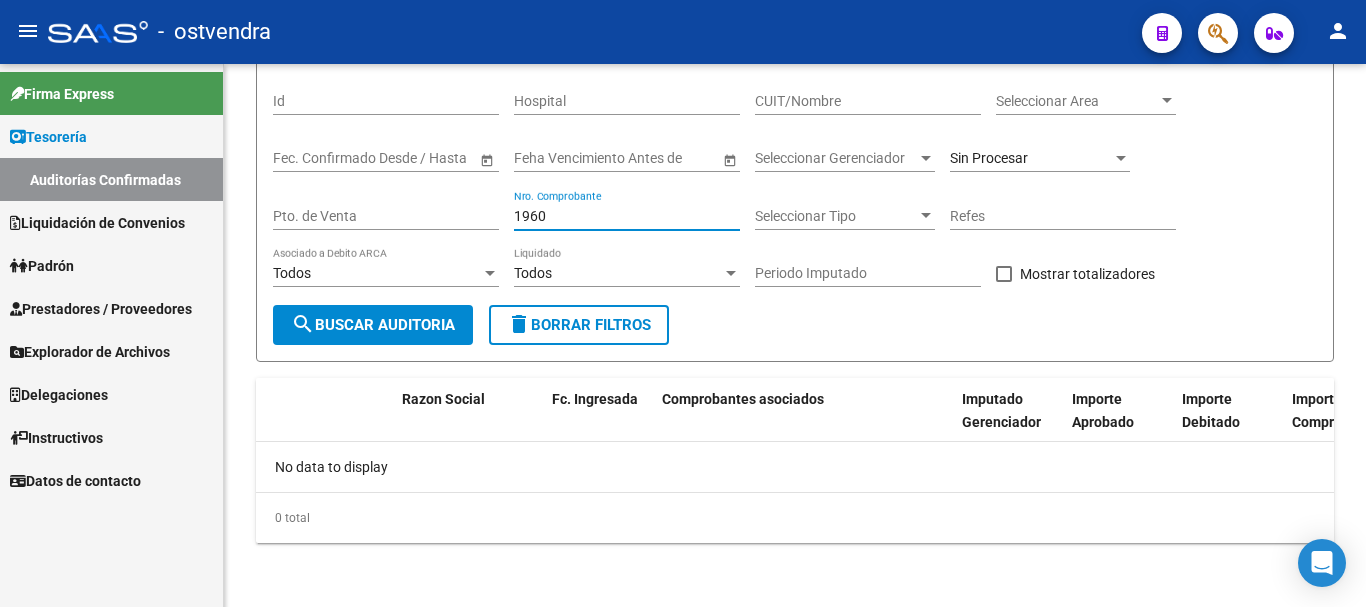 scroll, scrollTop: 0, scrollLeft: 0, axis: both 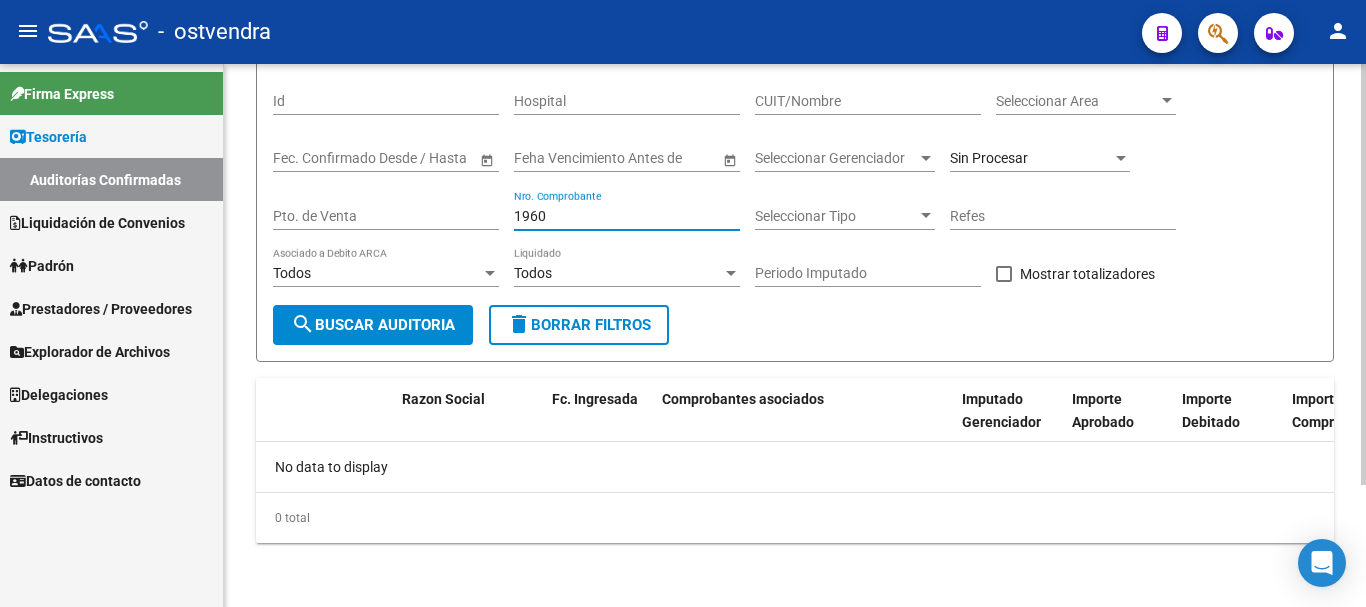 drag, startPoint x: 570, startPoint y: 211, endPoint x: 506, endPoint y: 212, distance: 64.00781 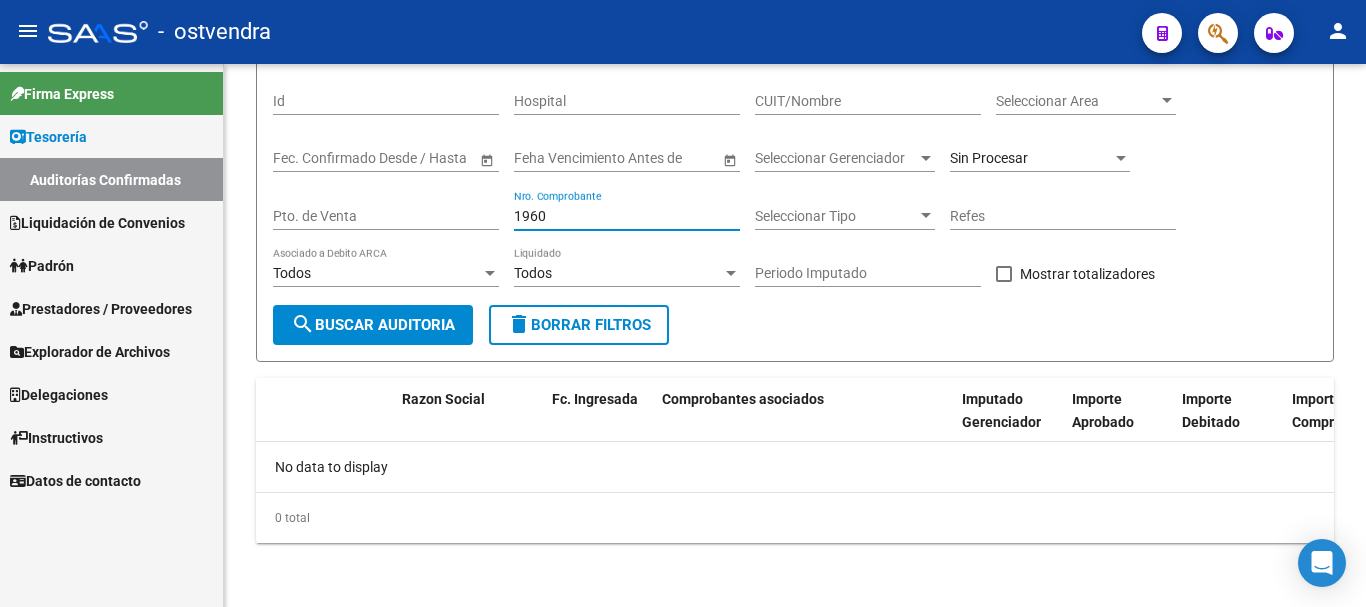 click on "Prestadores / Proveedores" at bounding box center (101, 309) 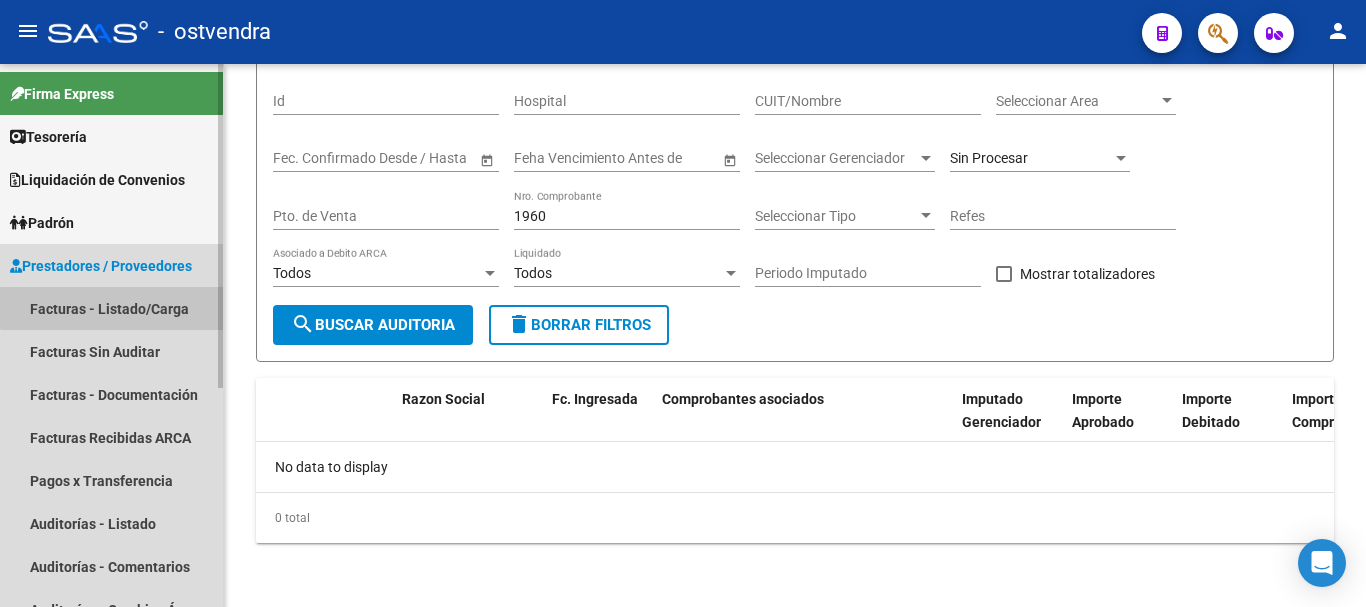 drag, startPoint x: 142, startPoint y: 294, endPoint x: 101, endPoint y: 415, distance: 127.75758 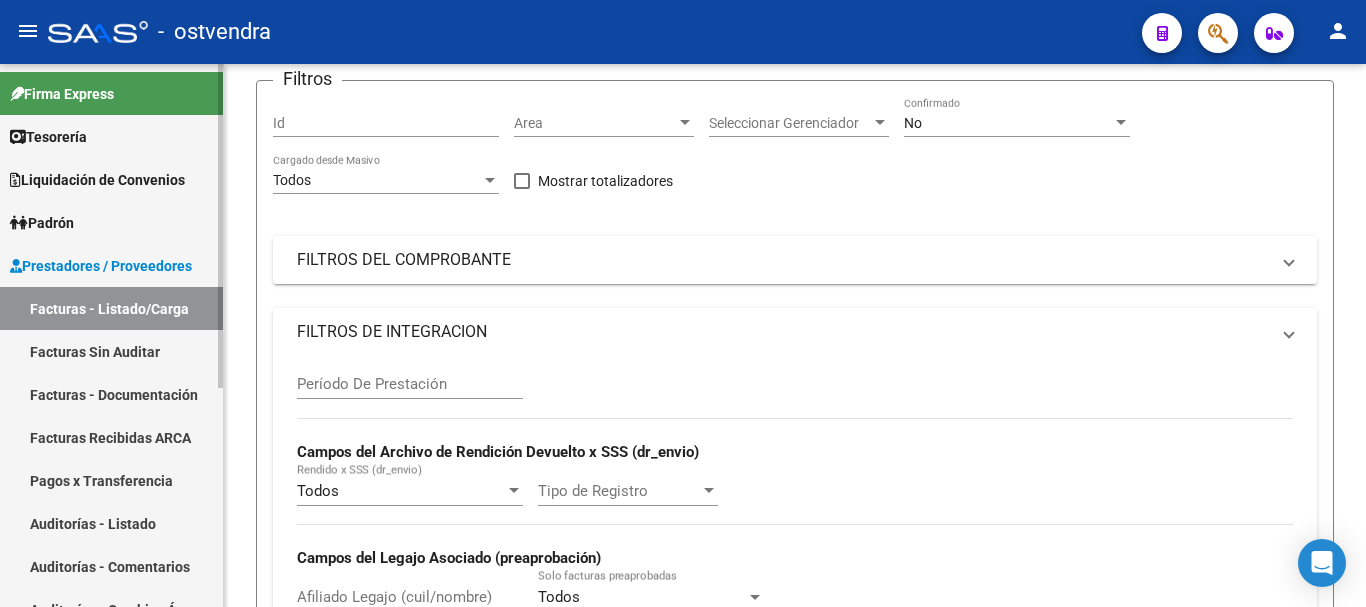 scroll, scrollTop: 0, scrollLeft: 0, axis: both 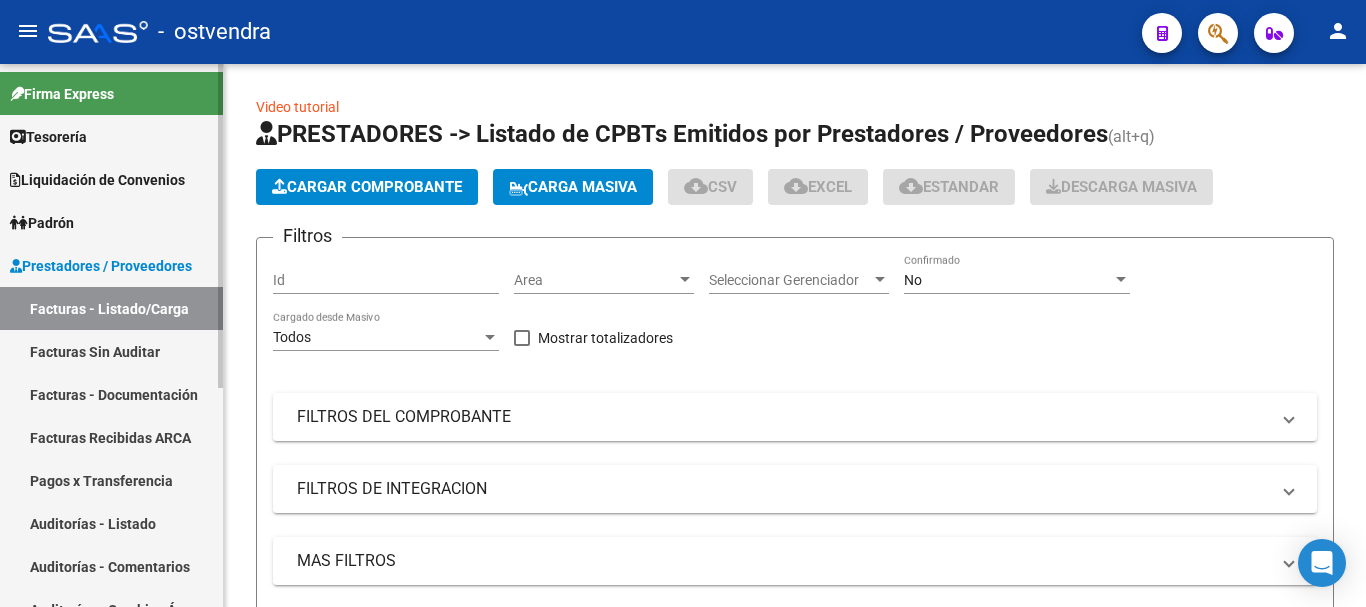 click on "Auditorías - Listado" at bounding box center [111, 523] 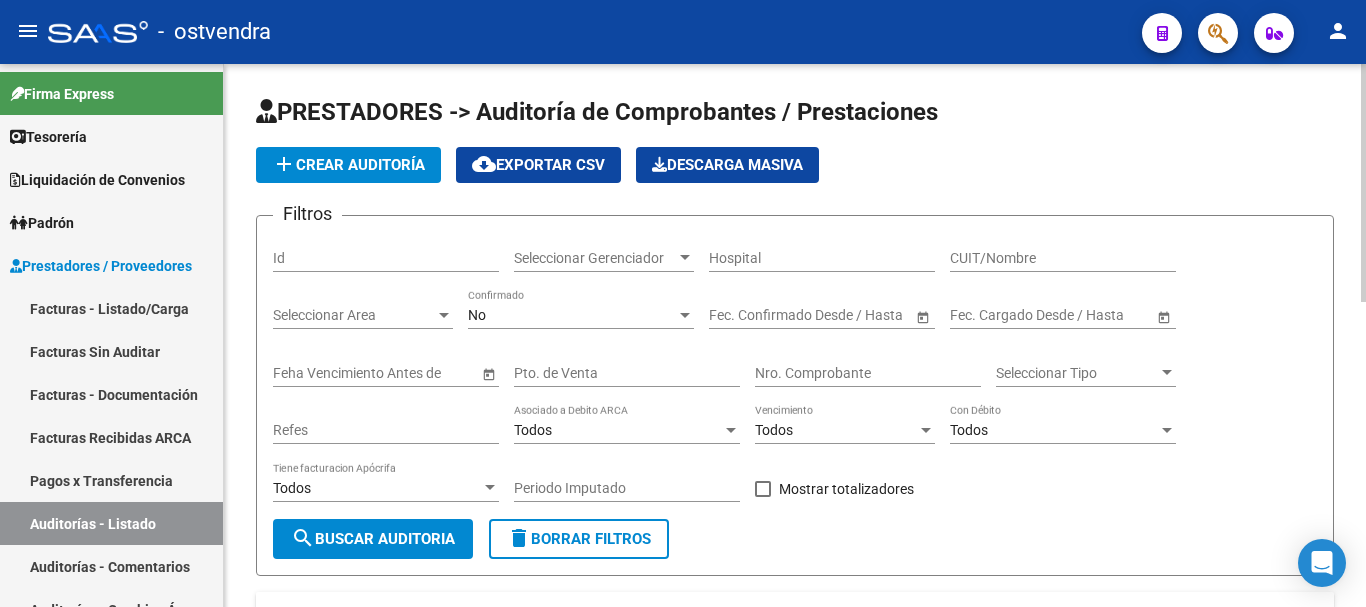 click on "No" at bounding box center [572, 315] 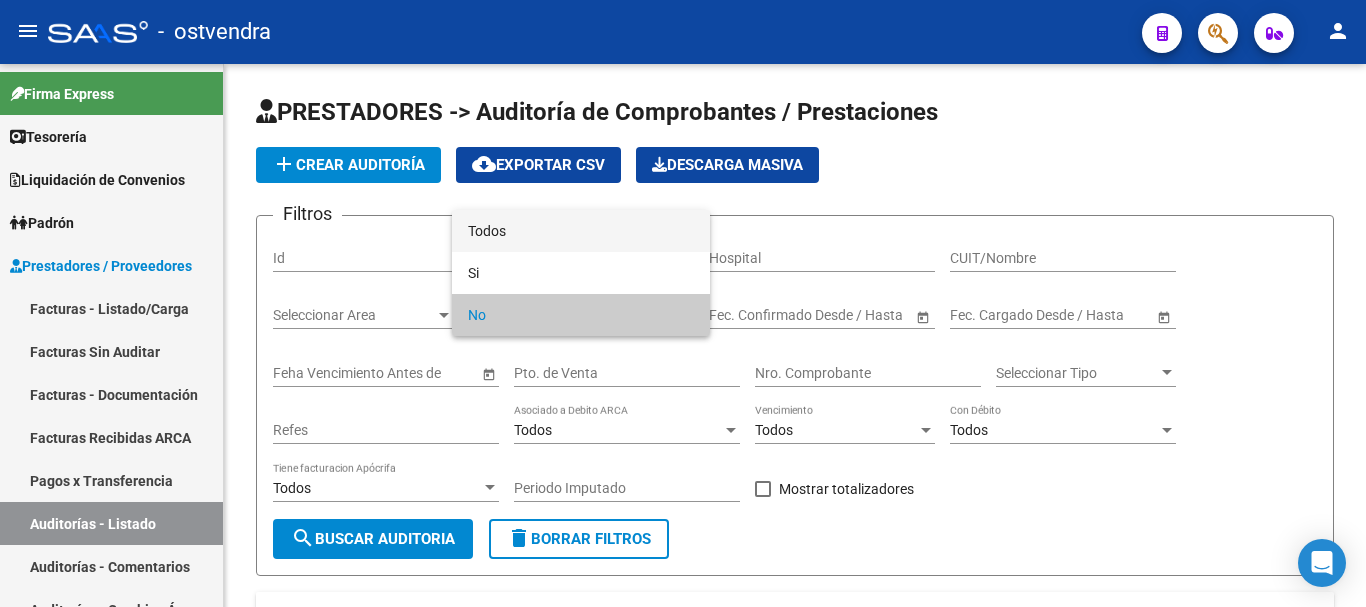 click on "Todos" at bounding box center [581, 231] 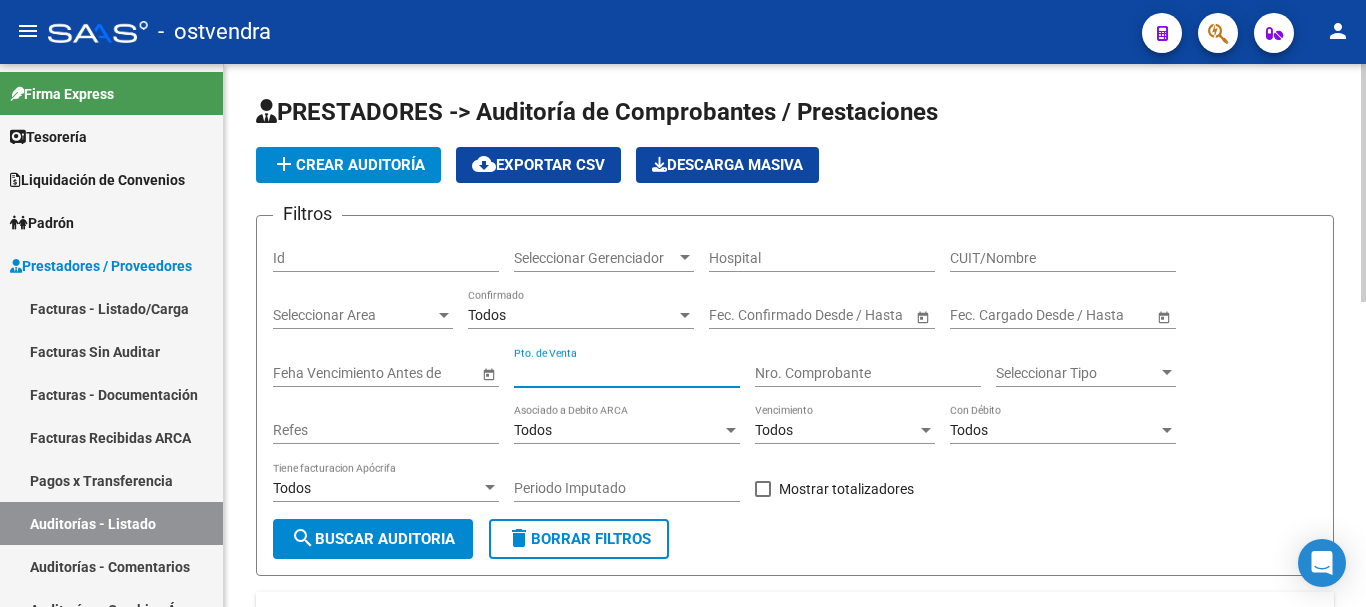 click on "Pto. de Venta" at bounding box center (627, 373) 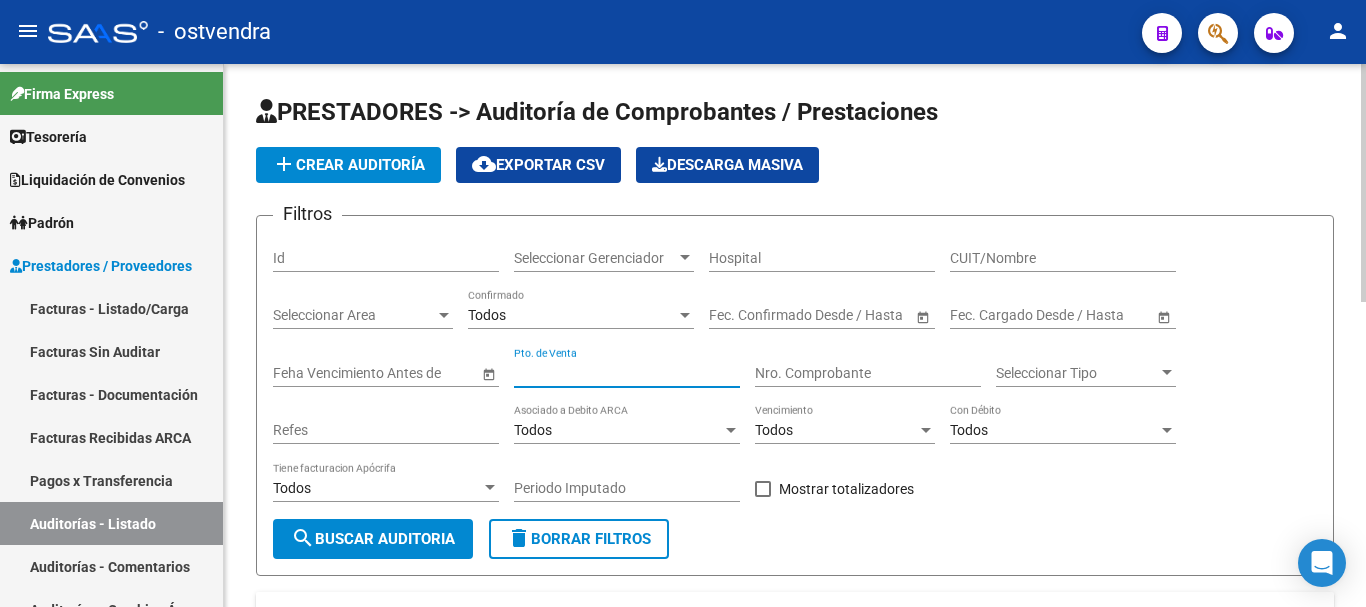 click on "Nro. Comprobante" 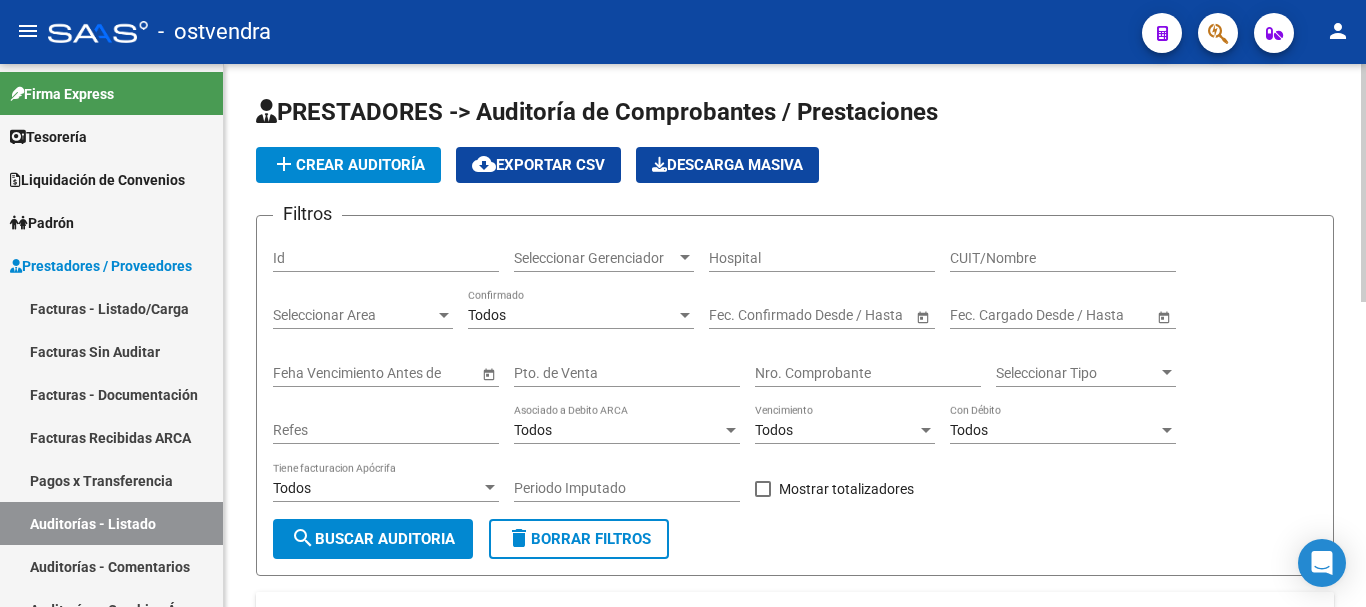 click on "Nro. Comprobante" 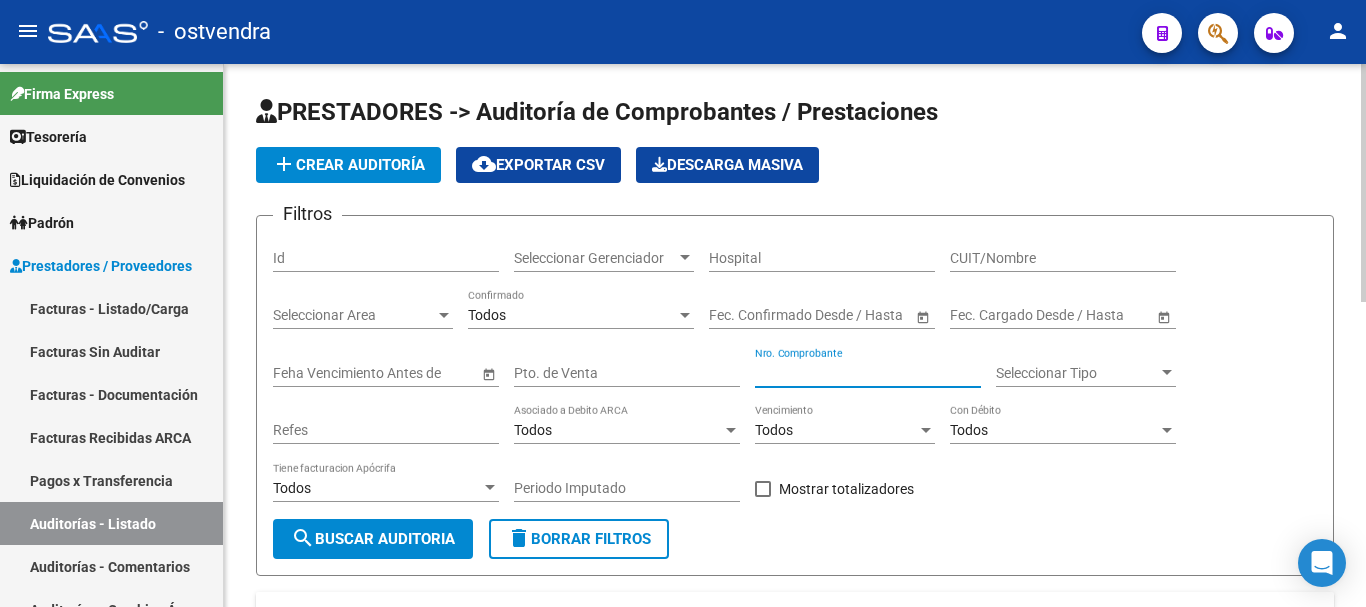 paste on "[NUMBER]" 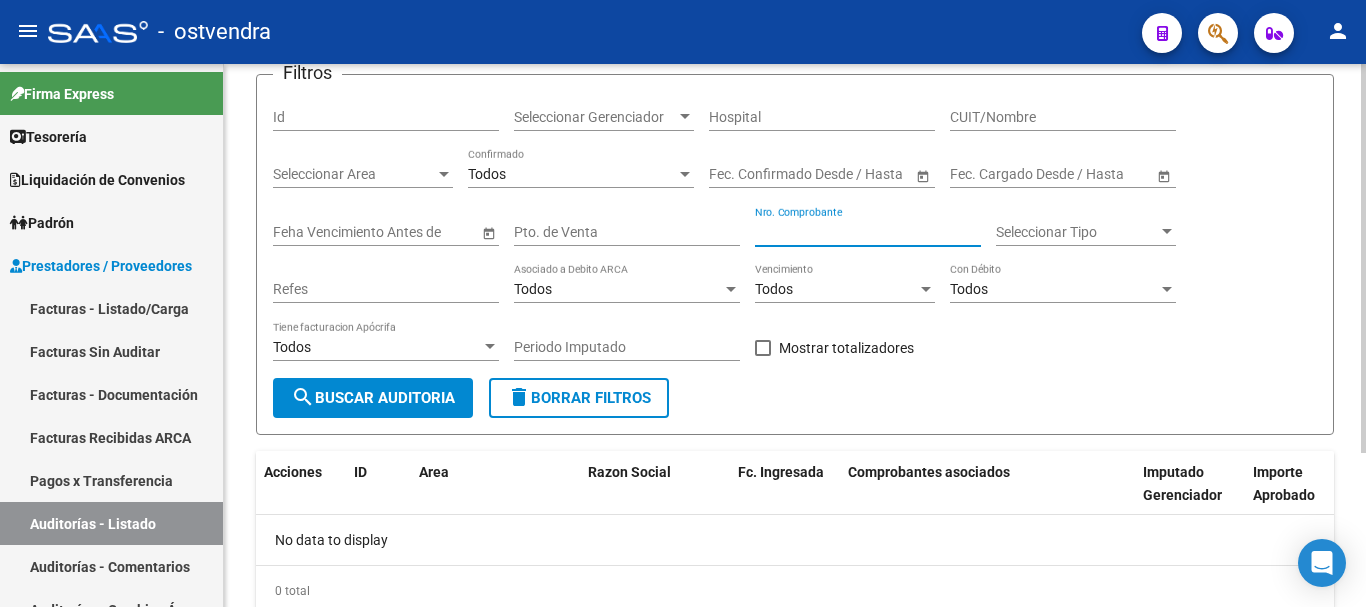 scroll, scrollTop: 114, scrollLeft: 0, axis: vertical 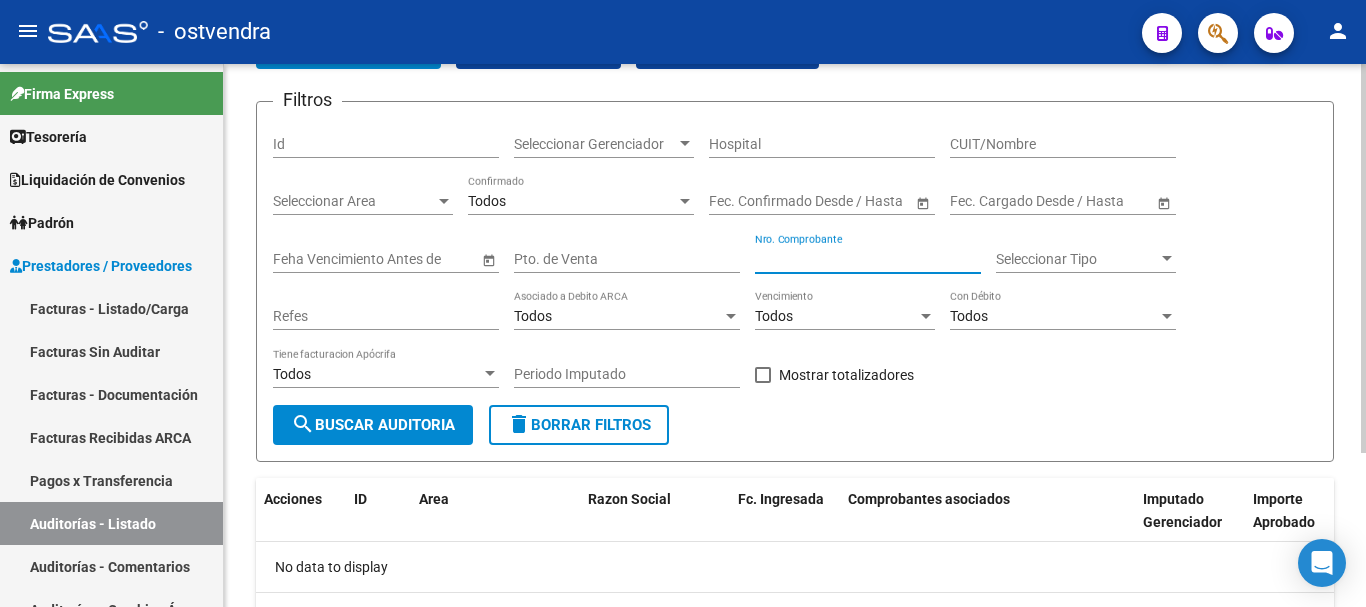 type on "[NUMBER]" 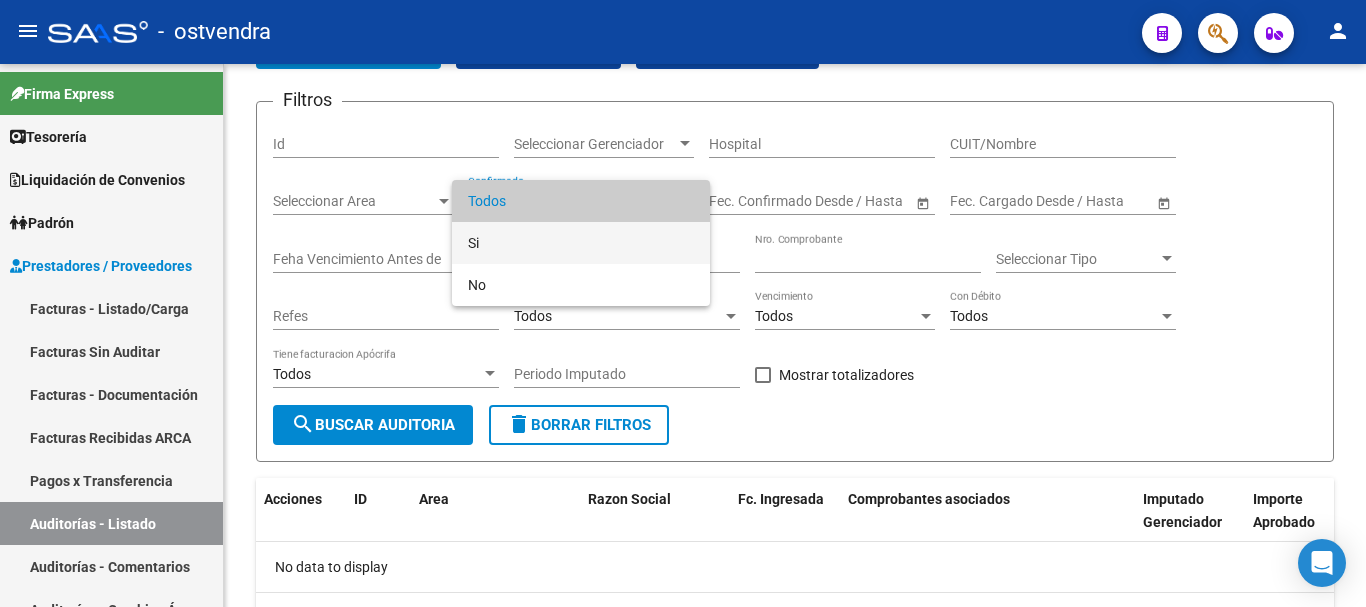 click on "Si" at bounding box center [581, 243] 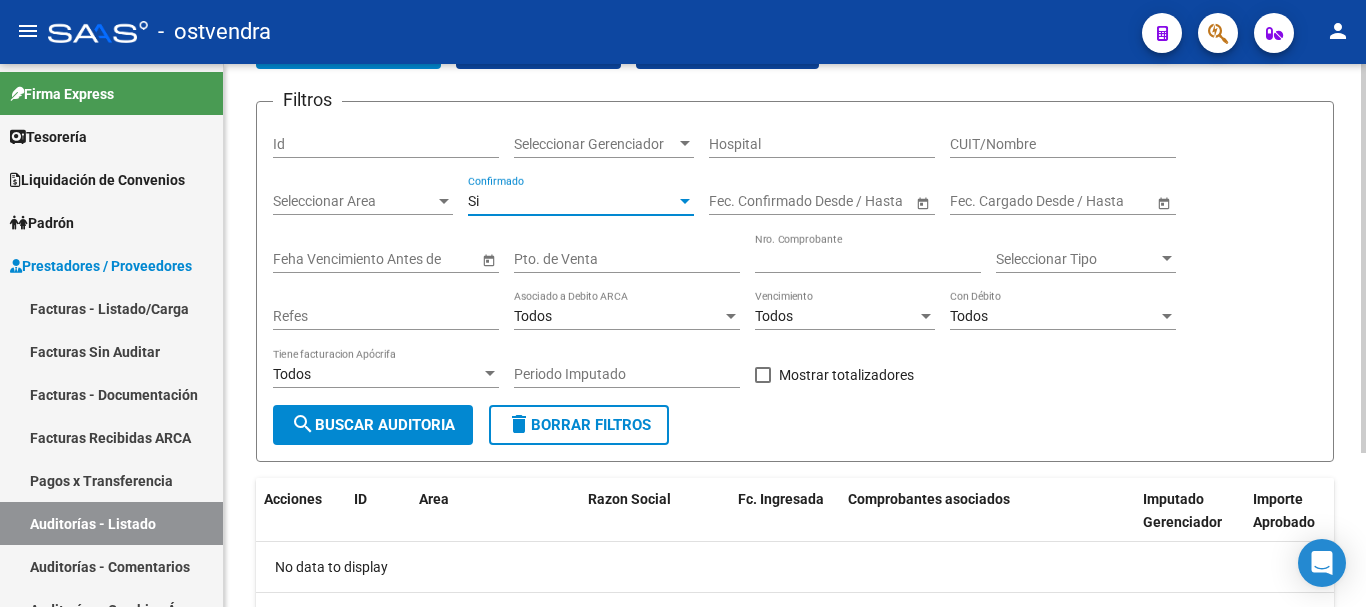 click on "search  Buscar Auditoria" 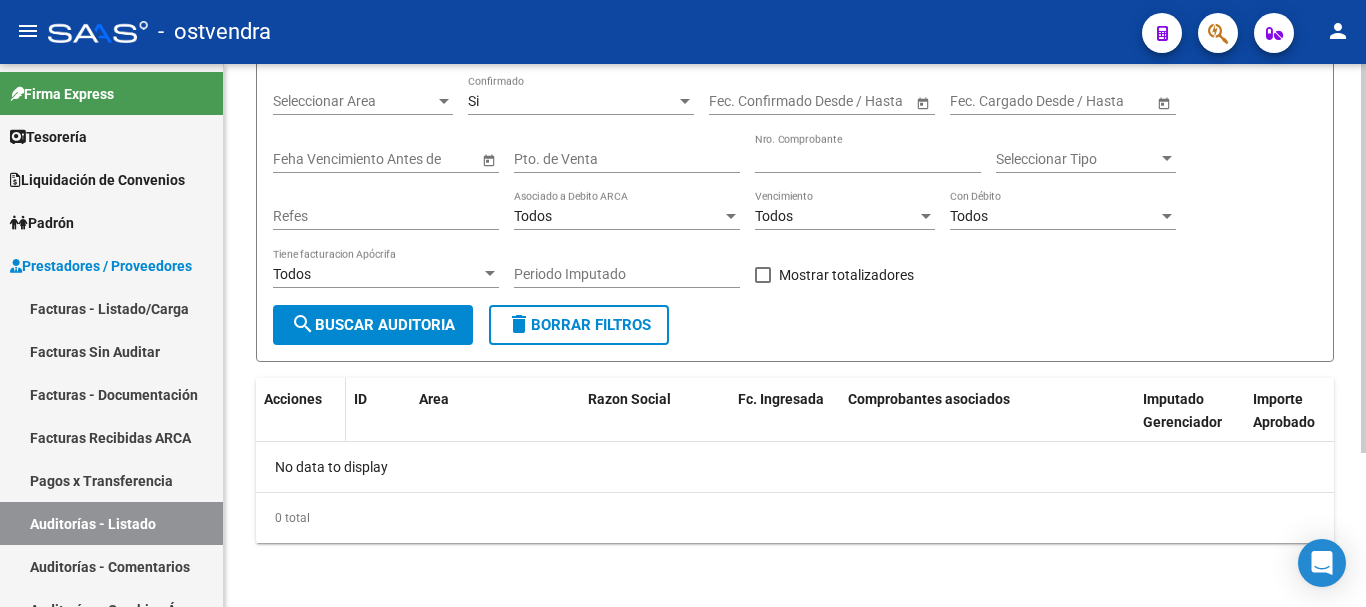 scroll, scrollTop: 114, scrollLeft: 0, axis: vertical 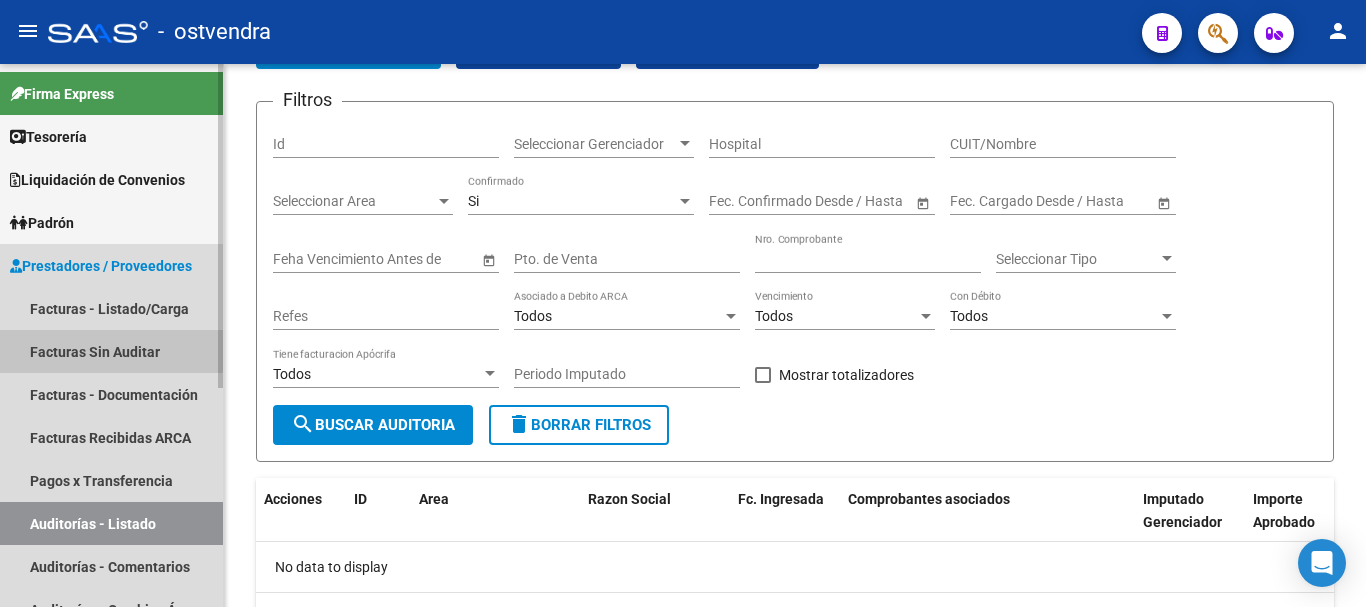 click on "Facturas Sin Auditar" at bounding box center (111, 351) 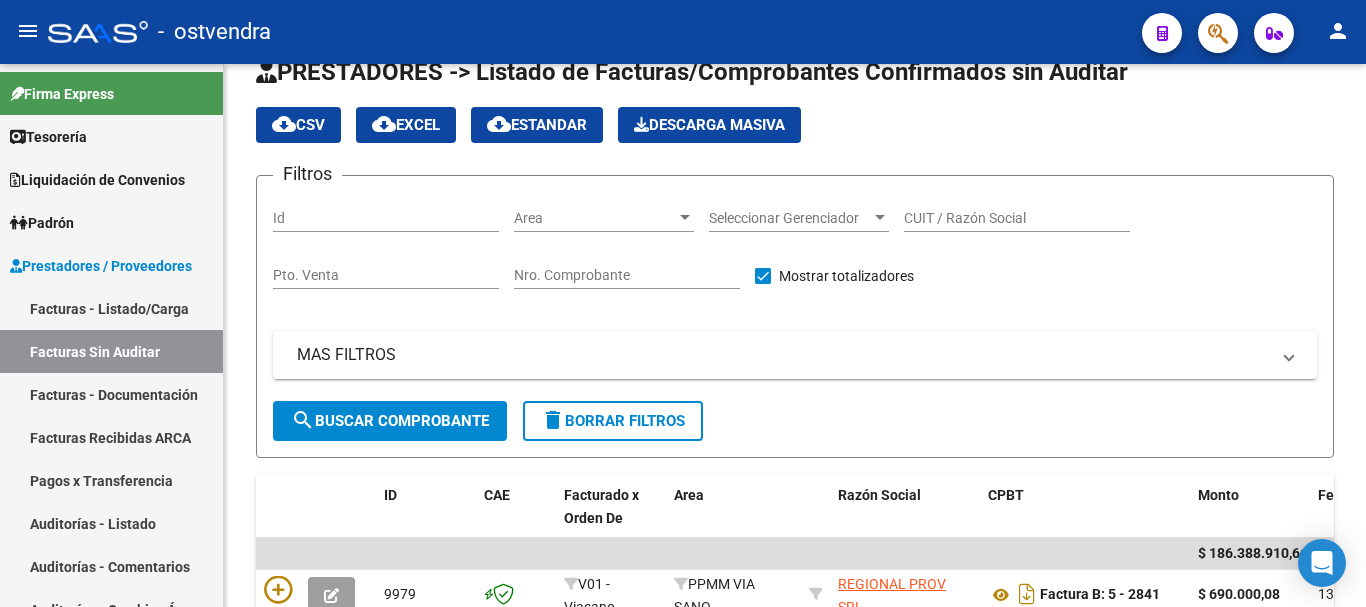 scroll, scrollTop: 0, scrollLeft: 0, axis: both 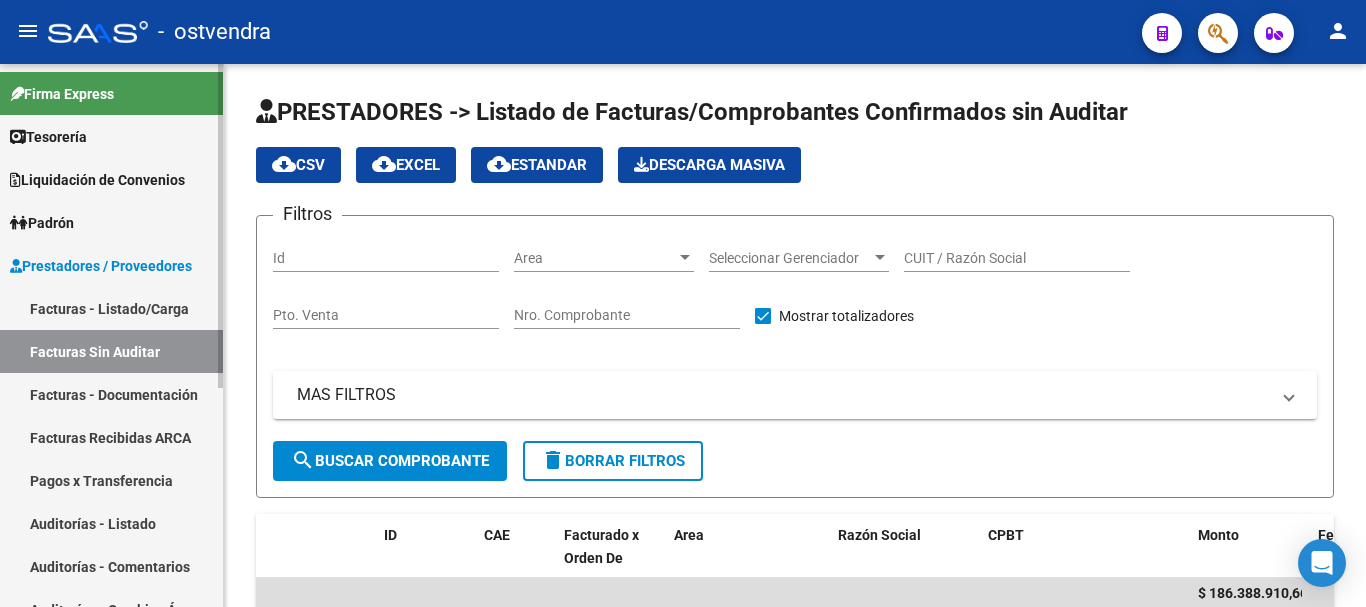 click on "Facturas Sin Auditar" at bounding box center [111, 351] 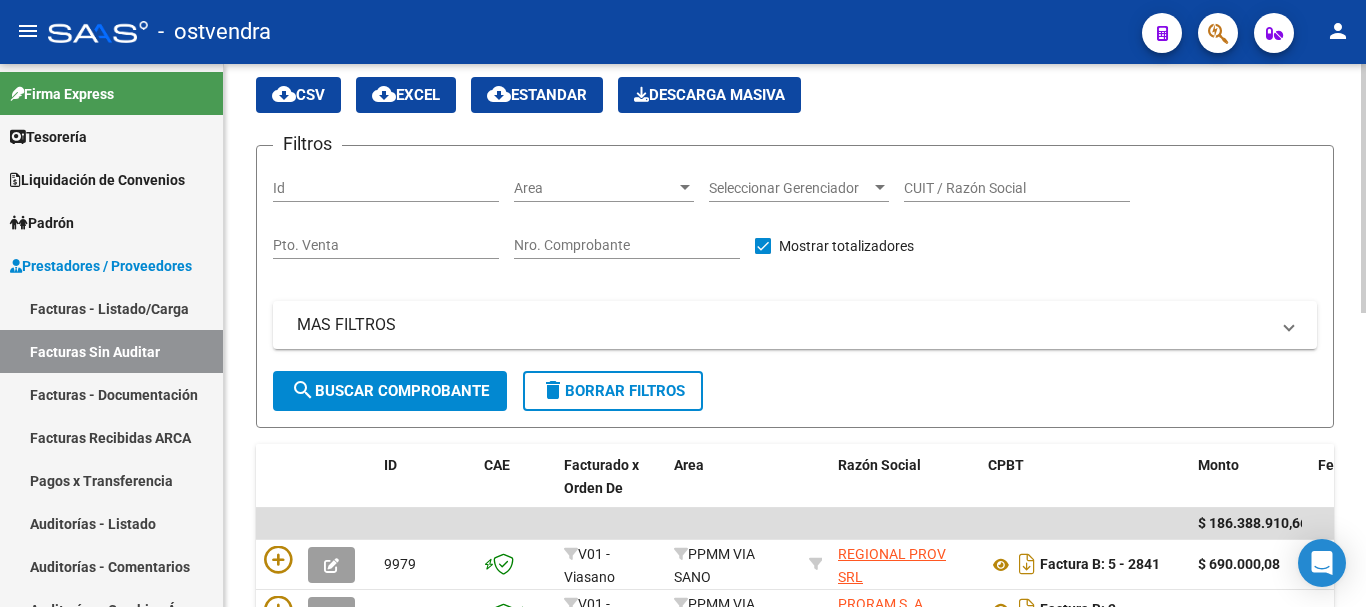 scroll, scrollTop: 300, scrollLeft: 0, axis: vertical 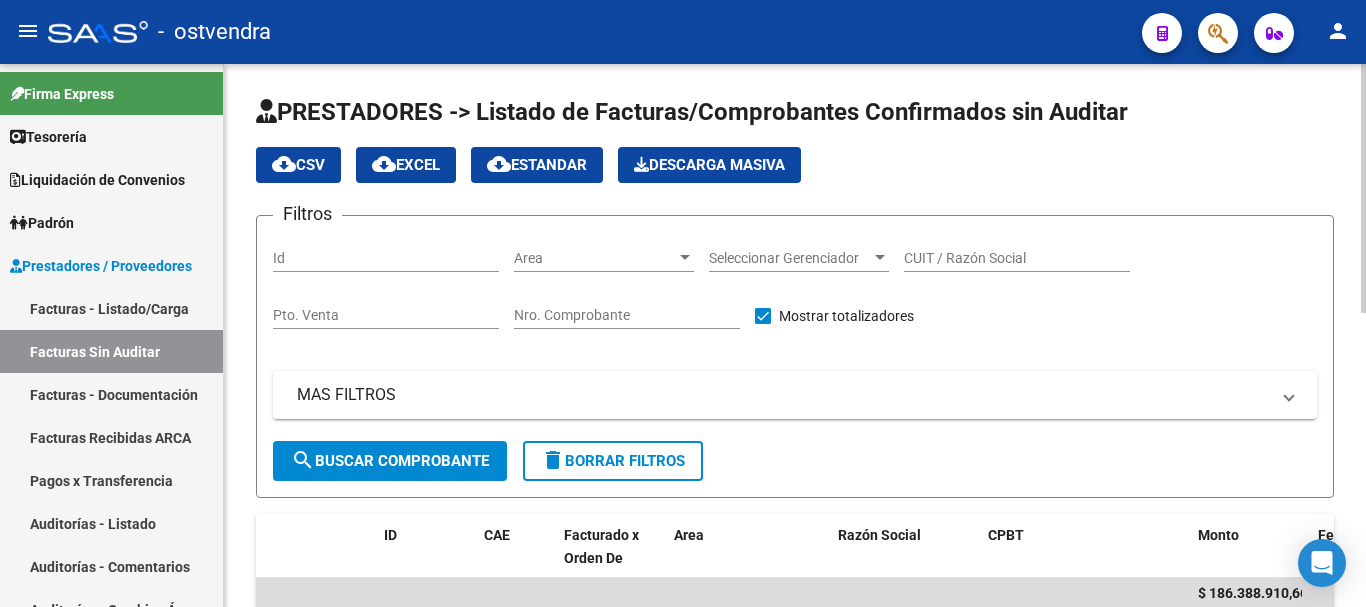 click on "Area Area" 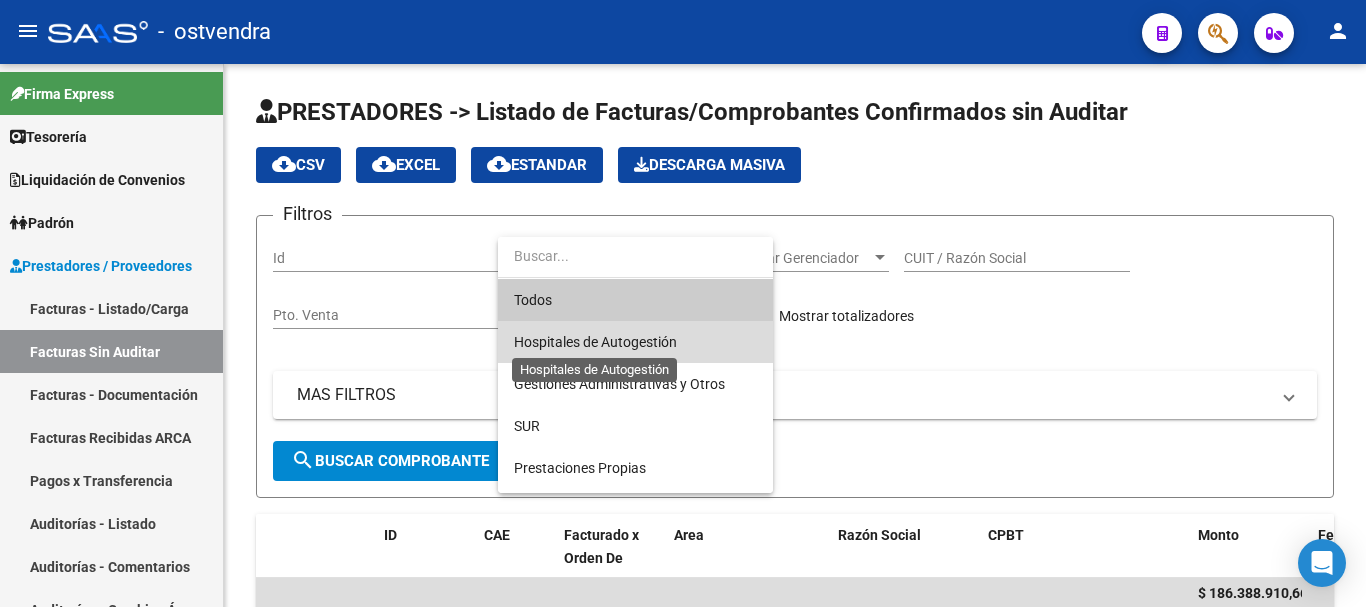 click on "Hospitales de Autogestión" at bounding box center [595, 342] 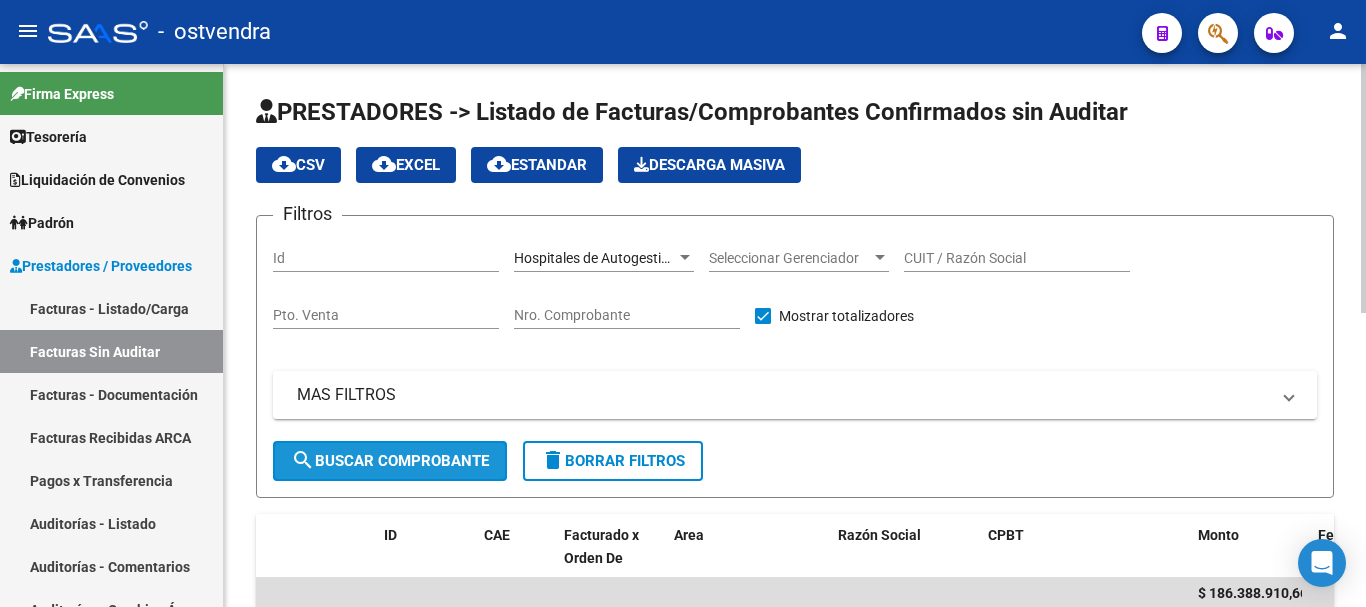 click on "search  Buscar Comprobante" 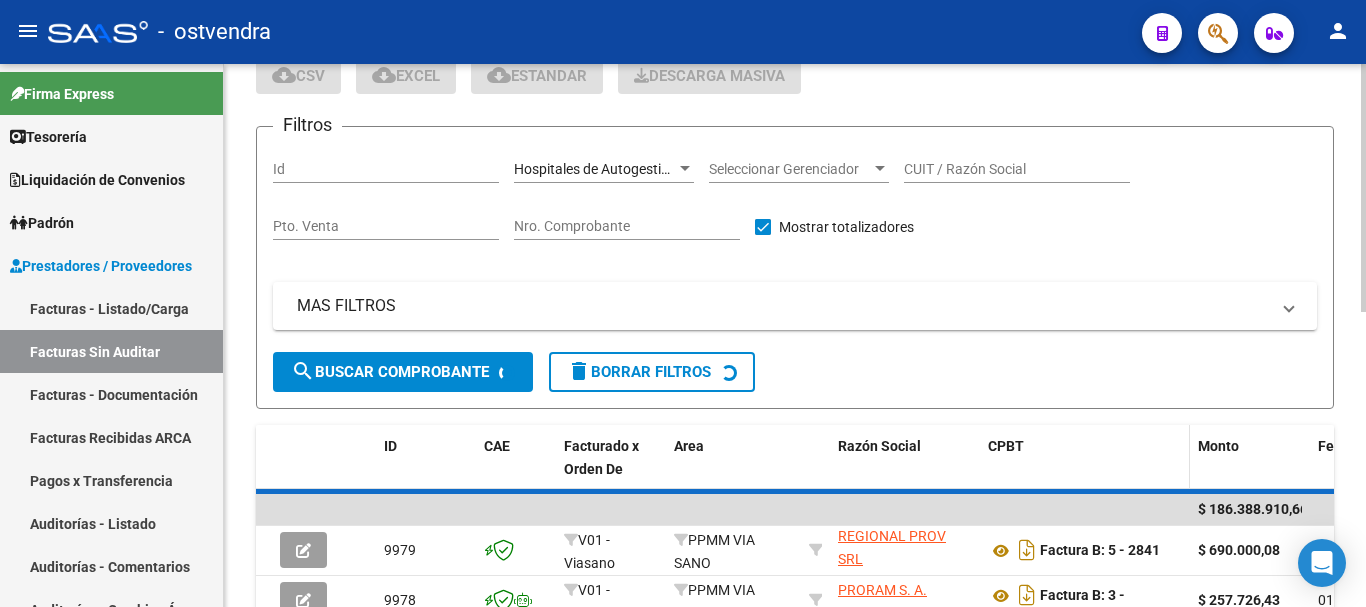 scroll, scrollTop: 300, scrollLeft: 0, axis: vertical 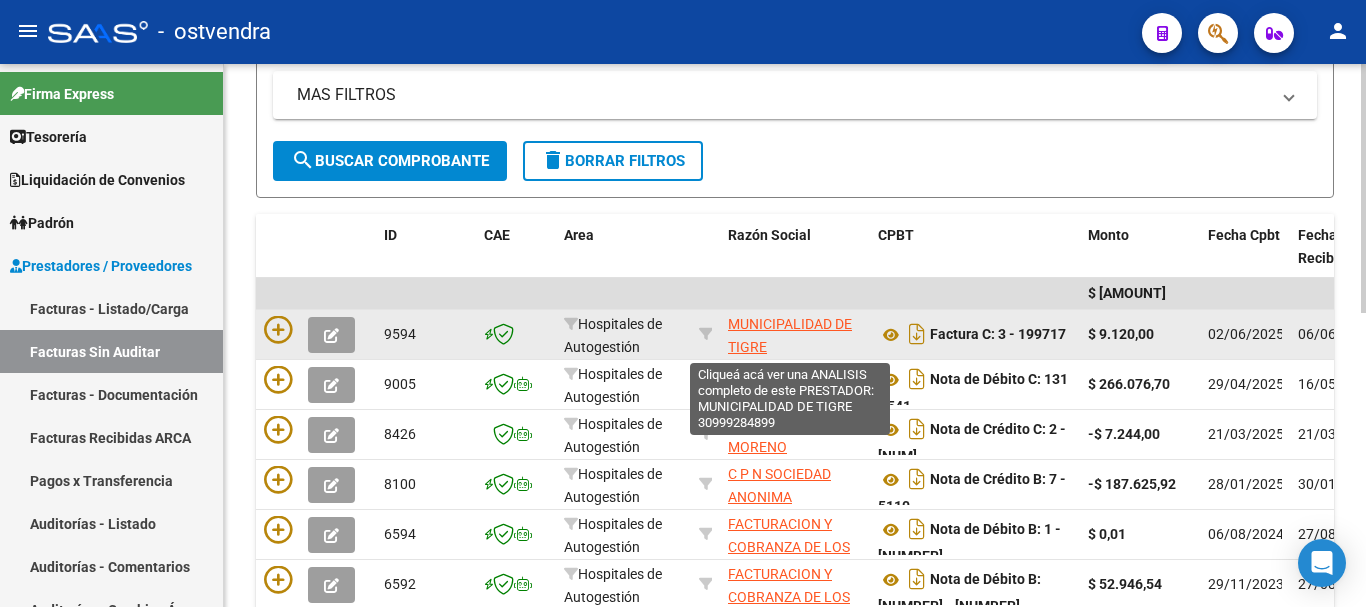 click on "MUNICIPALIDAD DE TIGRE" 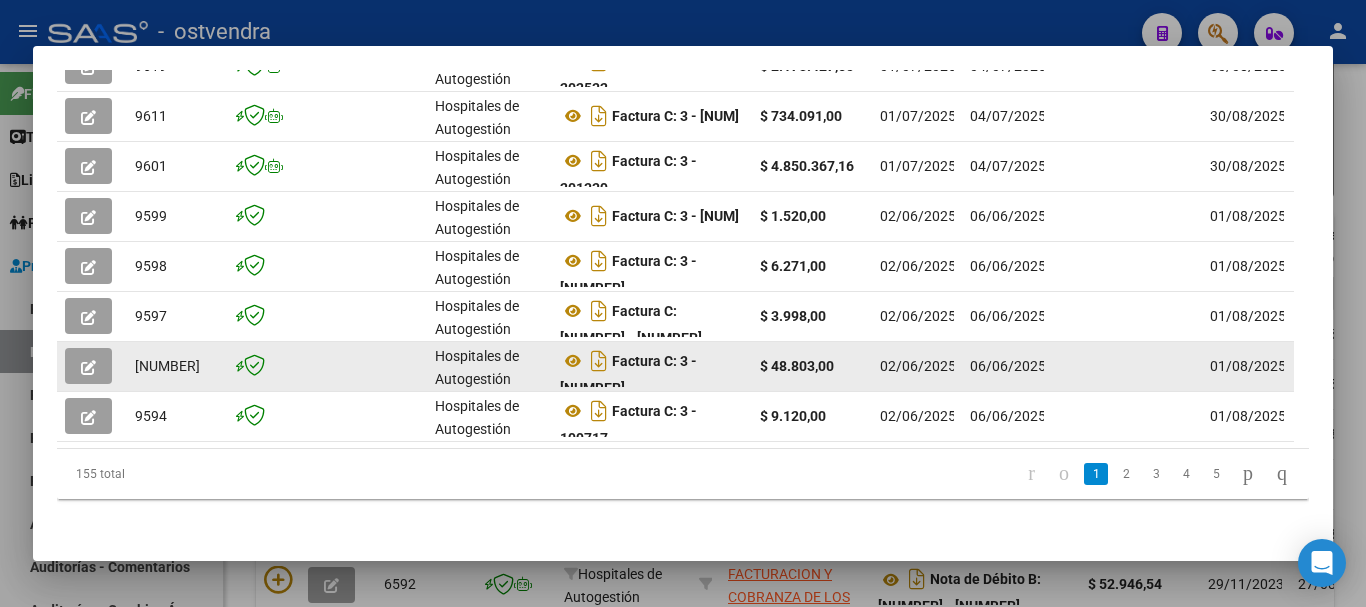 scroll, scrollTop: 701, scrollLeft: 0, axis: vertical 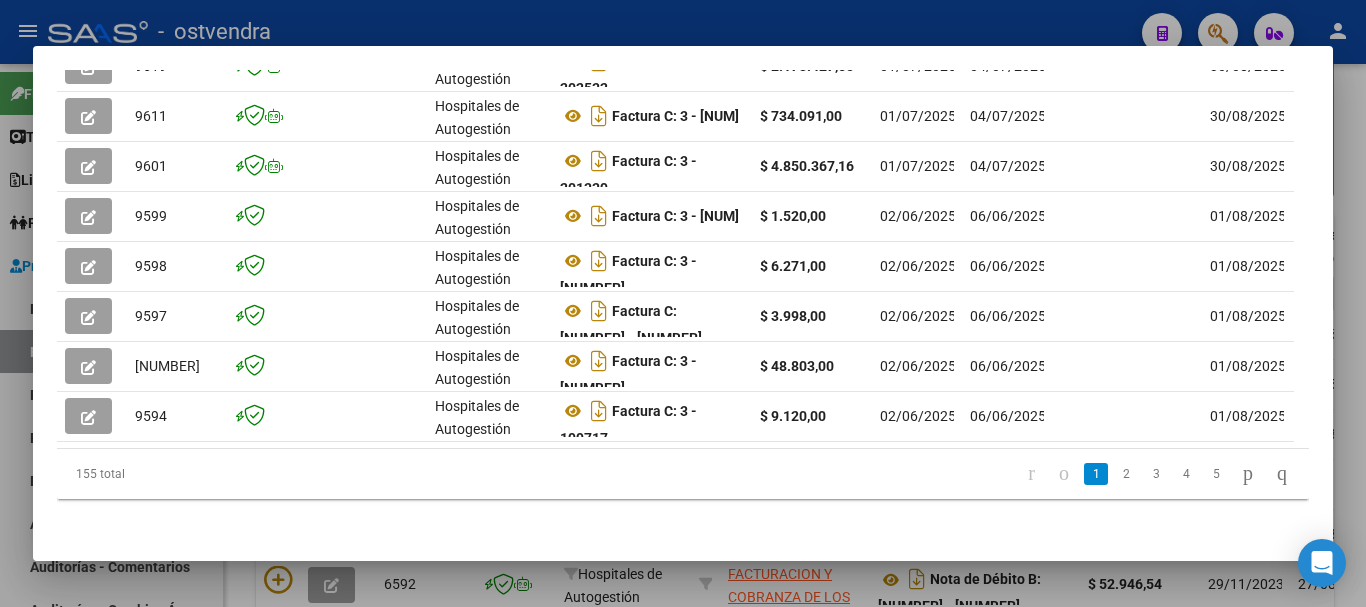 click on "3" 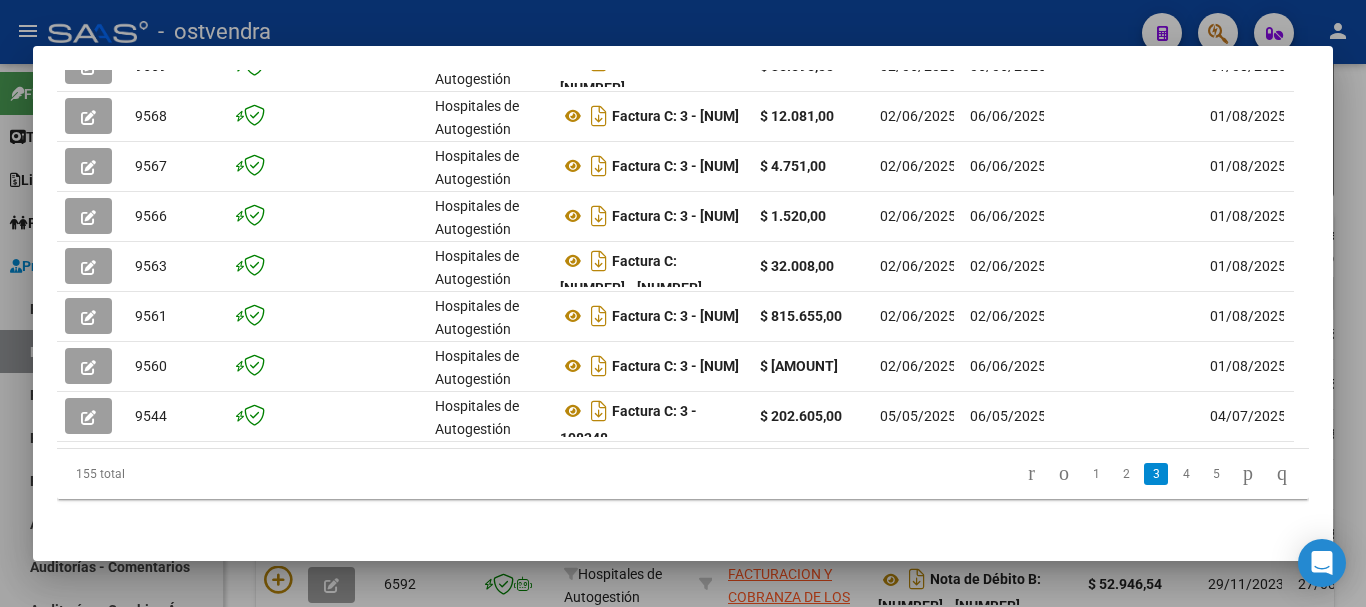 scroll, scrollTop: 701, scrollLeft: 0, axis: vertical 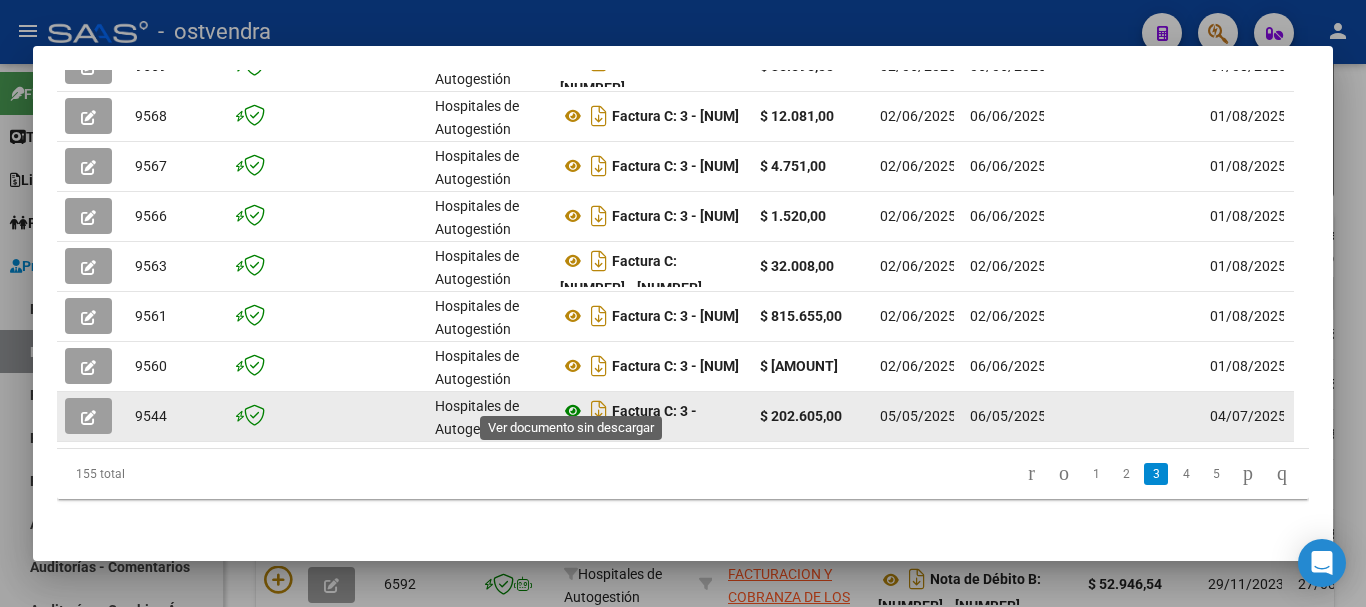 click 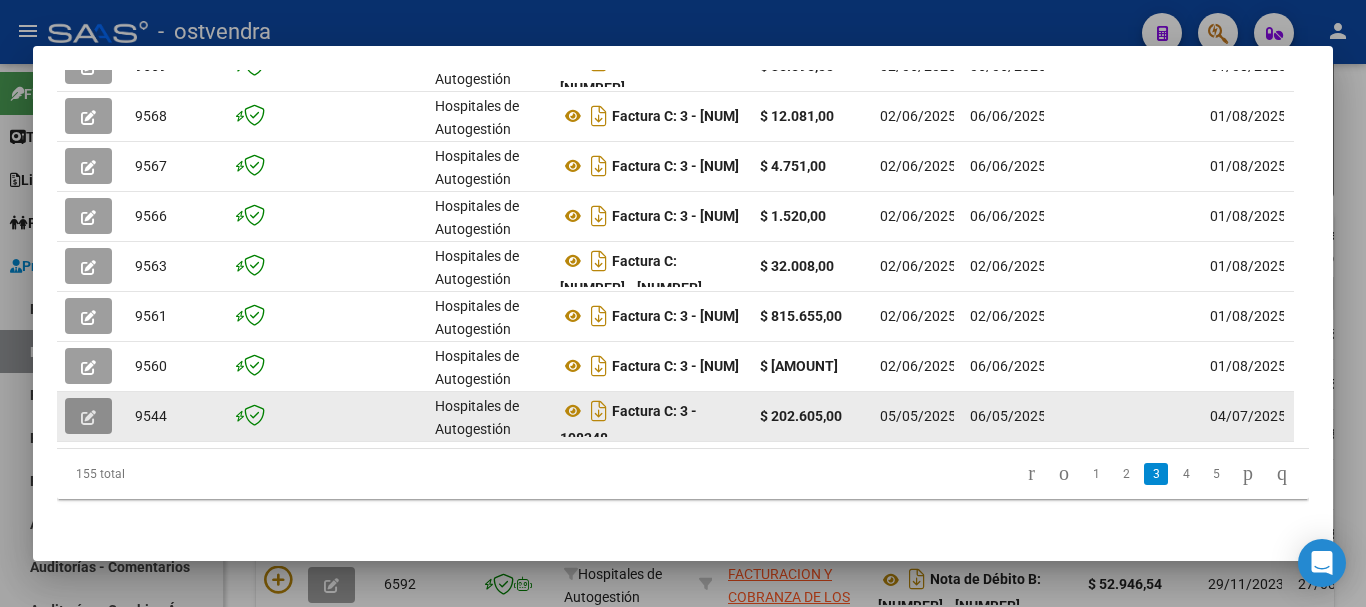 click 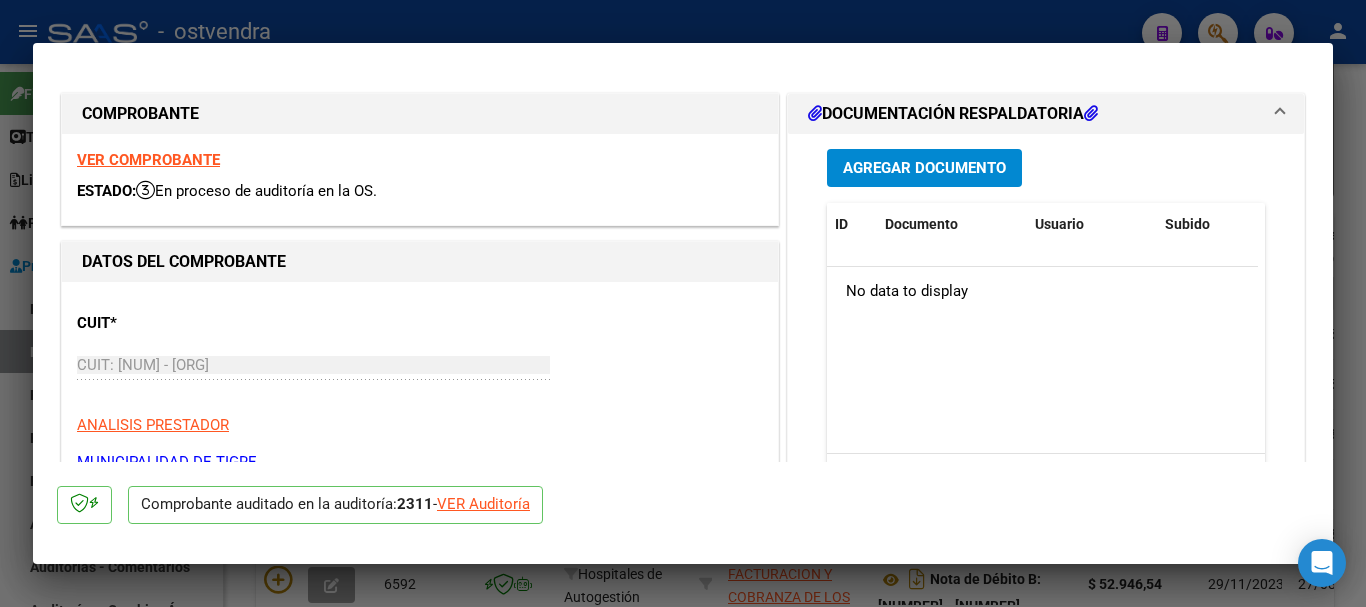 click on "VER Auditoría" 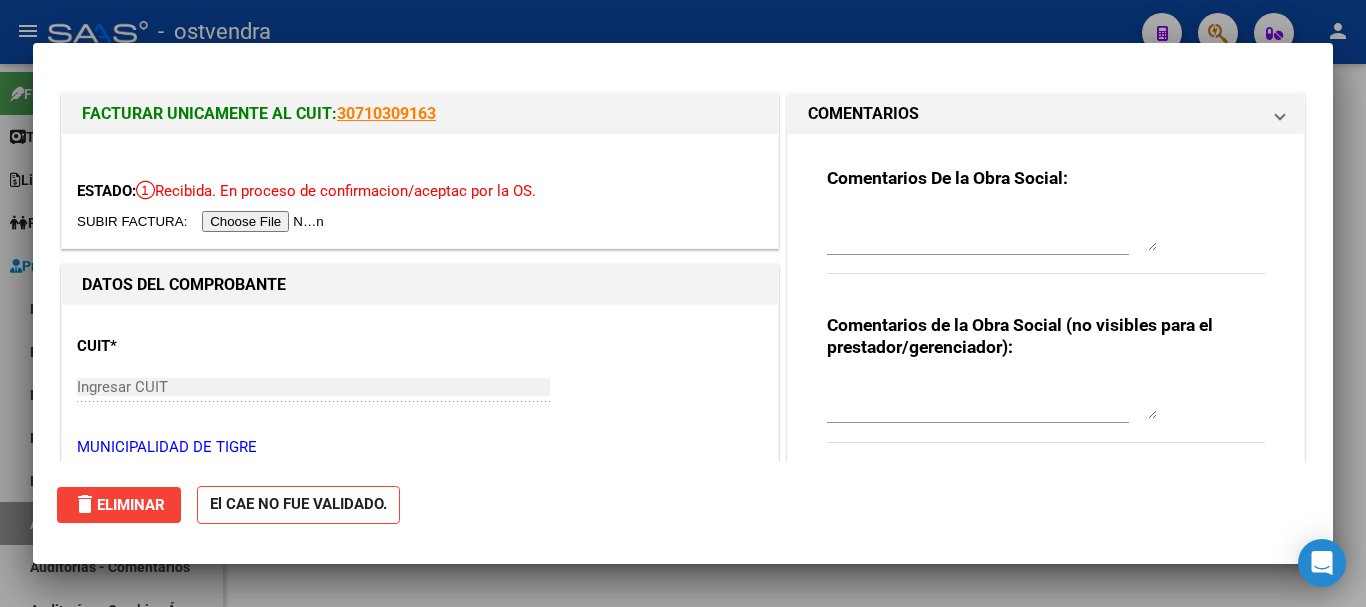 scroll, scrollTop: 0, scrollLeft: 0, axis: both 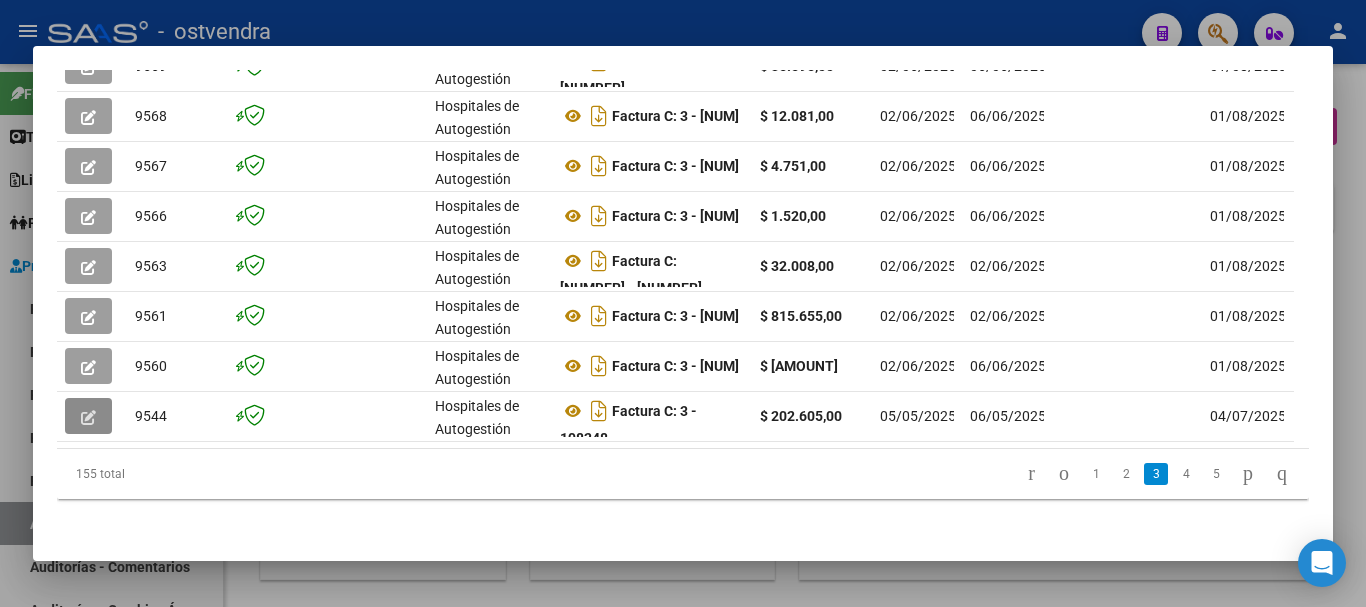 click at bounding box center [683, 303] 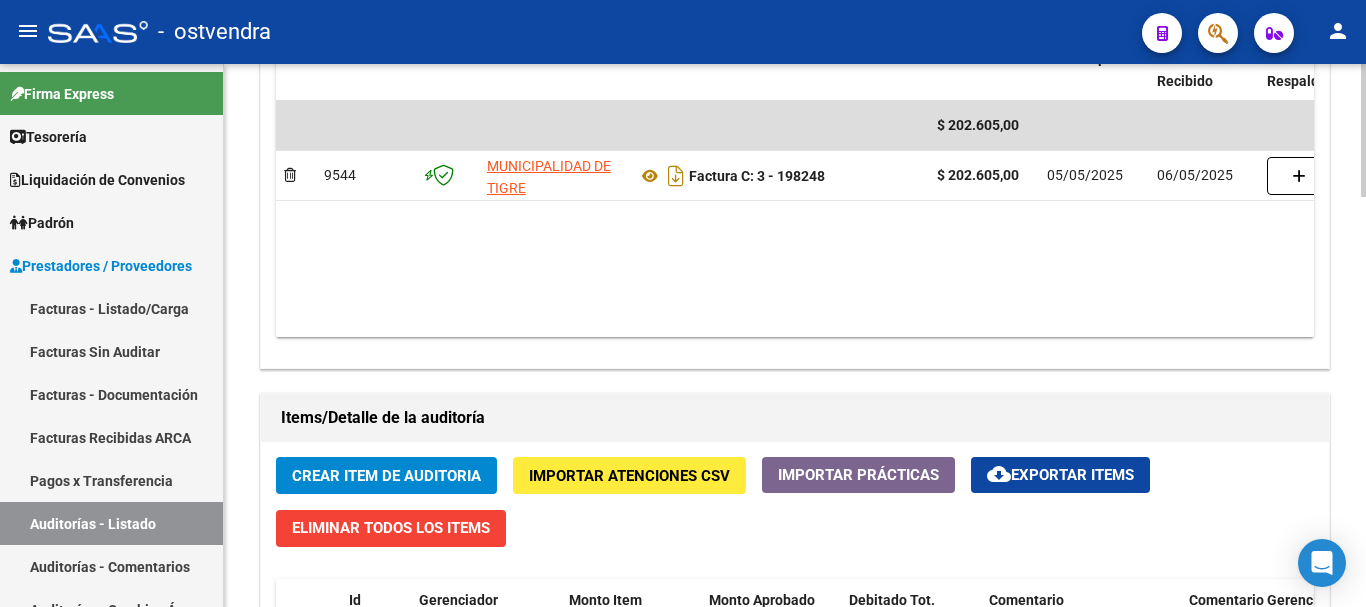 scroll, scrollTop: 970, scrollLeft: 0, axis: vertical 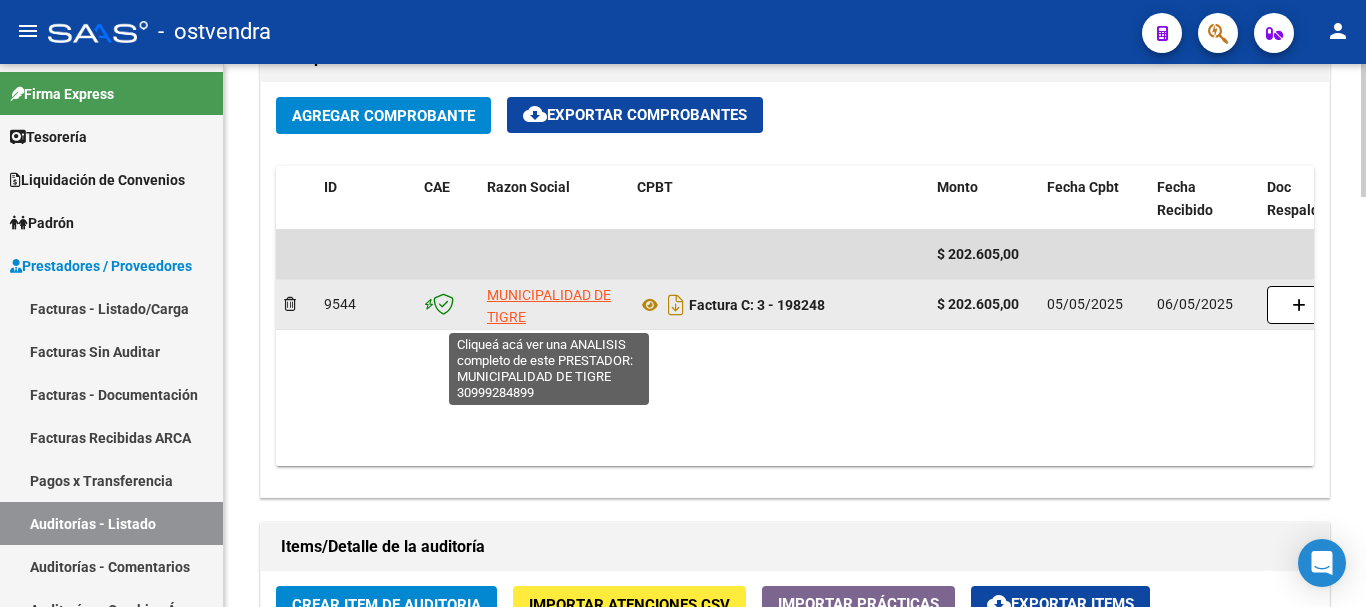 click on "MUNICIPALIDAD DE TIGRE" 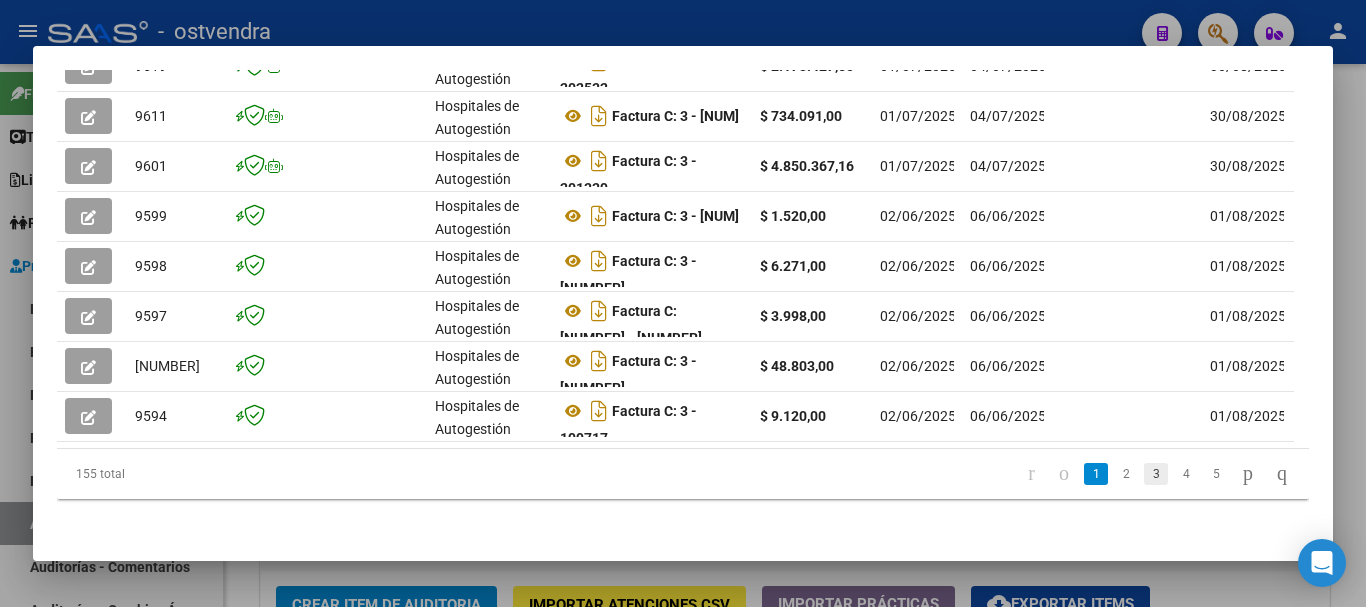 click on "3" 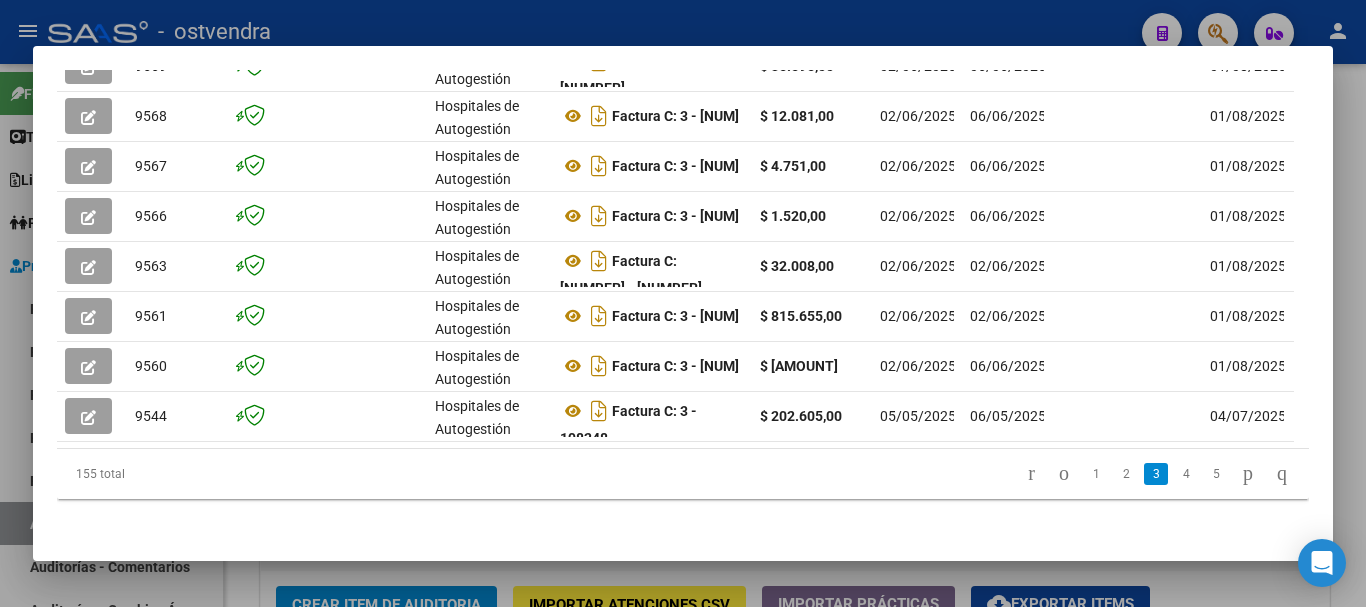 scroll, scrollTop: 701, scrollLeft: 0, axis: vertical 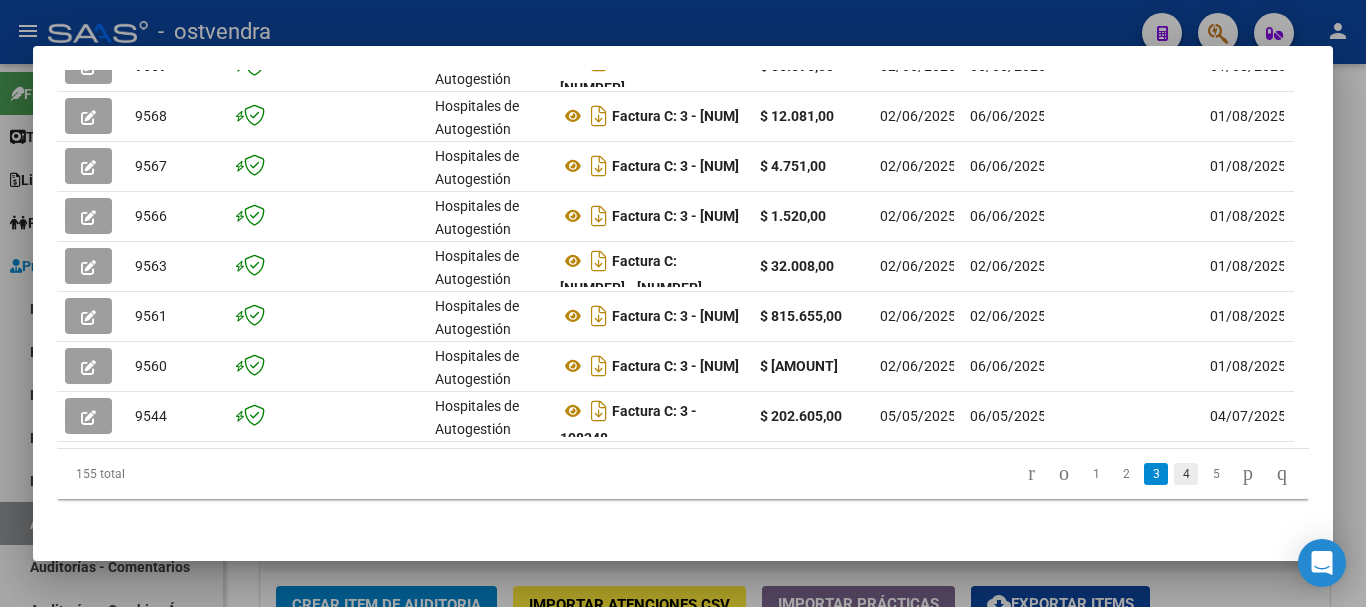 click on "4" 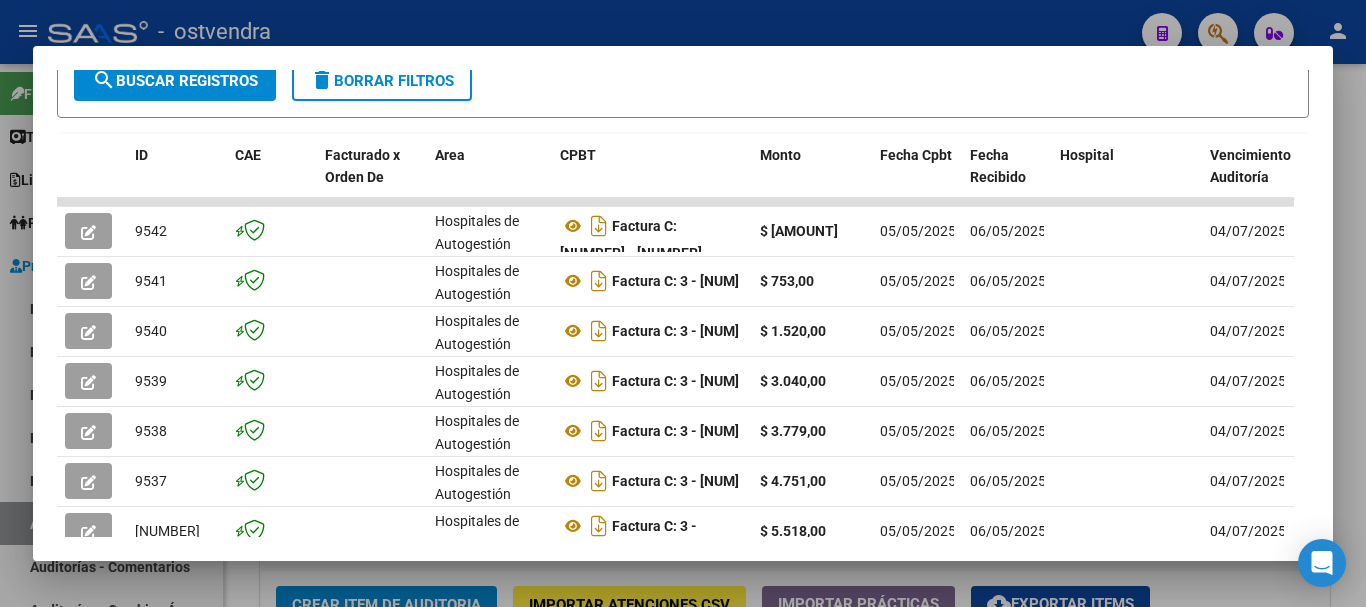 scroll, scrollTop: 401, scrollLeft: 0, axis: vertical 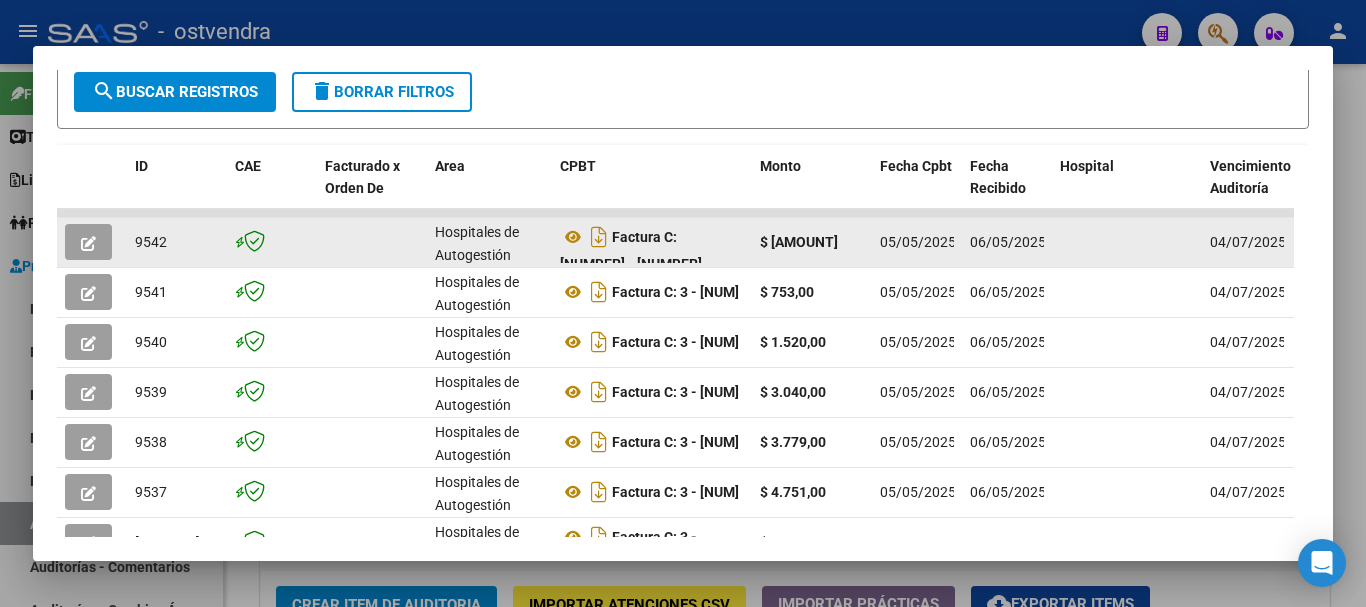 drag, startPoint x: 112, startPoint y: 254, endPoint x: 100, endPoint y: 254, distance: 12 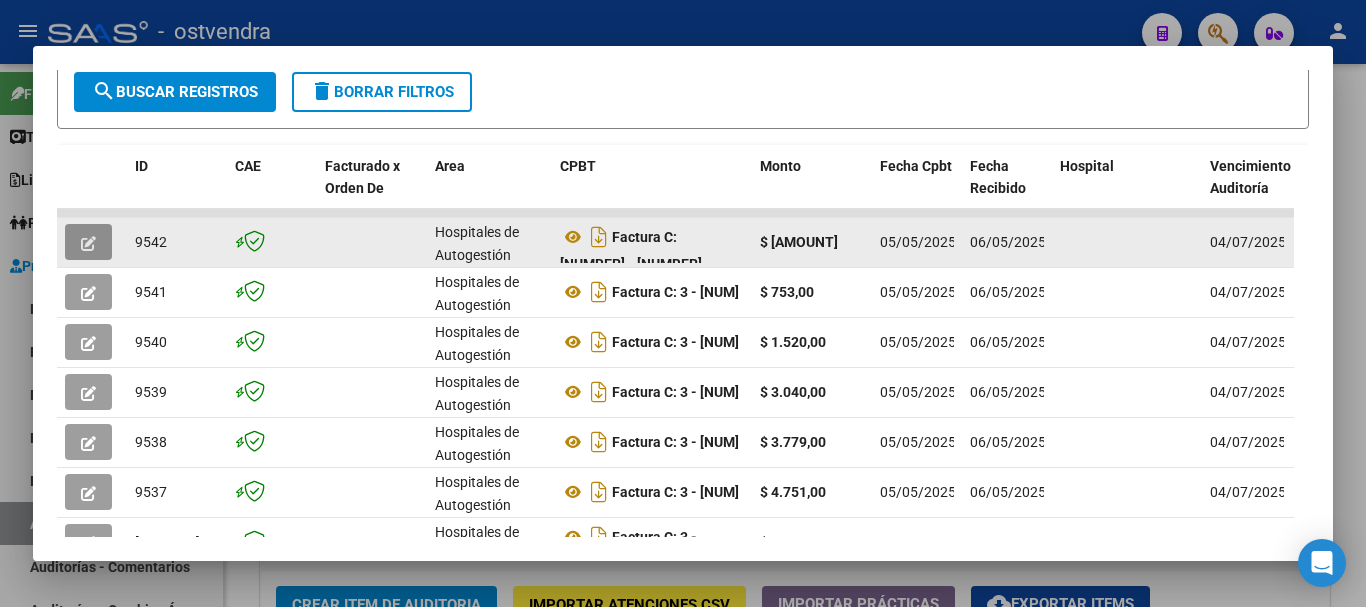 click 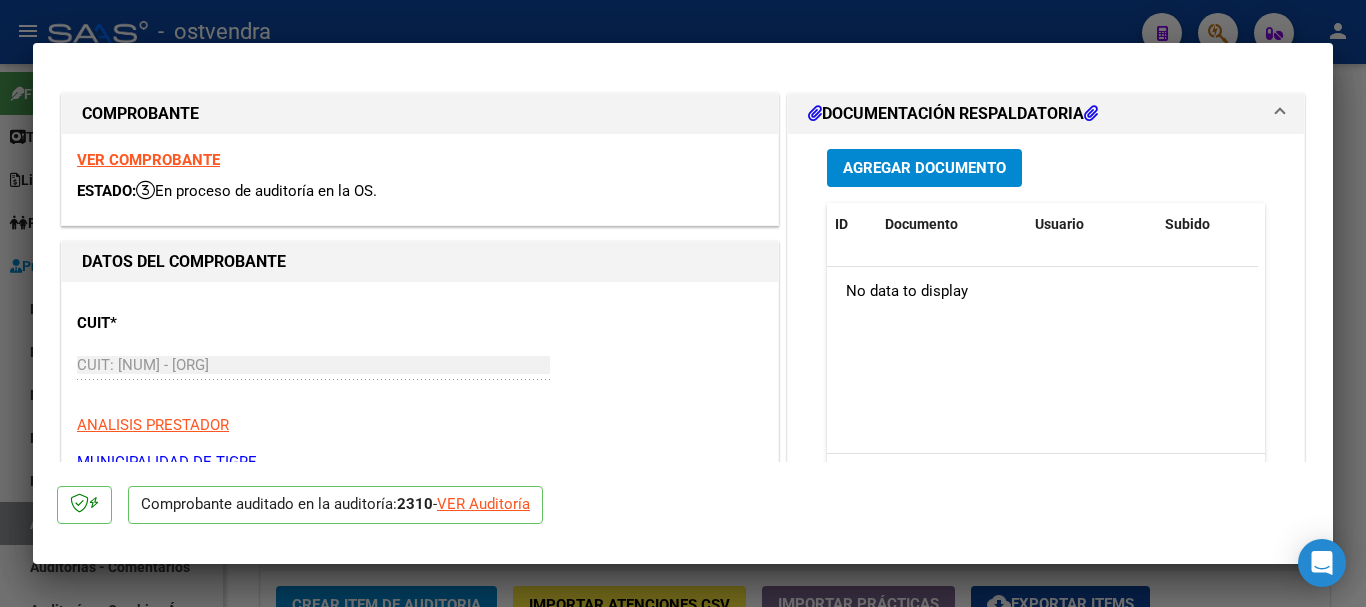 click on "VER Auditoría" 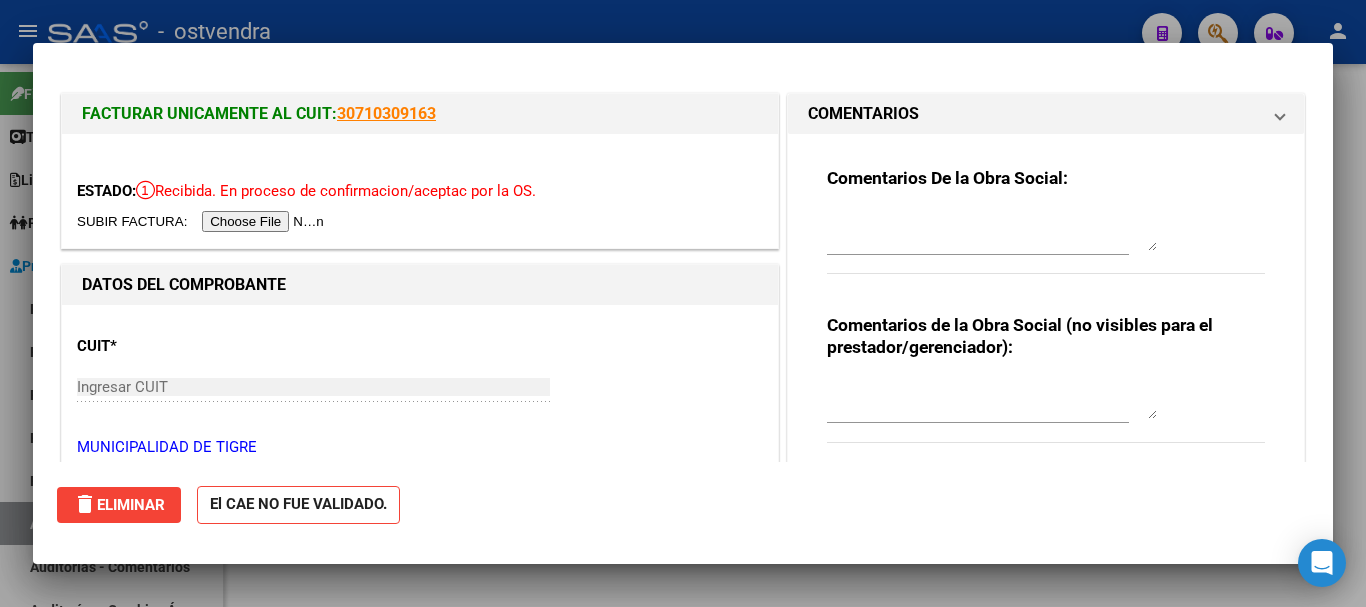 scroll, scrollTop: 0, scrollLeft: 0, axis: both 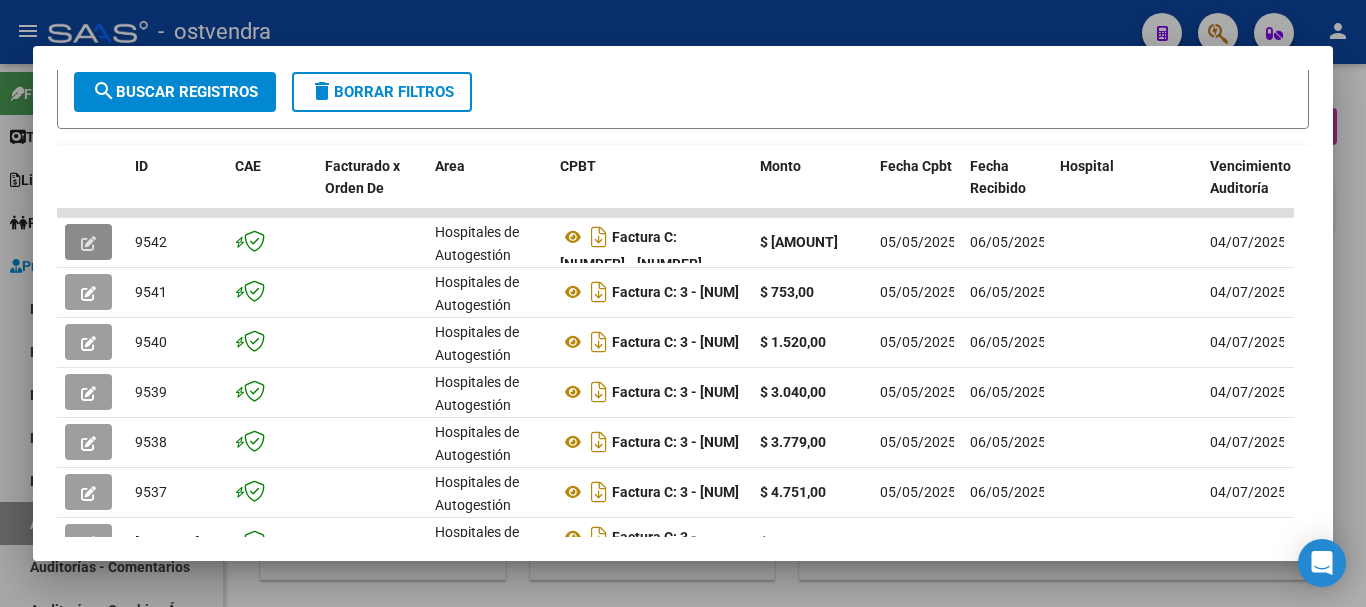 click at bounding box center (683, 303) 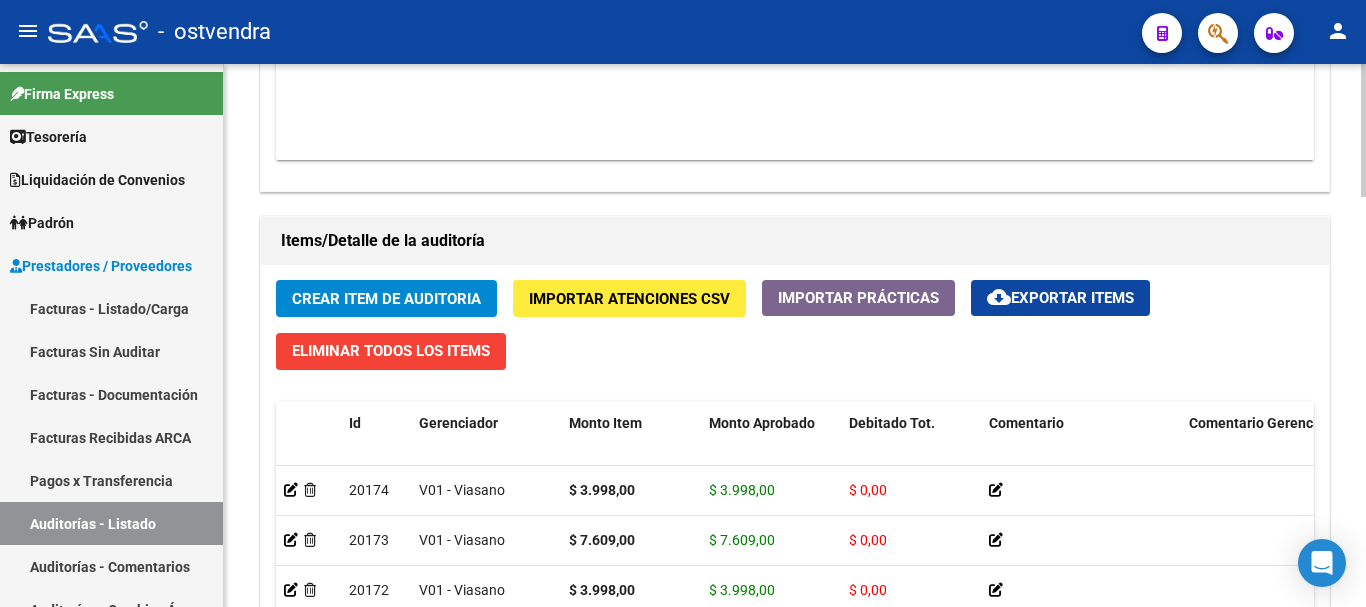 scroll, scrollTop: 1400, scrollLeft: 0, axis: vertical 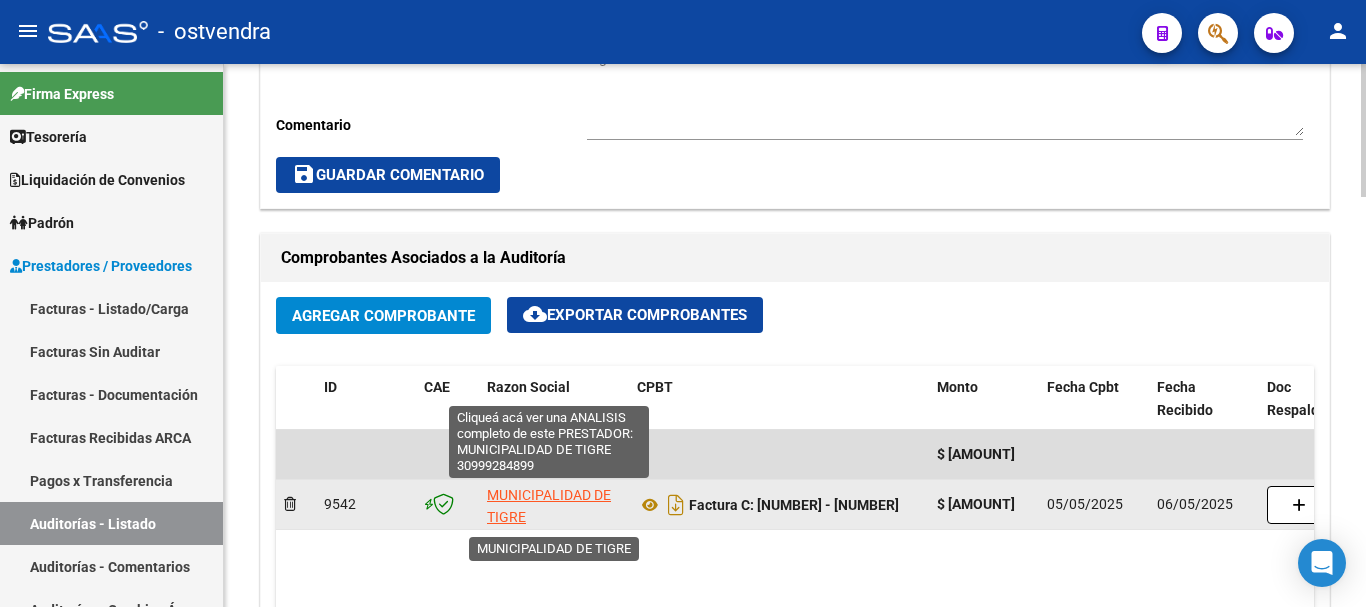 click on "MUNICIPALIDAD DE TIGRE" 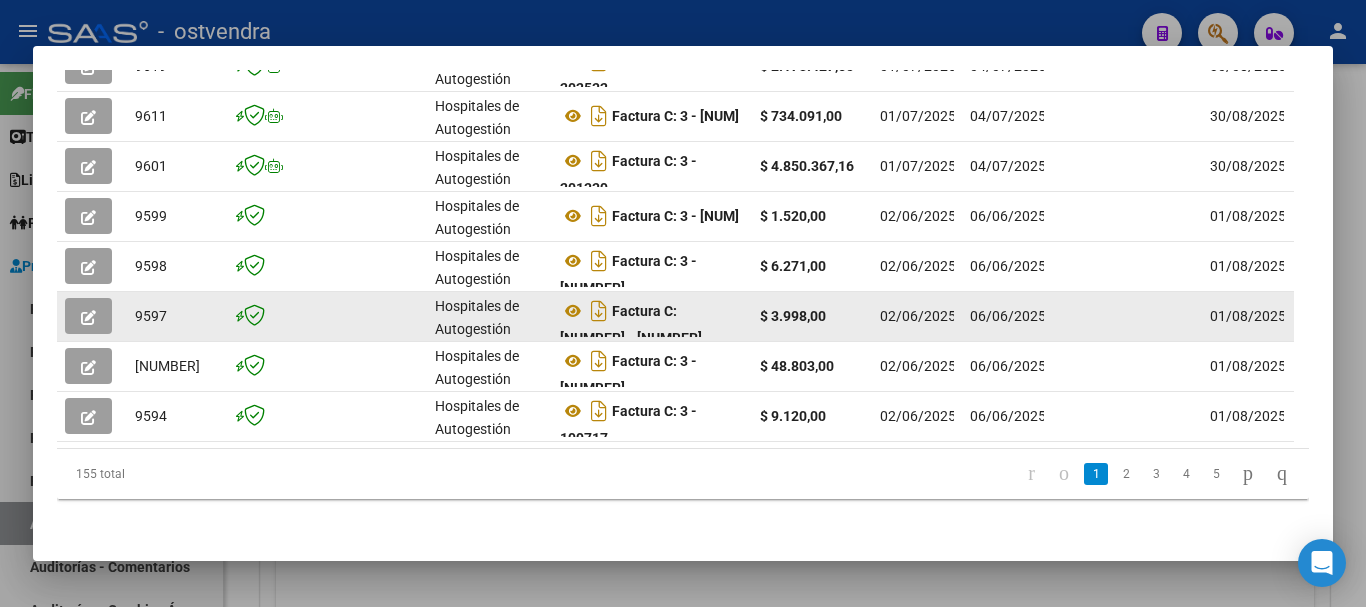 scroll, scrollTop: 701, scrollLeft: 0, axis: vertical 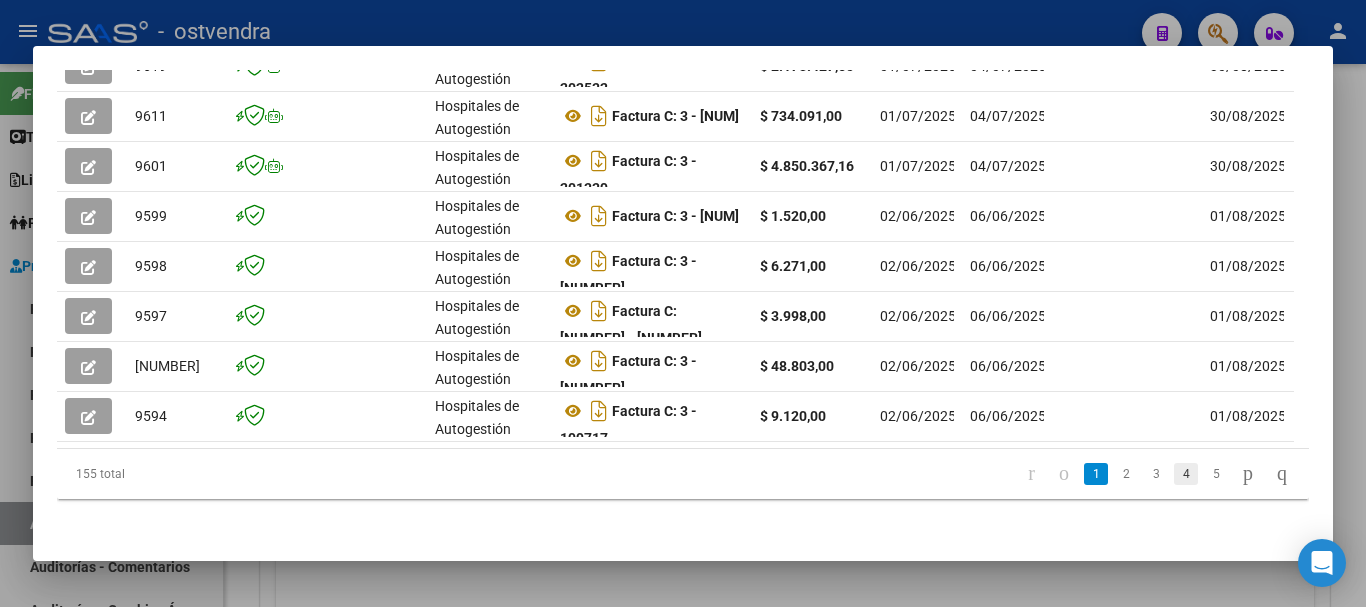 click on "4" 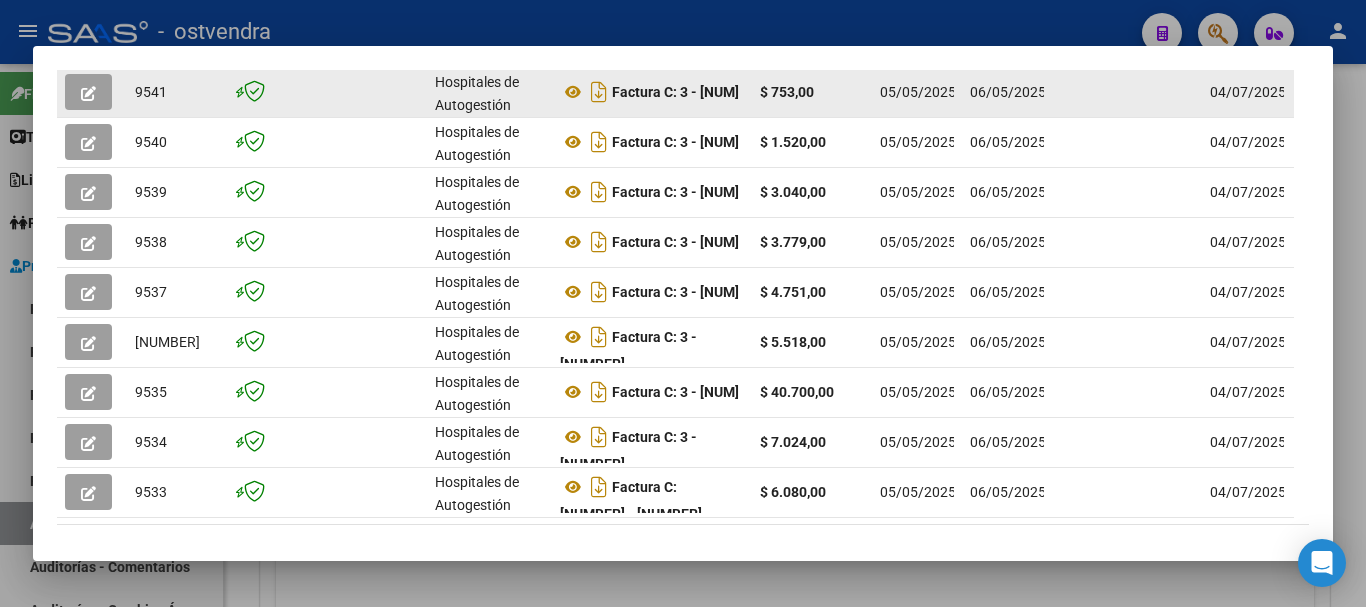 scroll, scrollTop: 401, scrollLeft: 0, axis: vertical 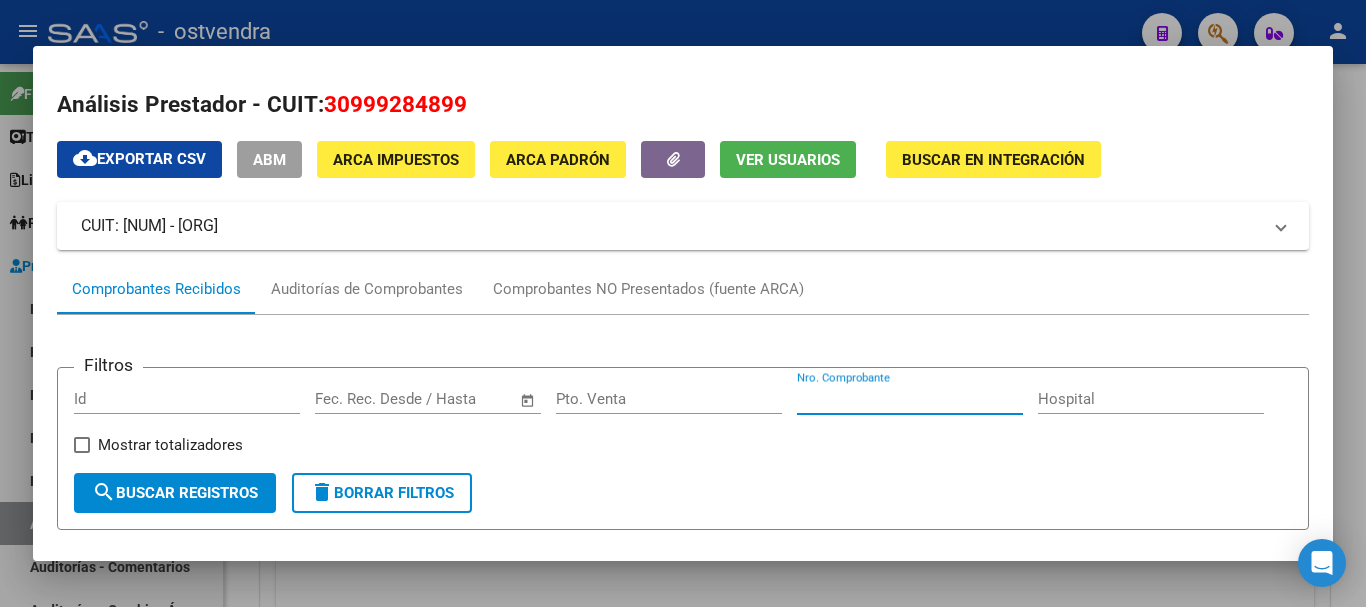 click on "Nro. Comprobante" at bounding box center [910, 399] 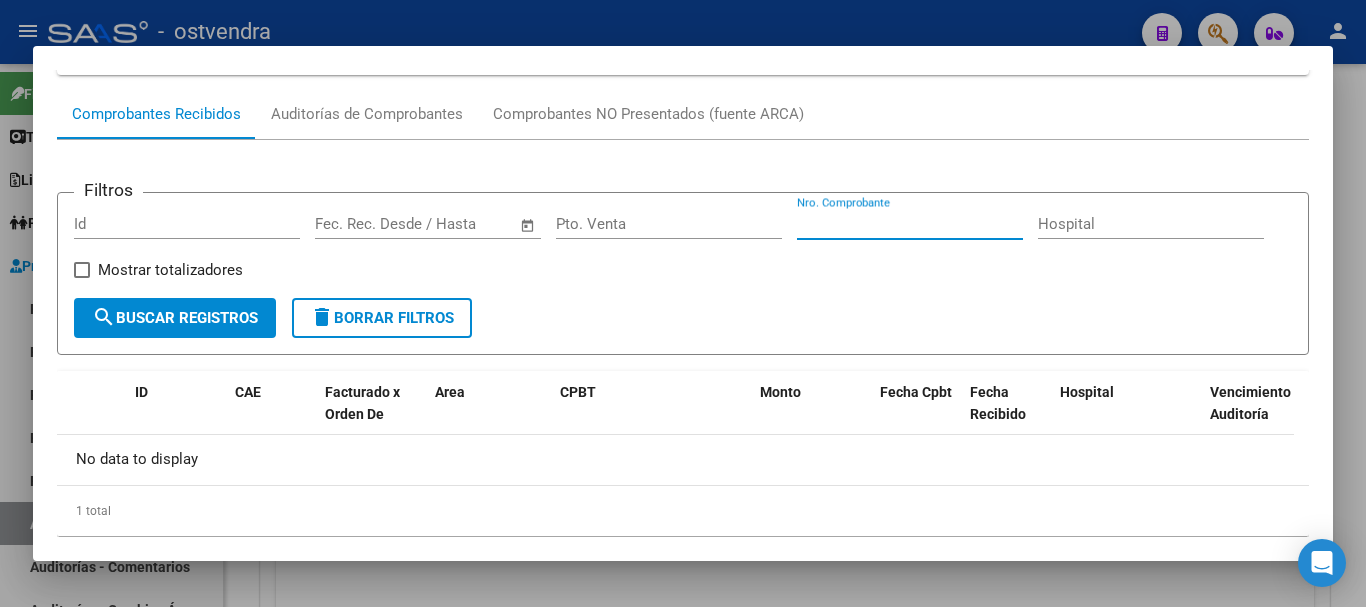 scroll, scrollTop: 220, scrollLeft: 0, axis: vertical 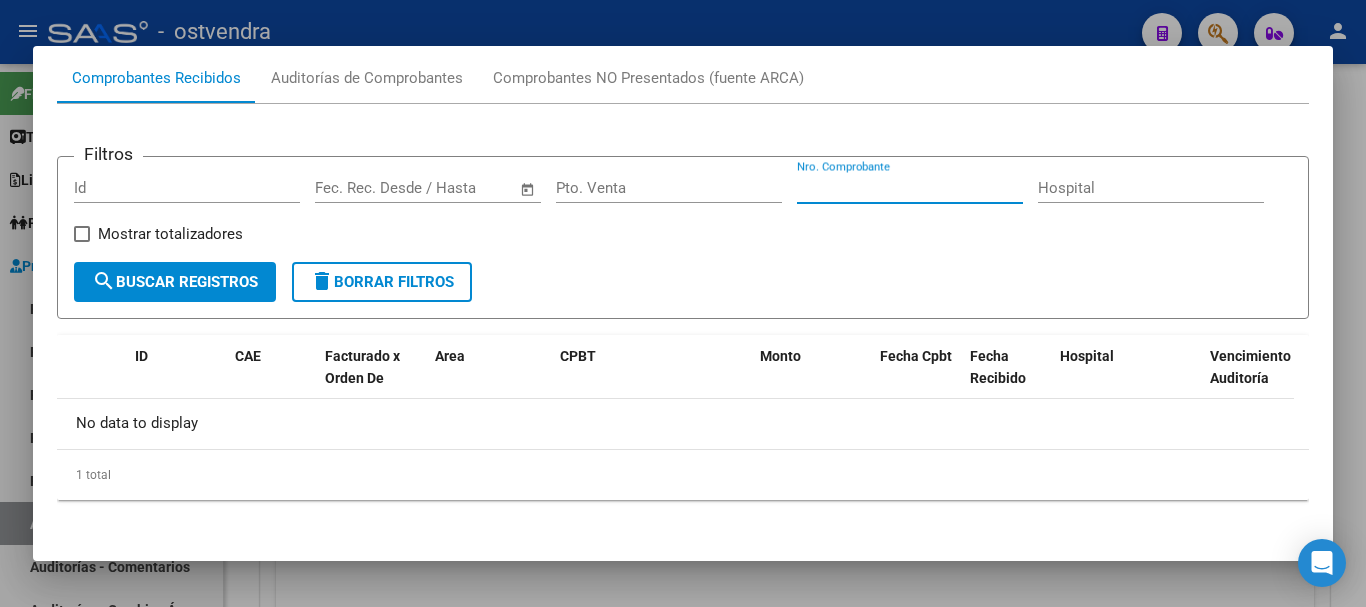 type on "[NUMBER]" 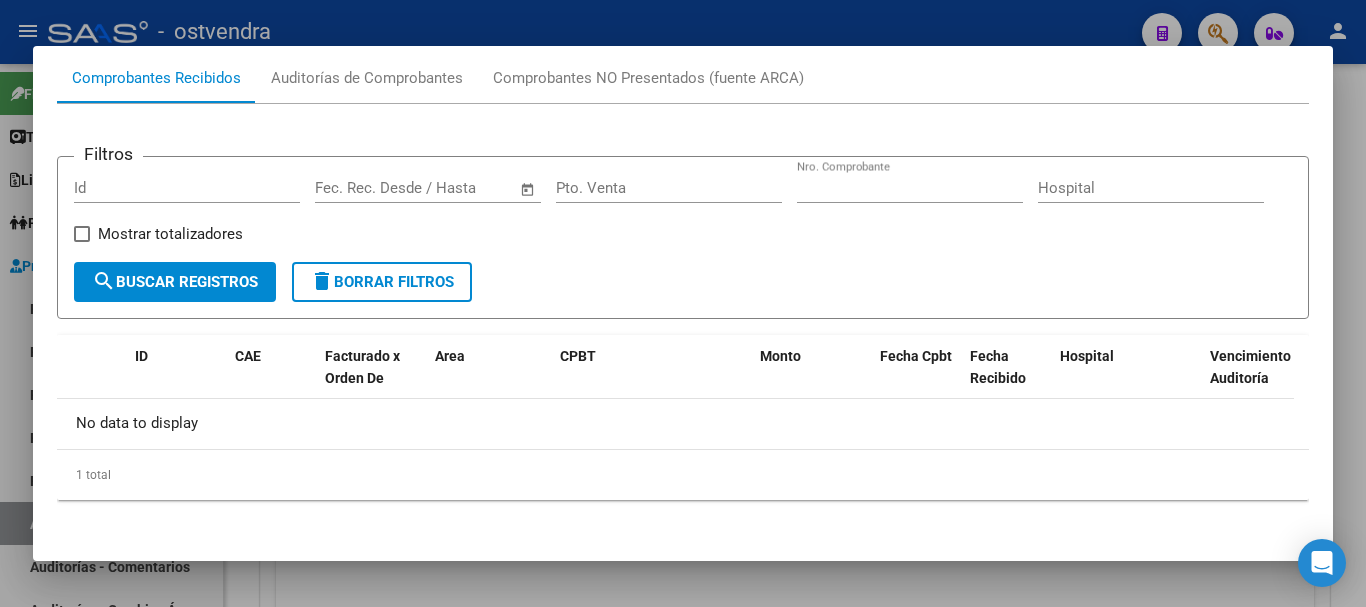 click at bounding box center (683, 303) 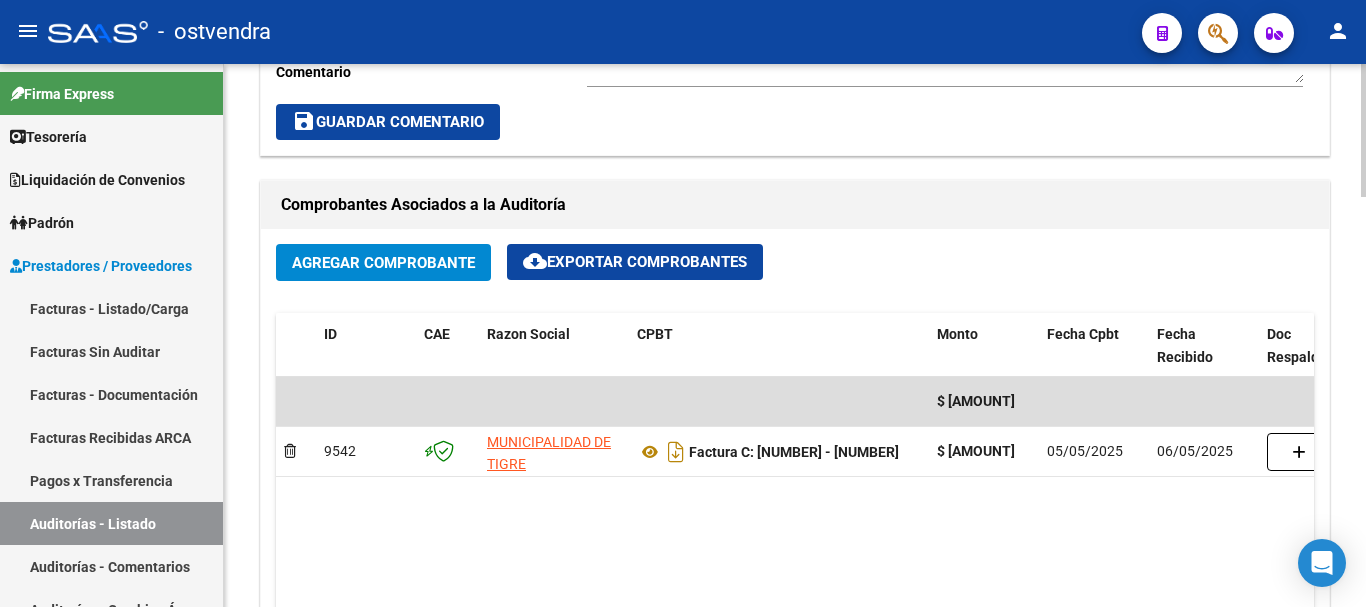 scroll, scrollTop: 870, scrollLeft: 0, axis: vertical 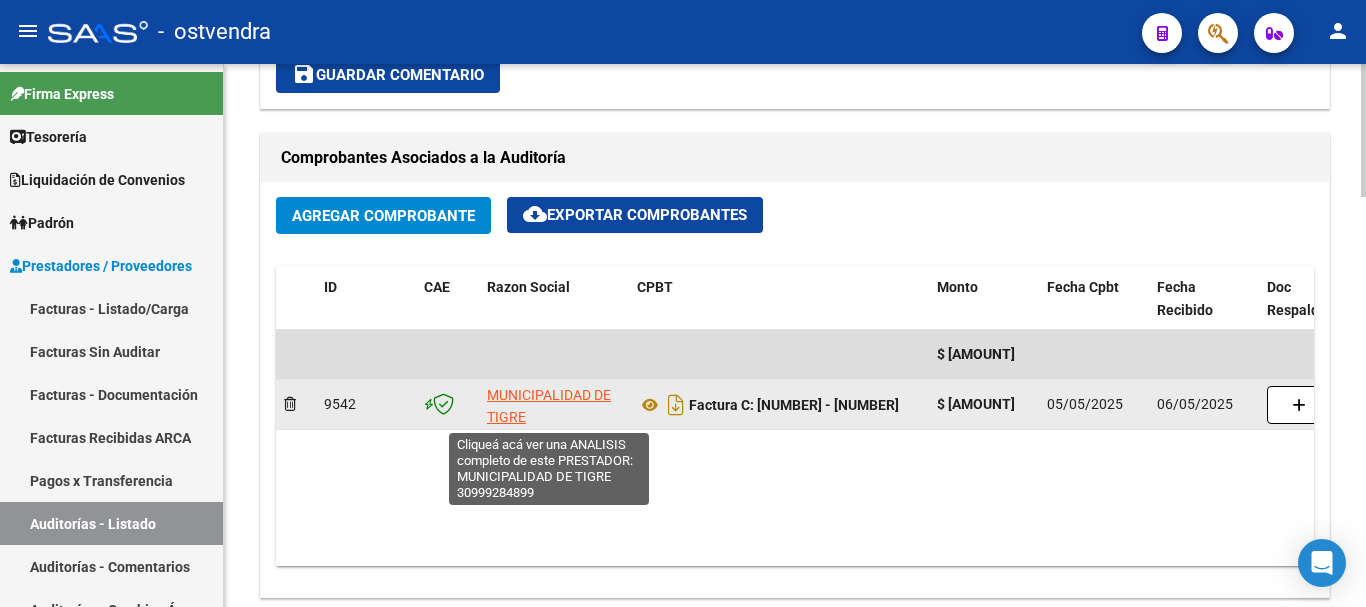 click on "MUNICIPALIDAD DE TIGRE" 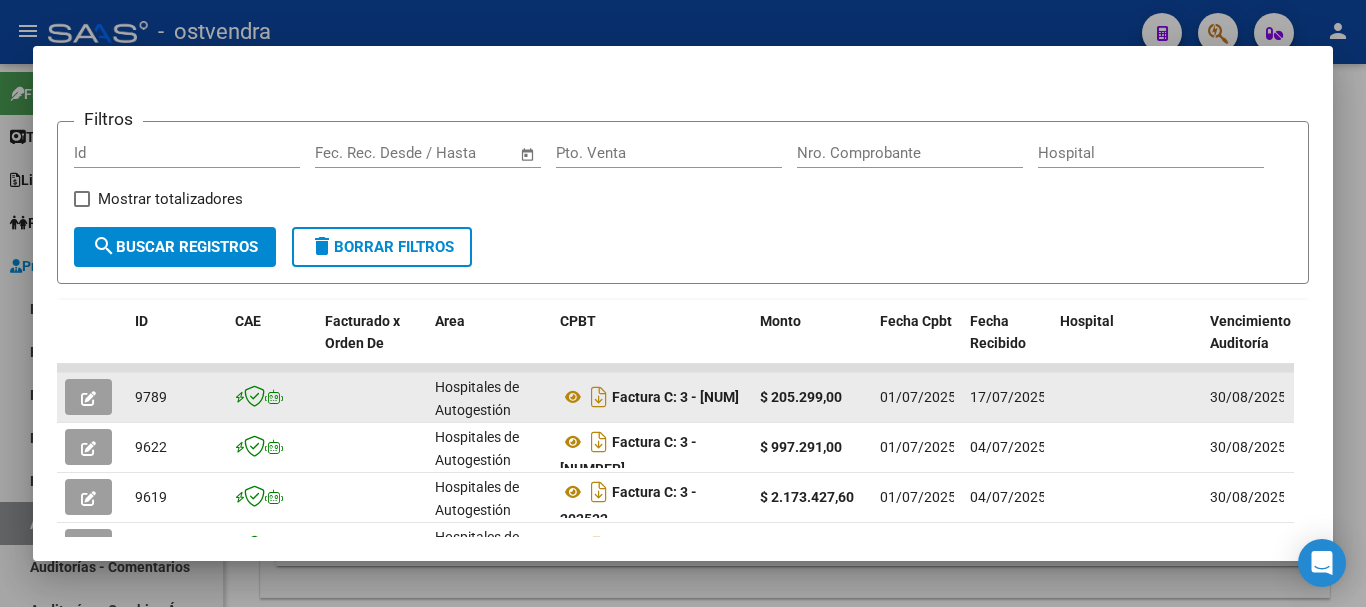 scroll, scrollTop: 300, scrollLeft: 0, axis: vertical 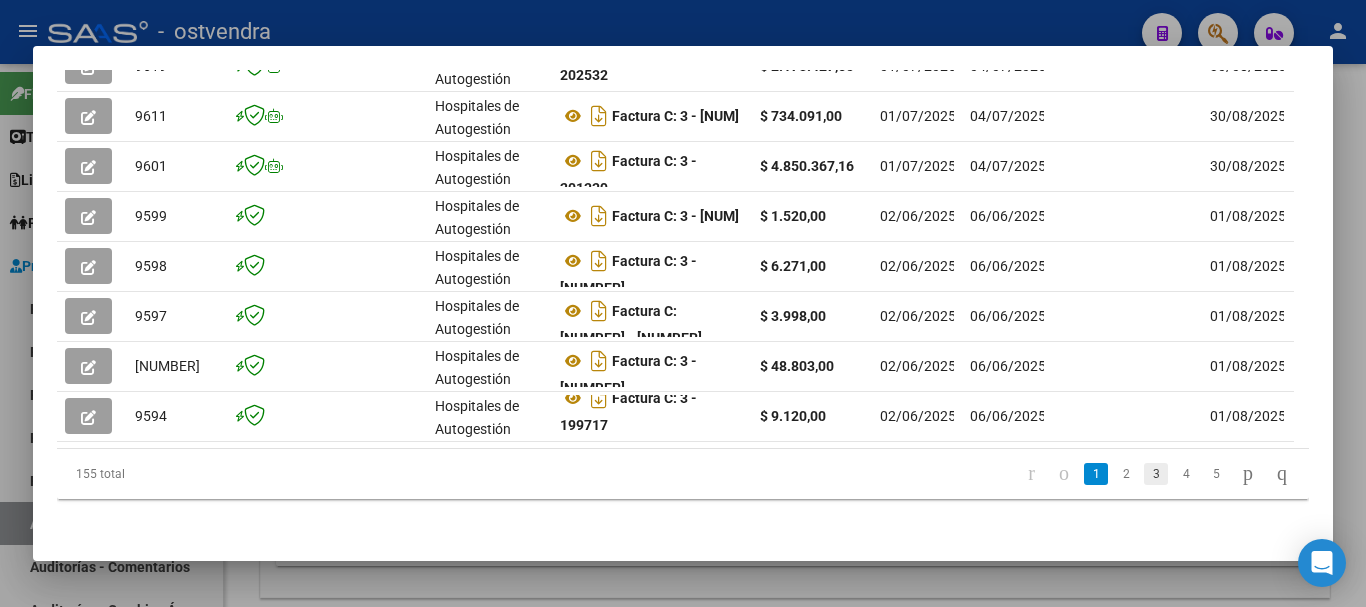 click on "3" 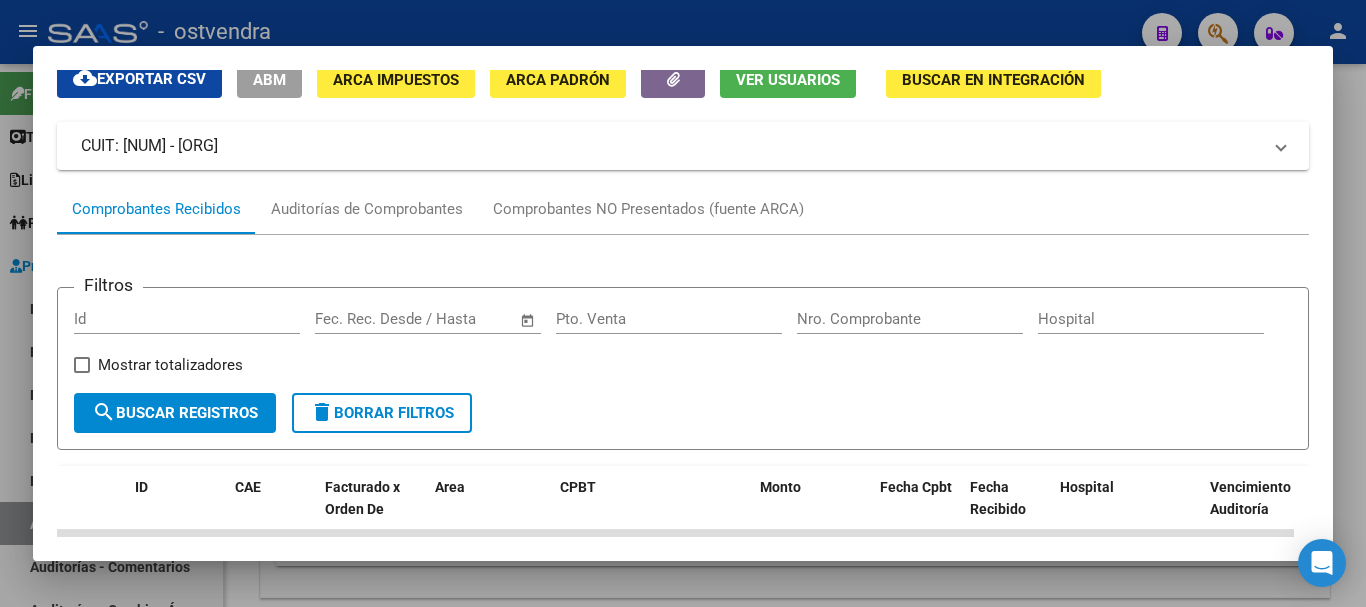 scroll, scrollTop: 0, scrollLeft: 0, axis: both 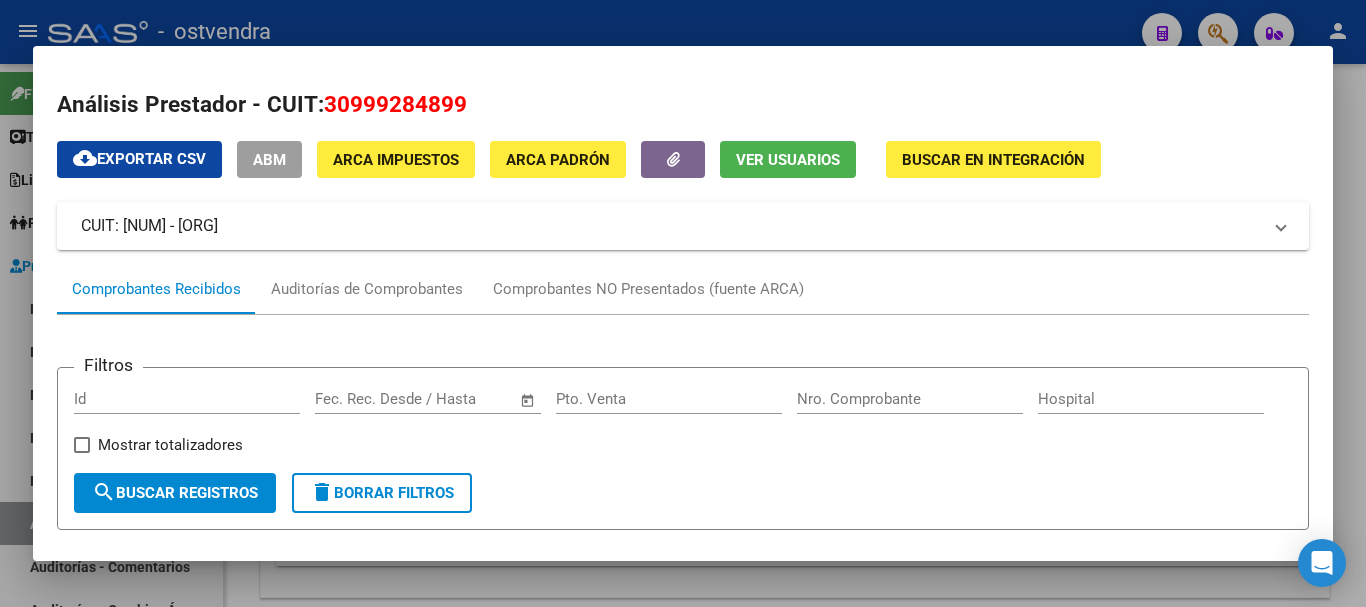 click on "Nro. Comprobante" 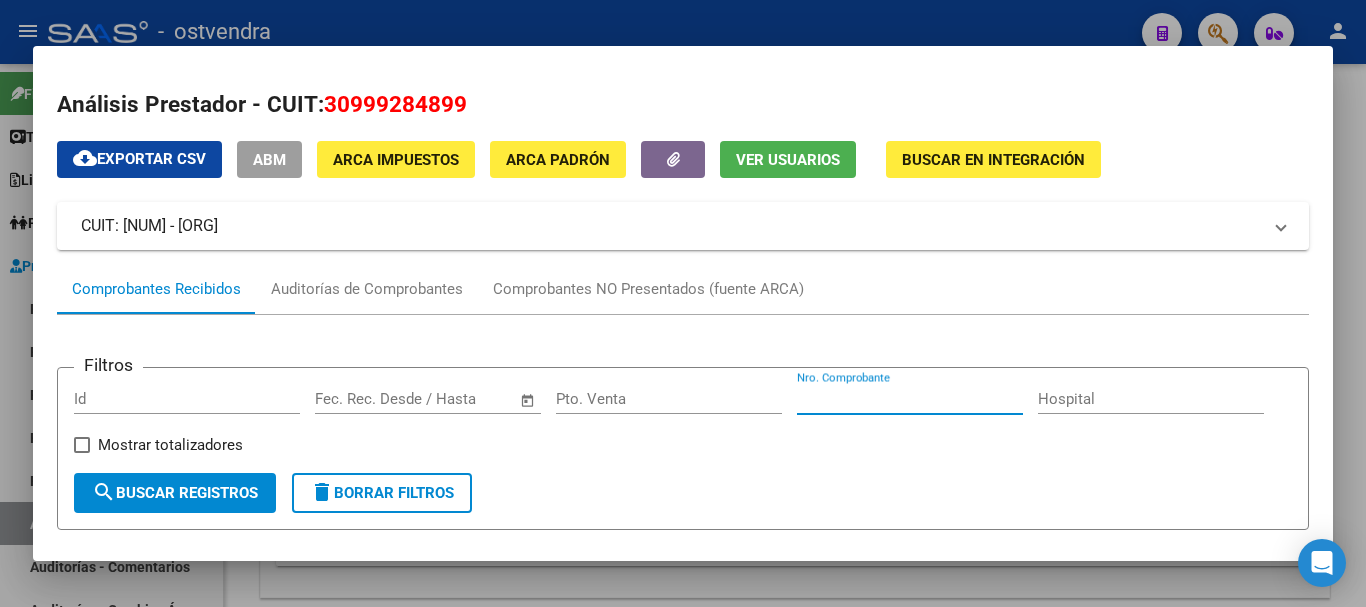 click on "Nro. Comprobante" at bounding box center [910, 399] 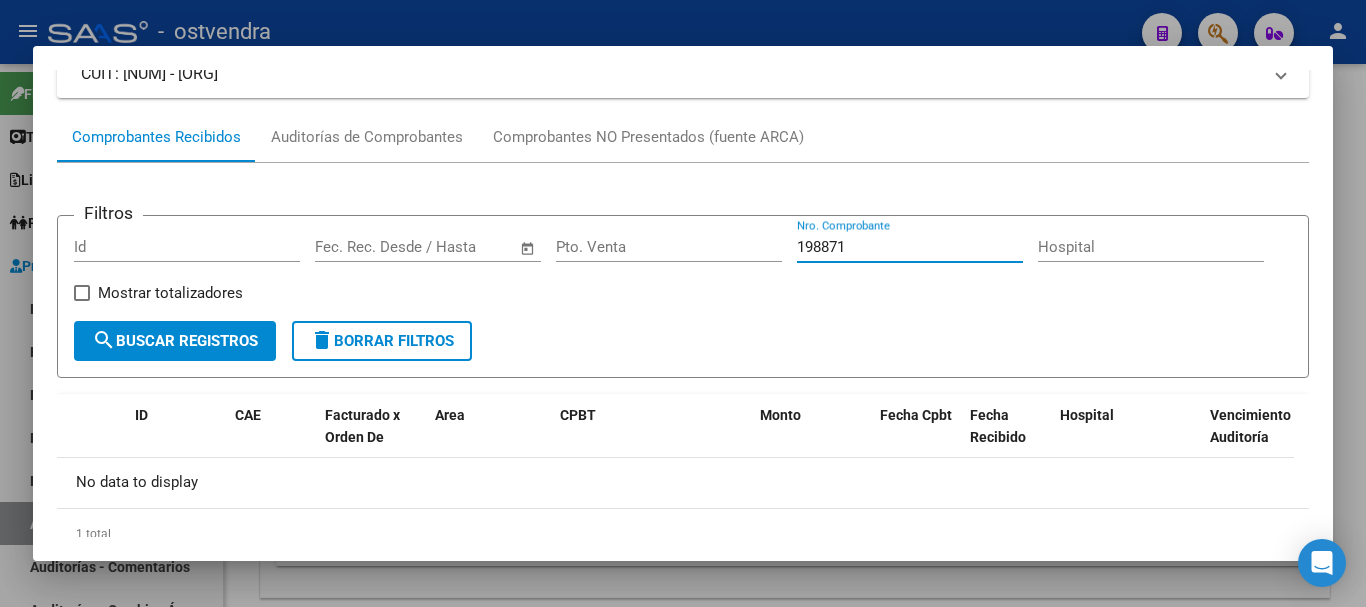 scroll, scrollTop: 120, scrollLeft: 0, axis: vertical 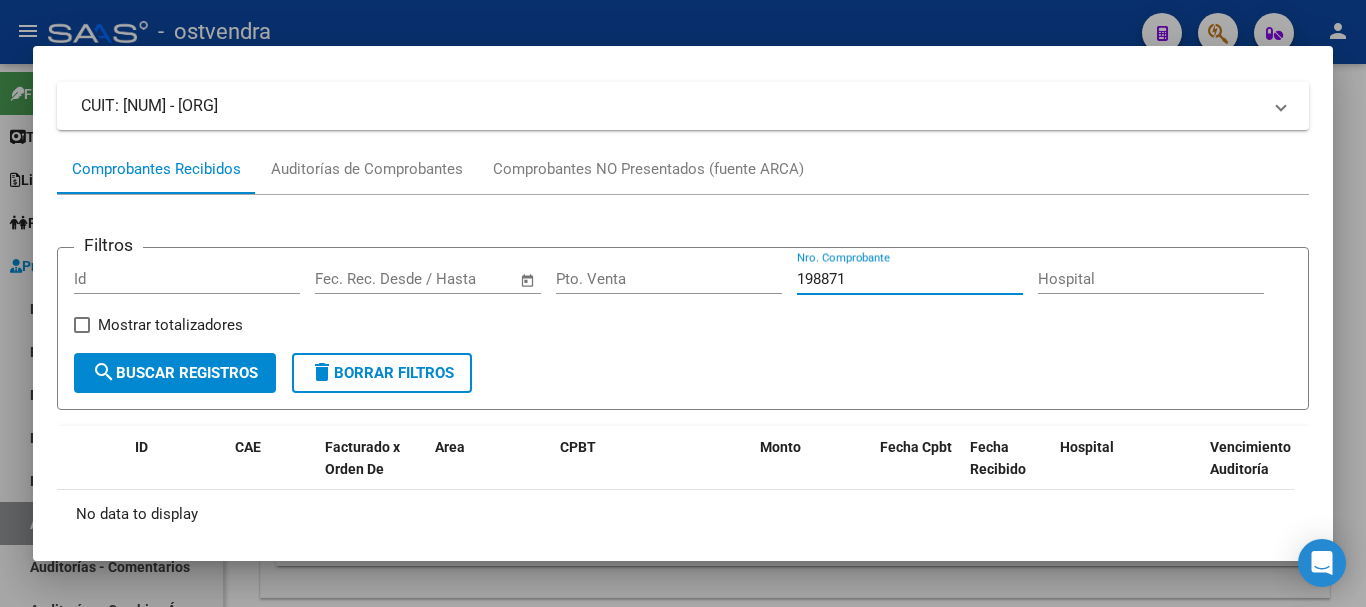 type on "198871" 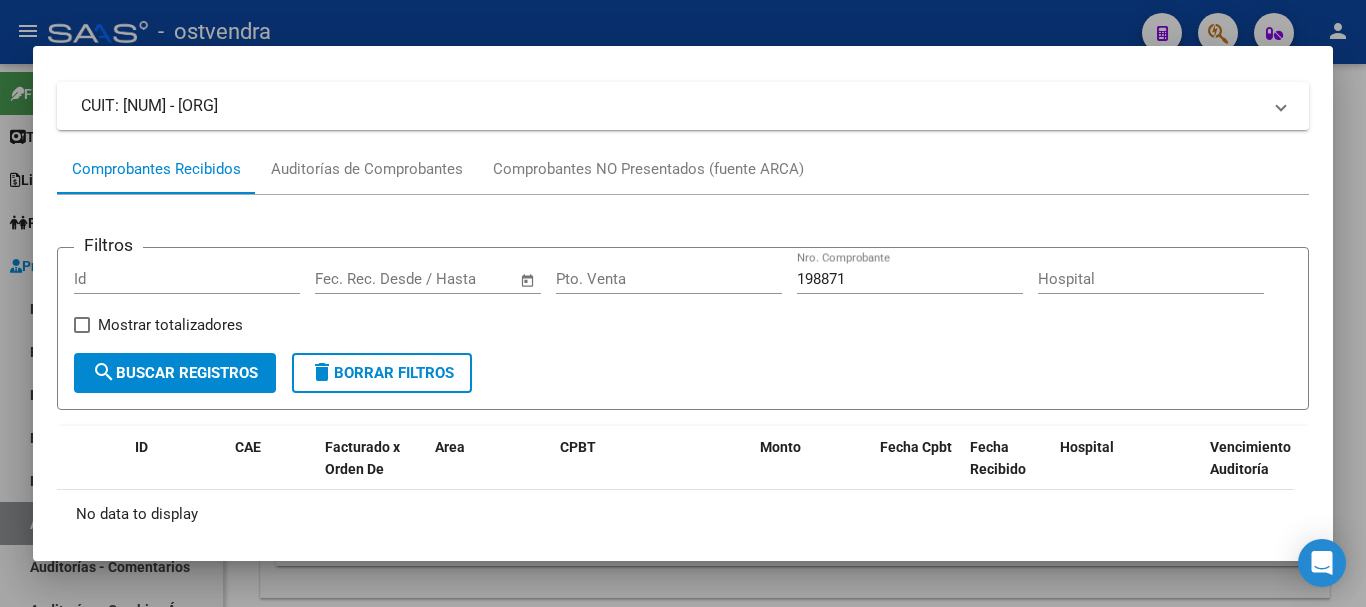 drag, startPoint x: 956, startPoint y: 52, endPoint x: 954, endPoint y: 40, distance: 12.165525 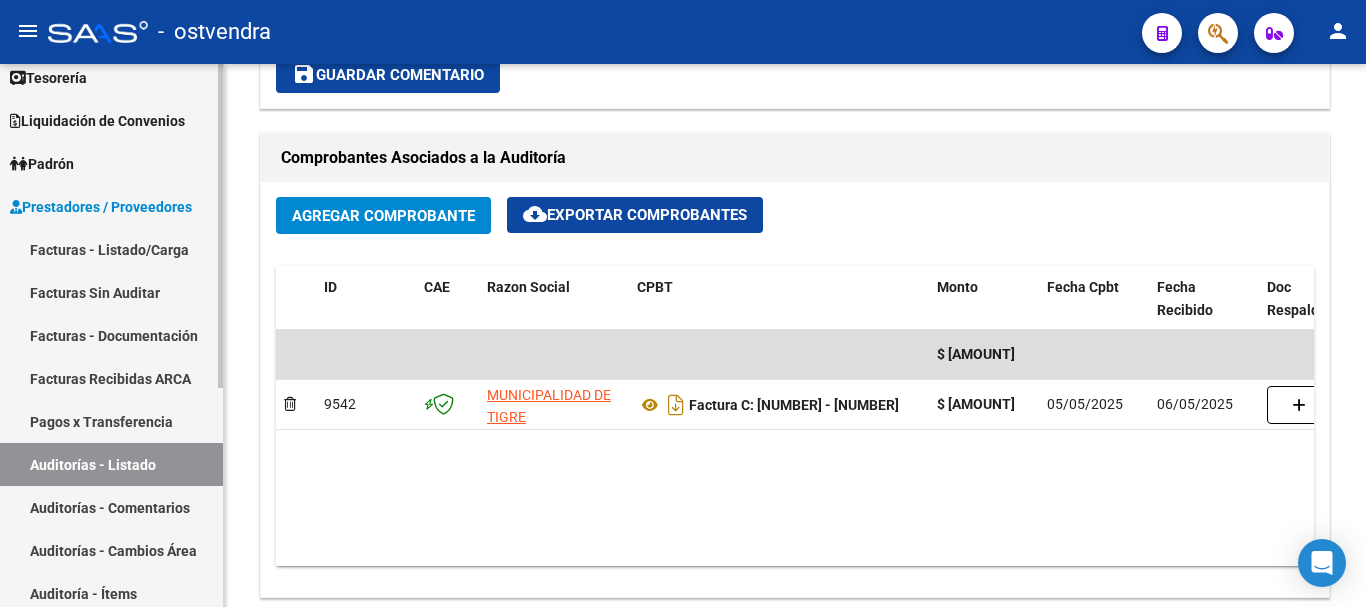 scroll, scrollTop: 100, scrollLeft: 0, axis: vertical 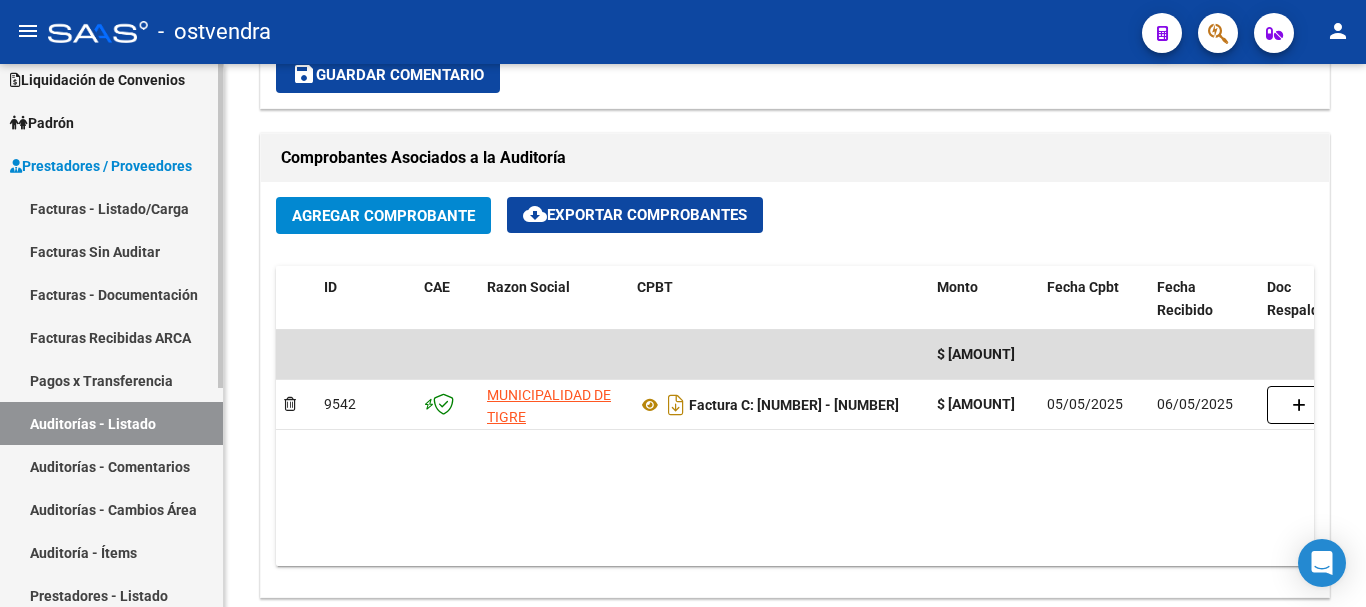 click on "Facturas - Listado/Carga" at bounding box center (111, 208) 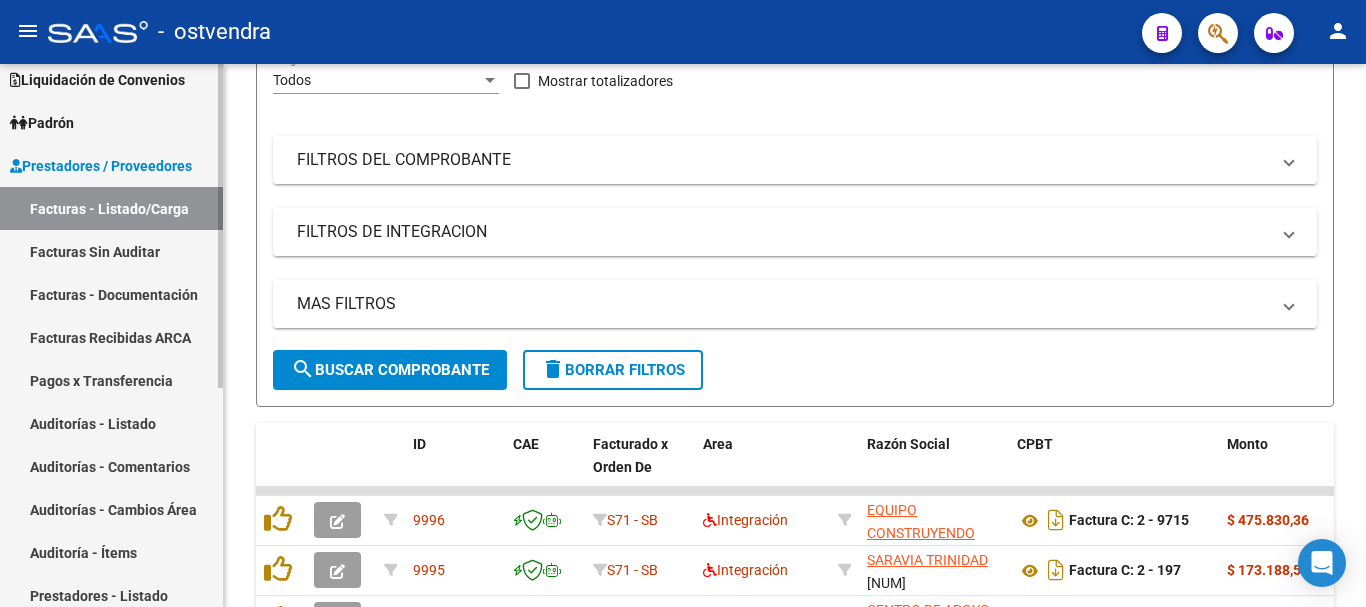 scroll, scrollTop: 783, scrollLeft: 0, axis: vertical 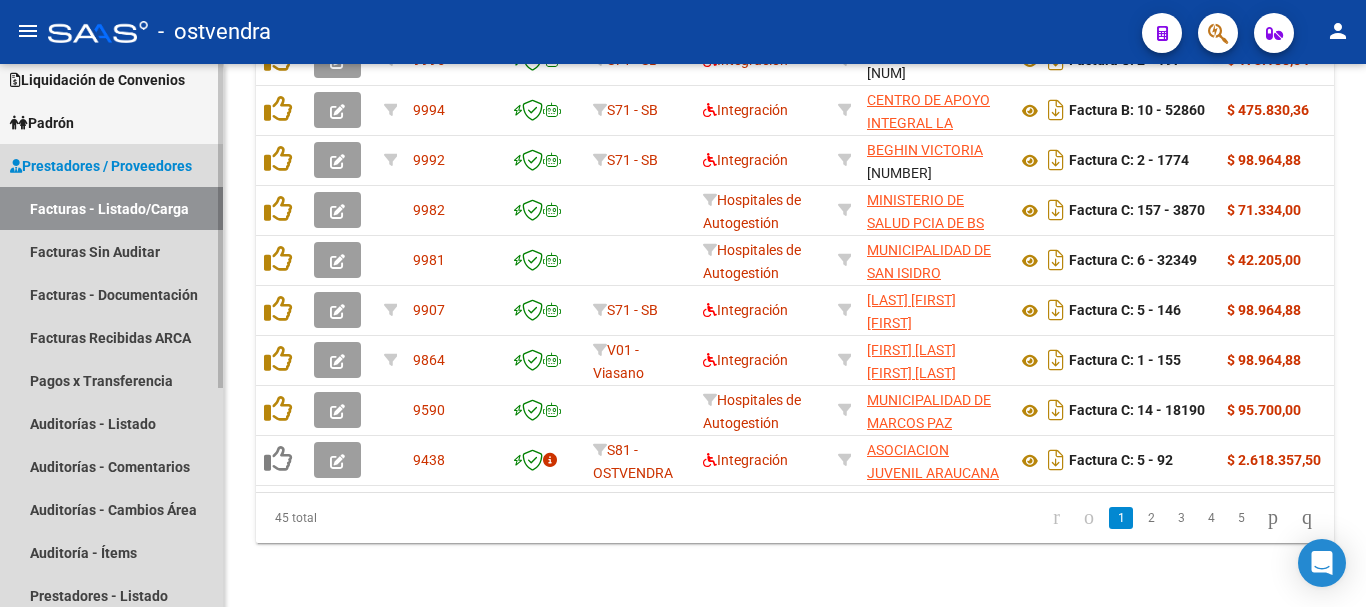 click on "Facturas - Listado/Carga" at bounding box center (111, 208) 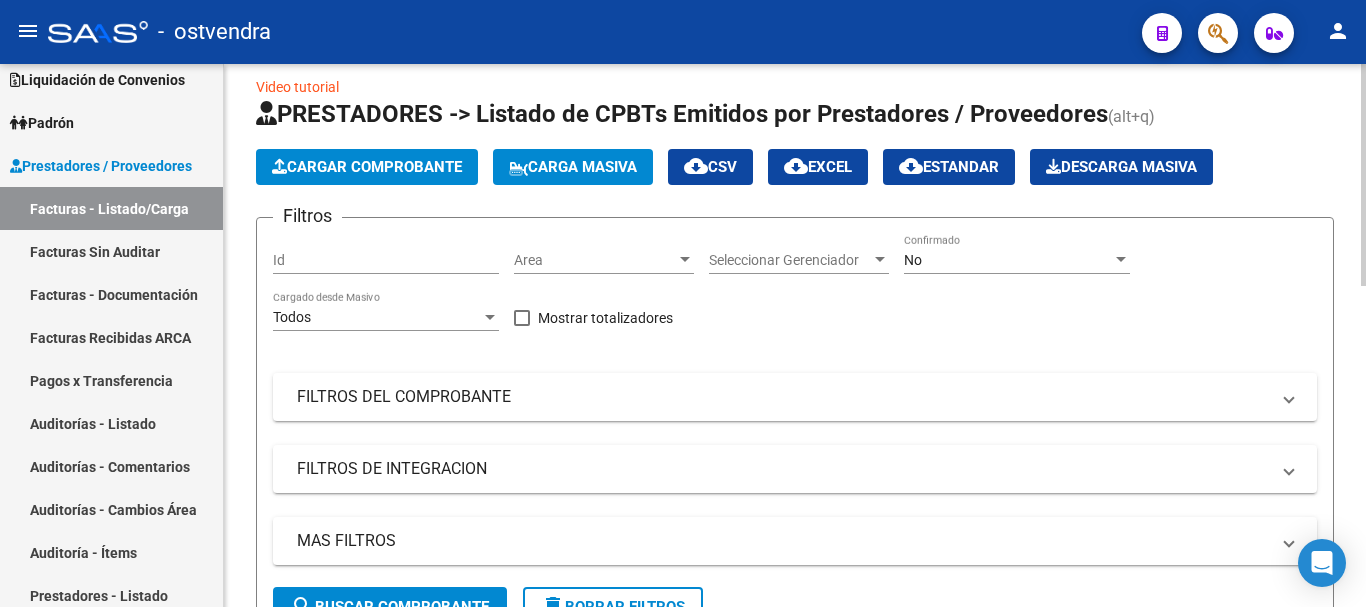 scroll, scrollTop: 0, scrollLeft: 0, axis: both 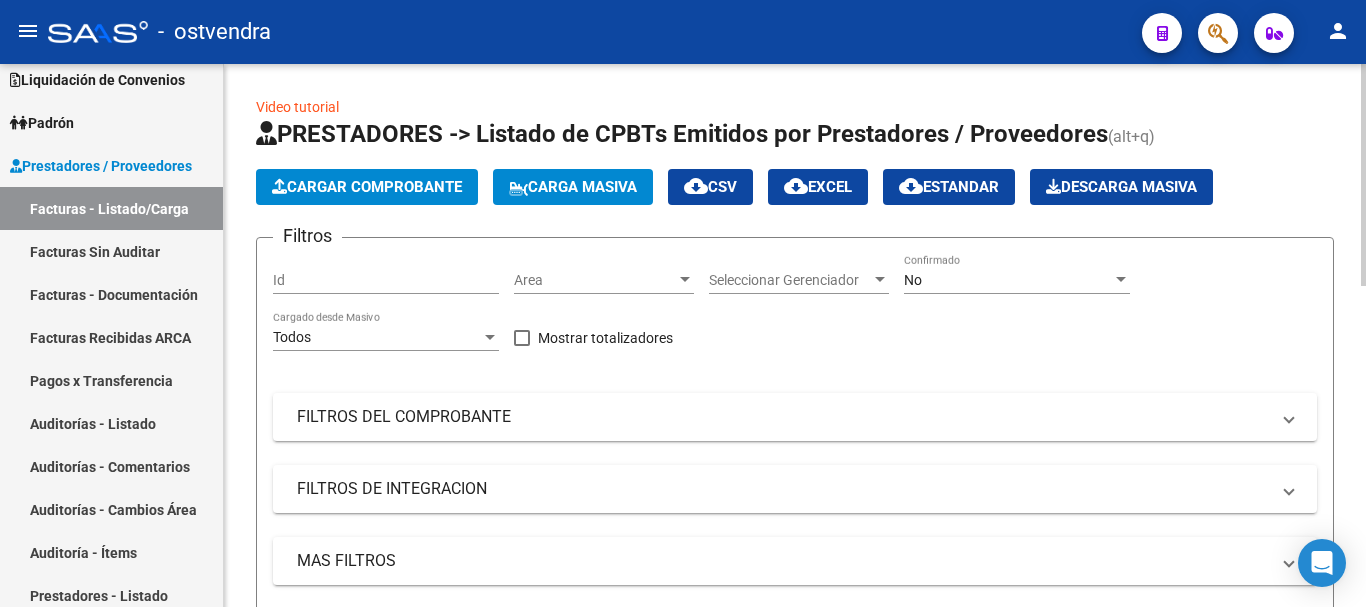 click on "Cargar Comprobante" 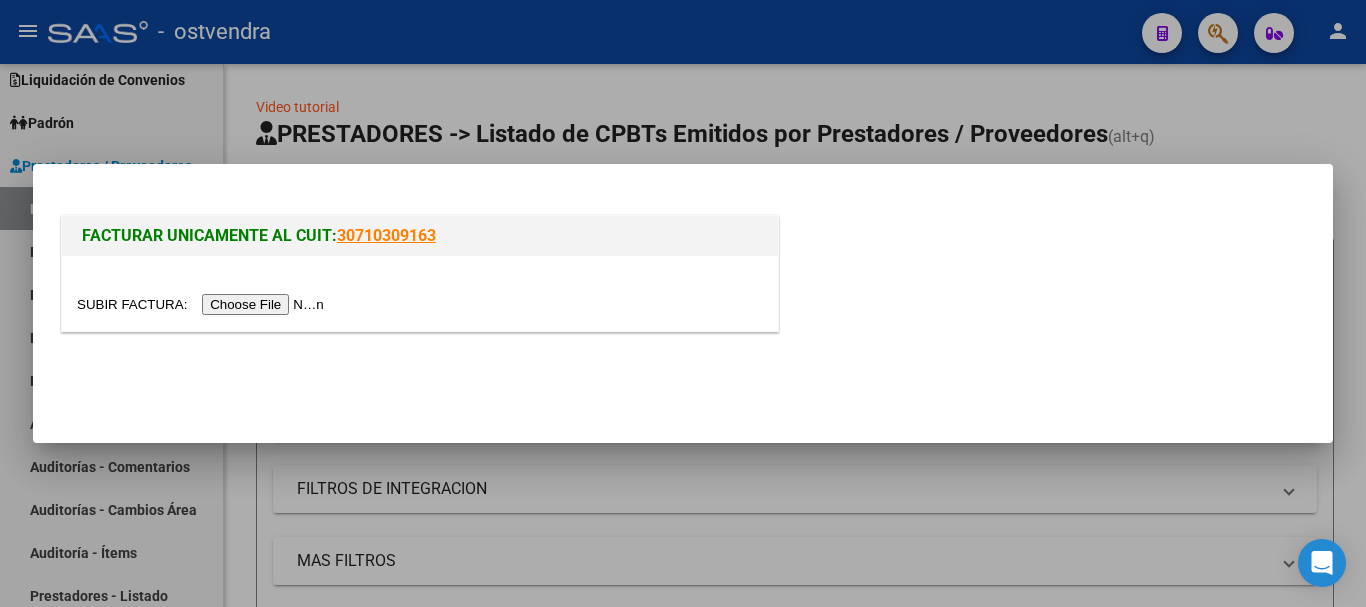 click at bounding box center [420, 304] 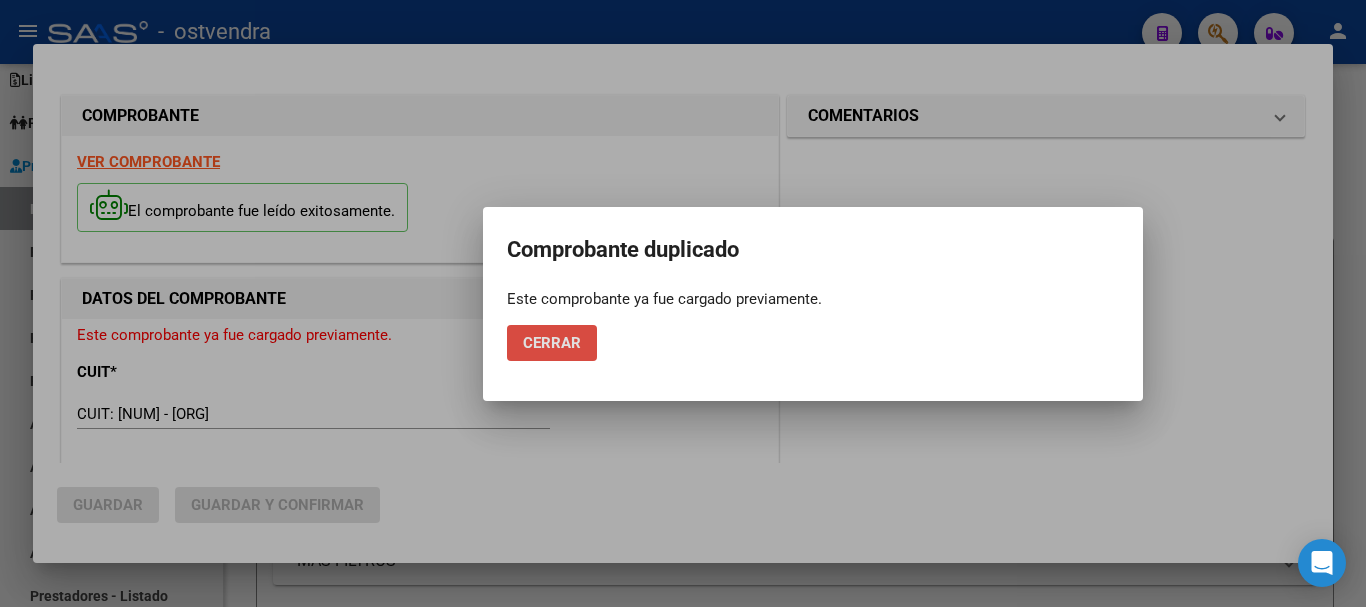 click on "Cerrar" 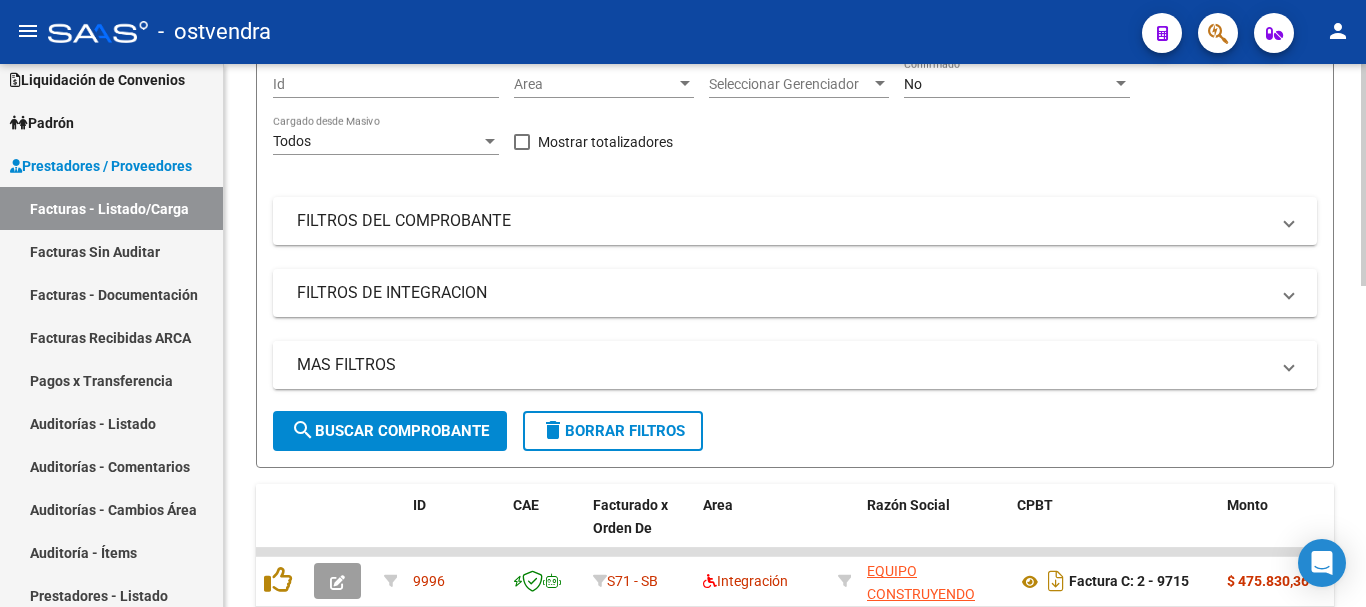 scroll, scrollTop: 200, scrollLeft: 0, axis: vertical 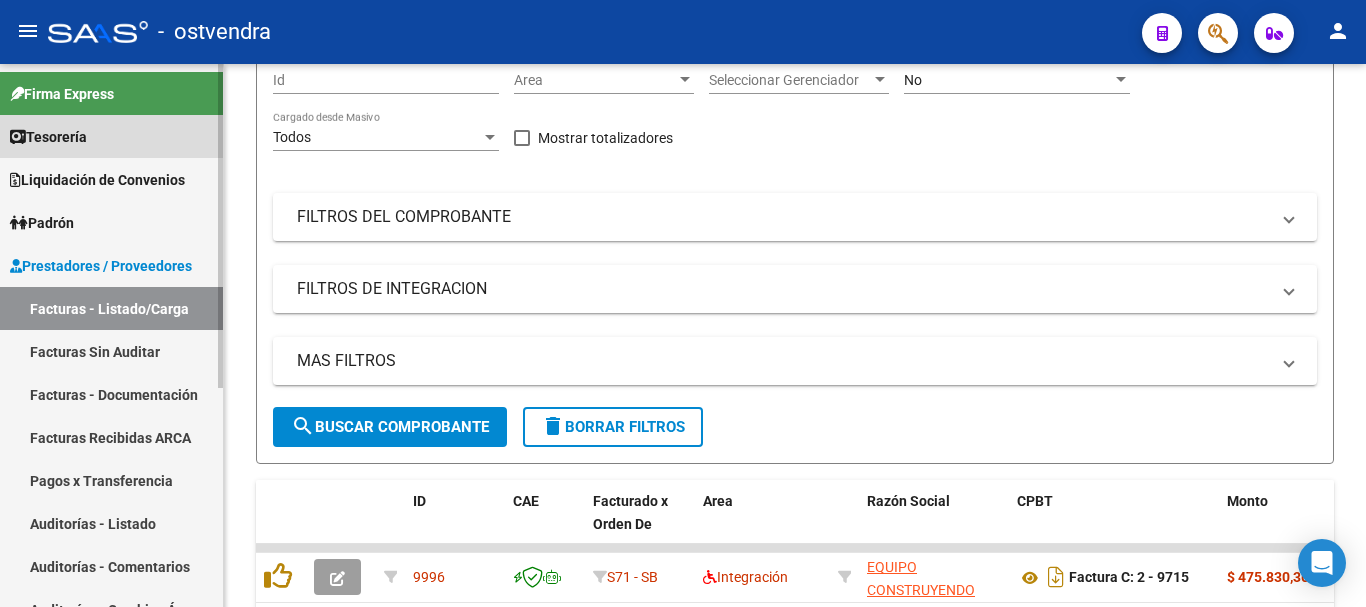 click on "Tesorería" at bounding box center [111, 136] 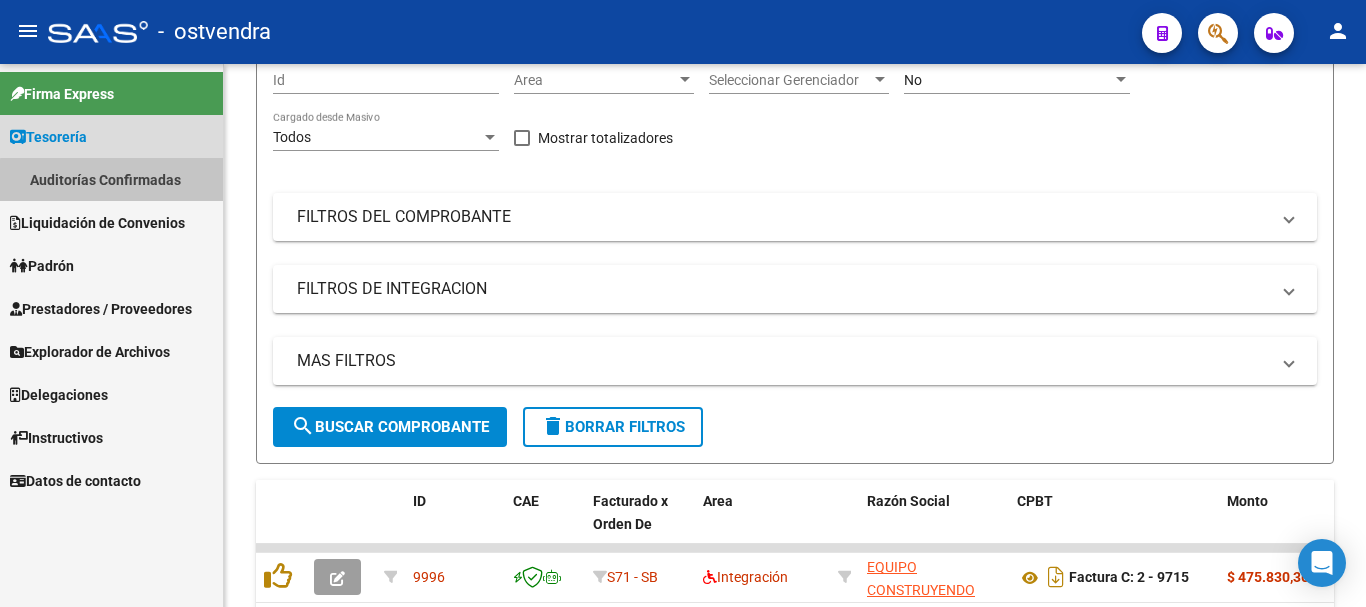 click on "Auditorías Confirmadas" at bounding box center [111, 179] 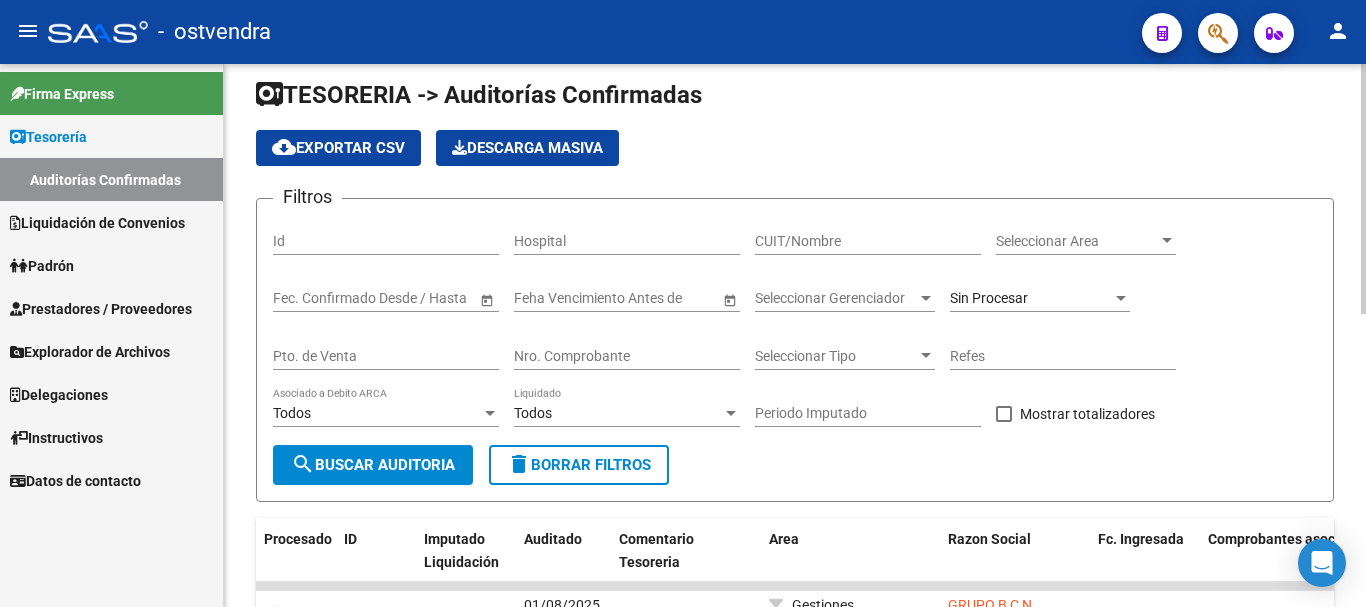 scroll, scrollTop: 0, scrollLeft: 0, axis: both 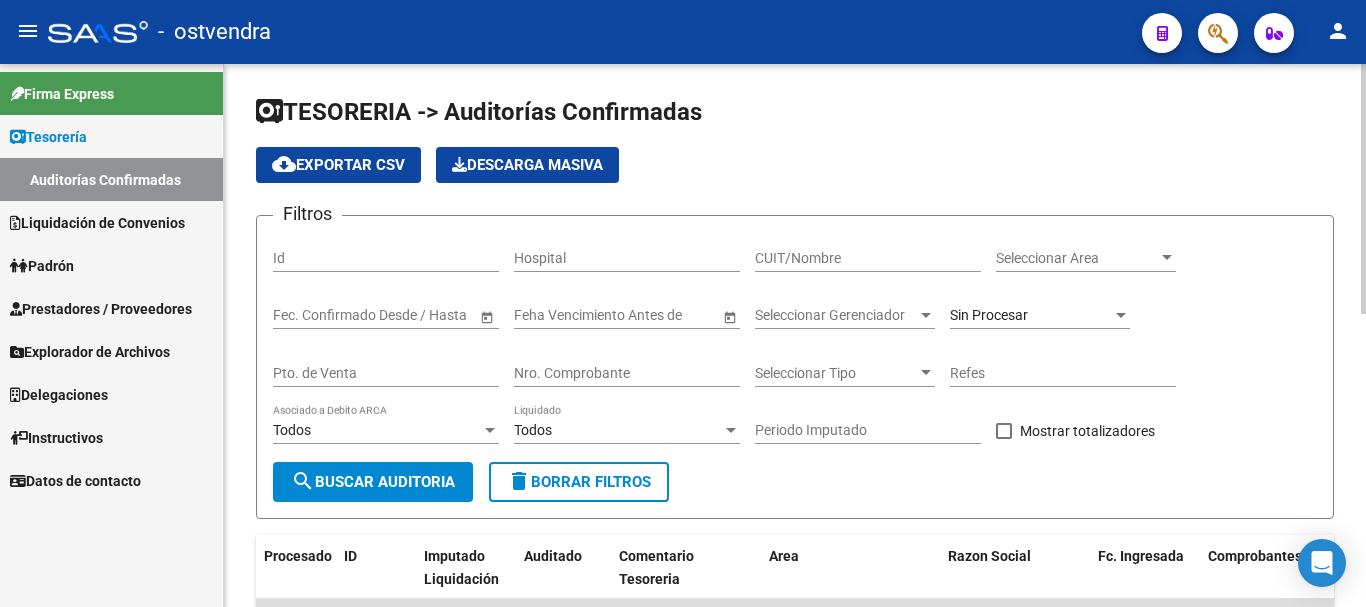 click on "Nro. Comprobante" 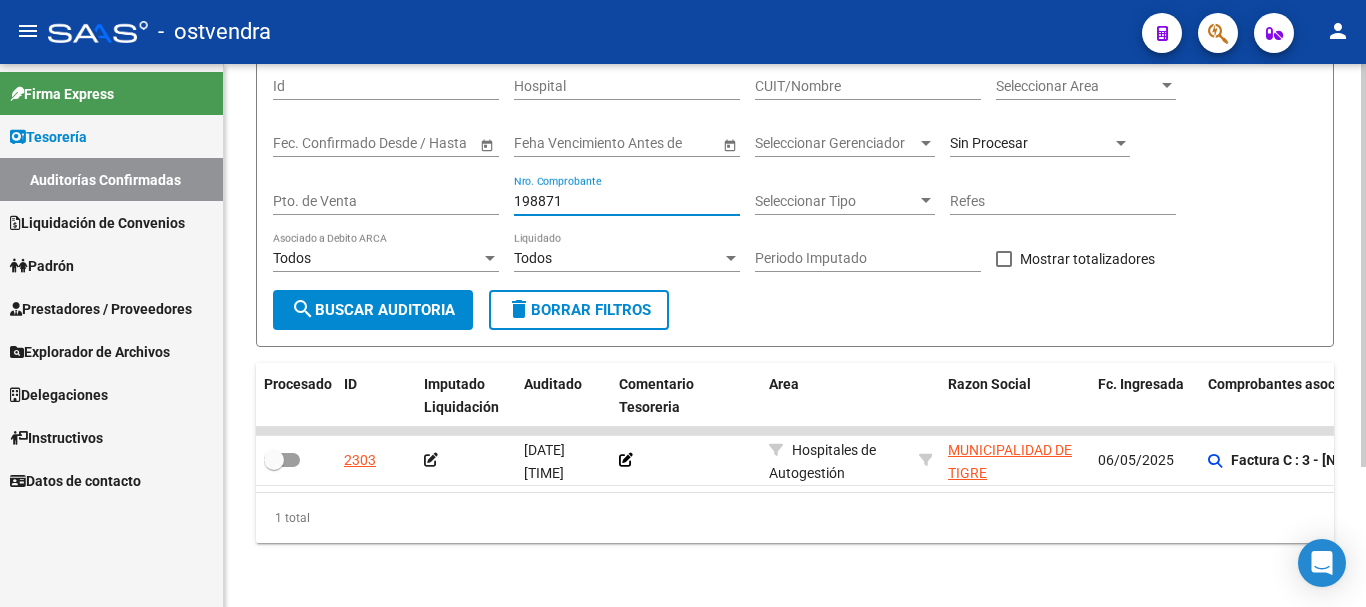 scroll, scrollTop: 188, scrollLeft: 0, axis: vertical 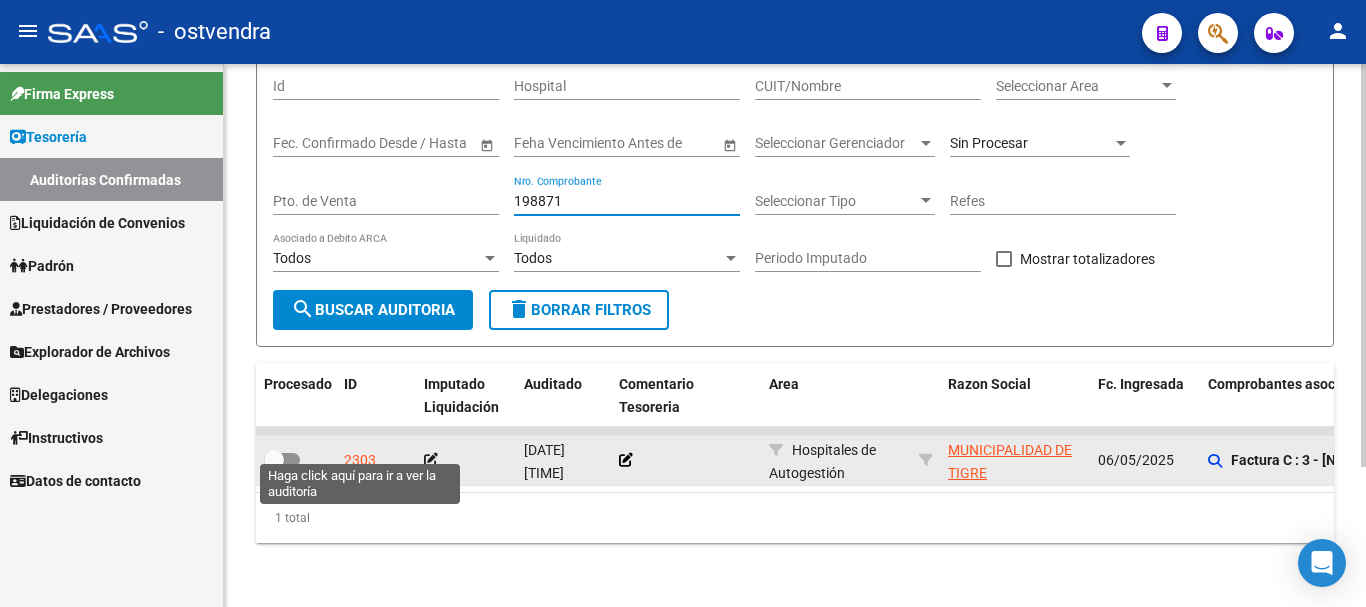 type on "198871" 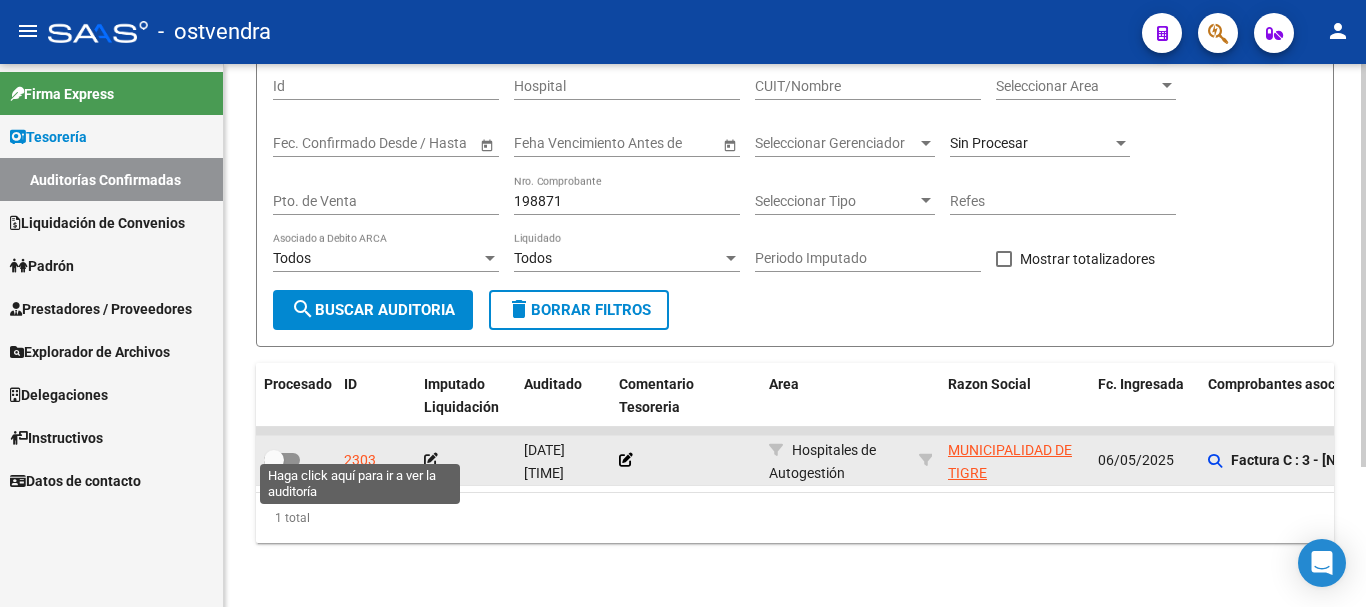 click on "2303" 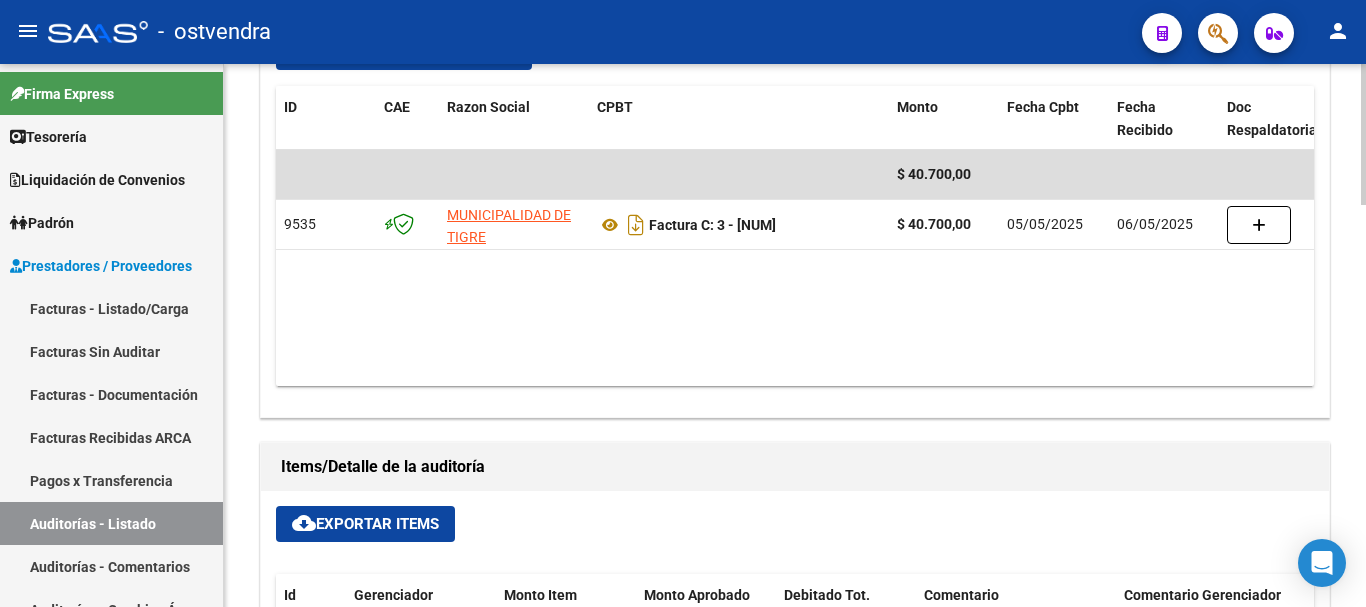 scroll, scrollTop: 952, scrollLeft: 0, axis: vertical 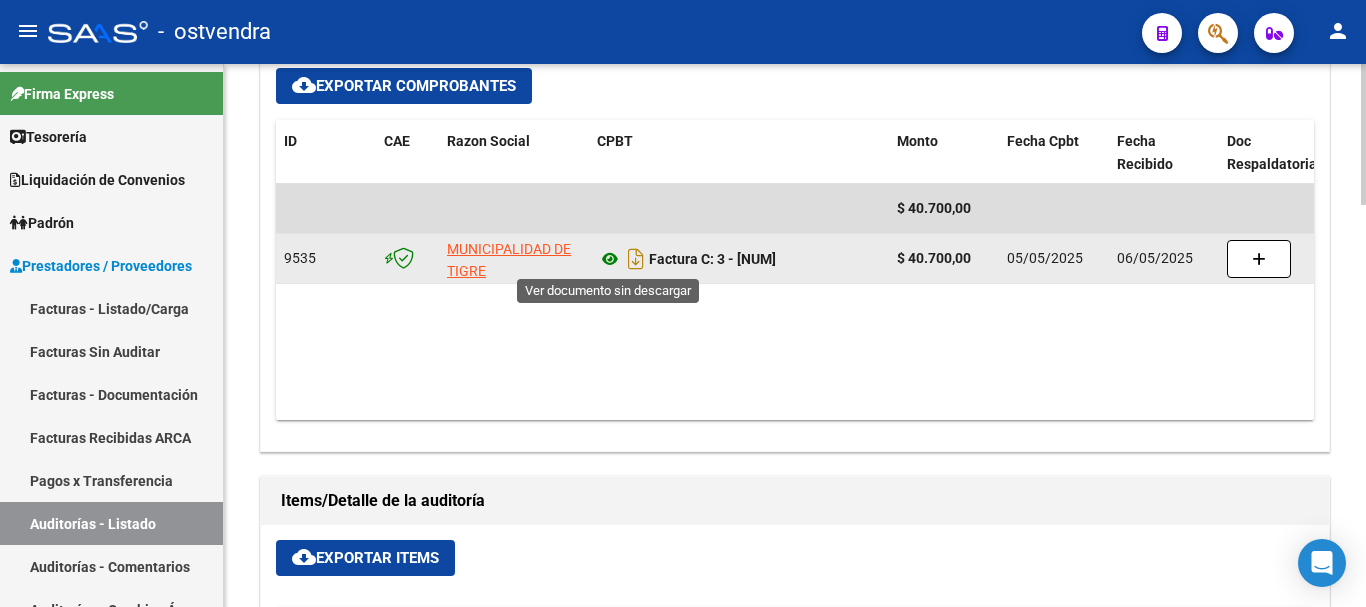 click 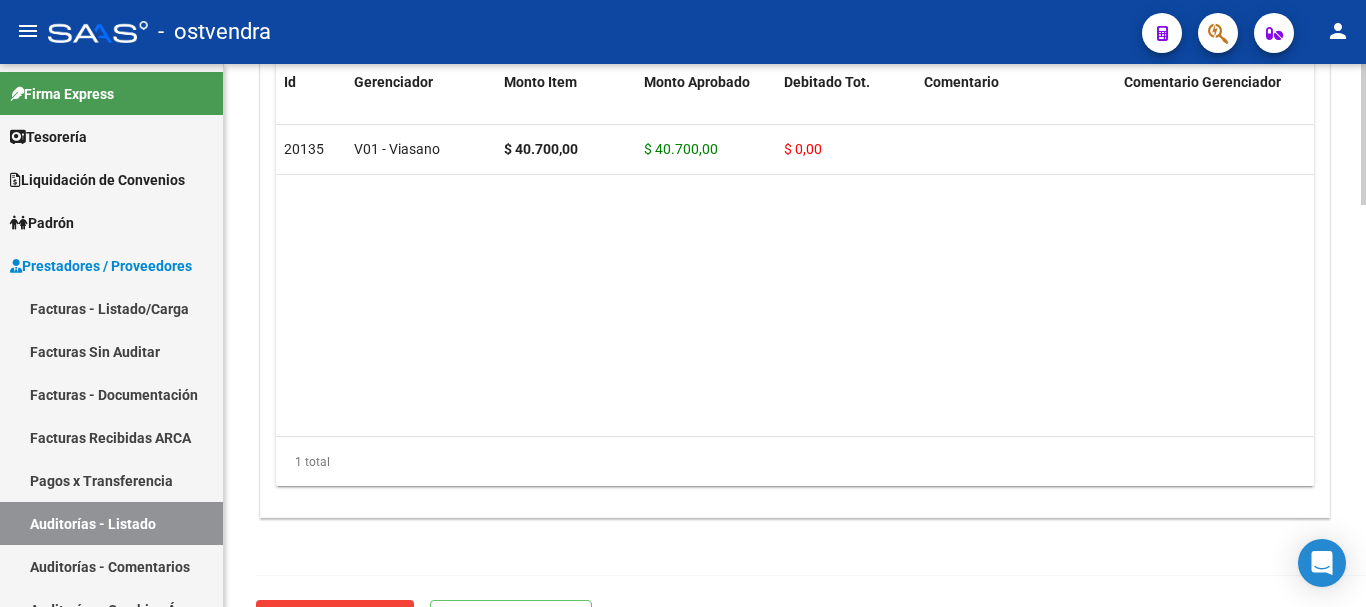 scroll, scrollTop: 1252, scrollLeft: 0, axis: vertical 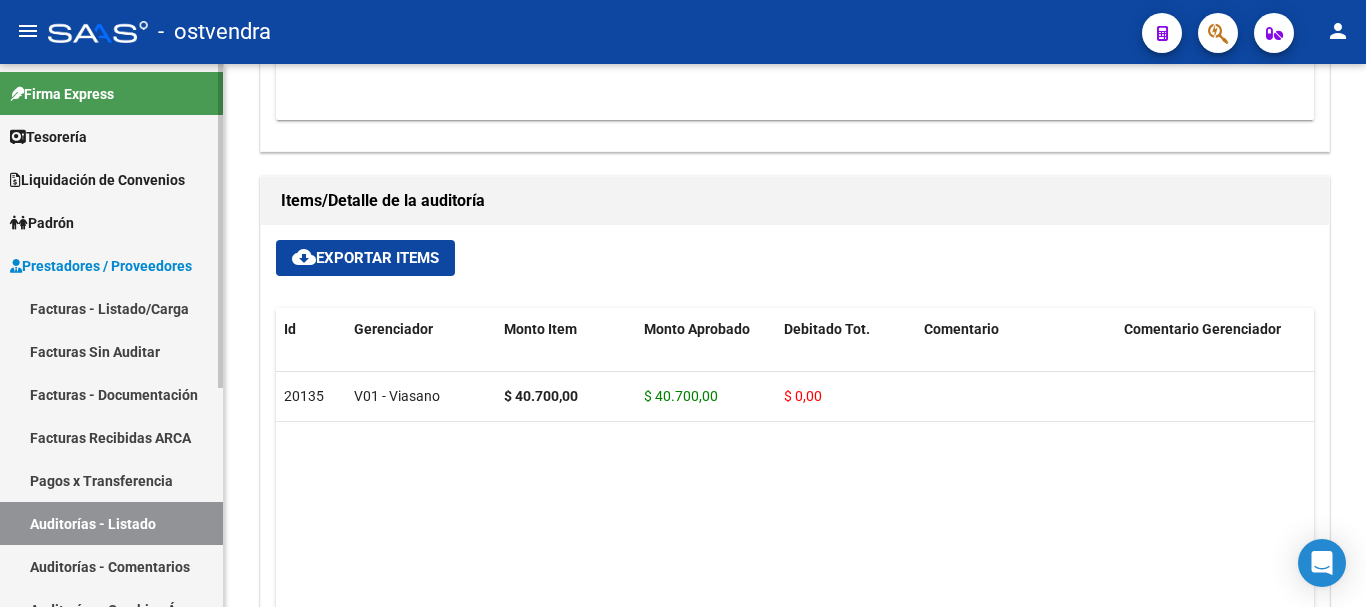 click on "Tesorería" at bounding box center (111, 136) 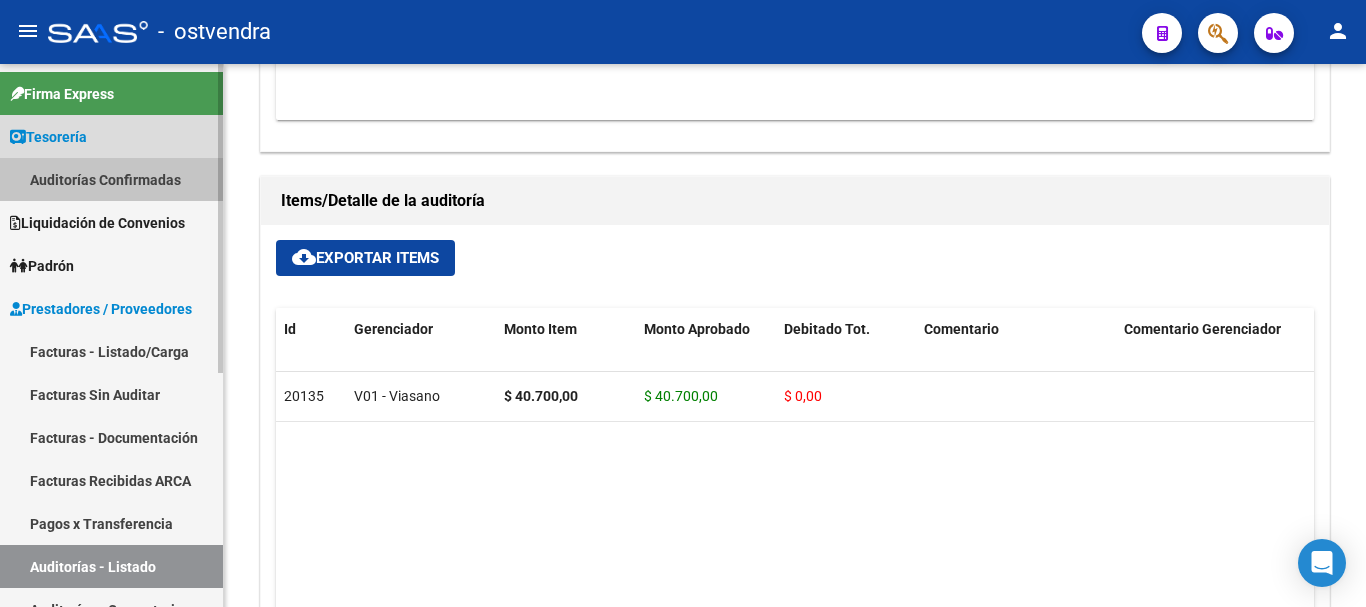 click on "Auditorías Confirmadas" at bounding box center [111, 179] 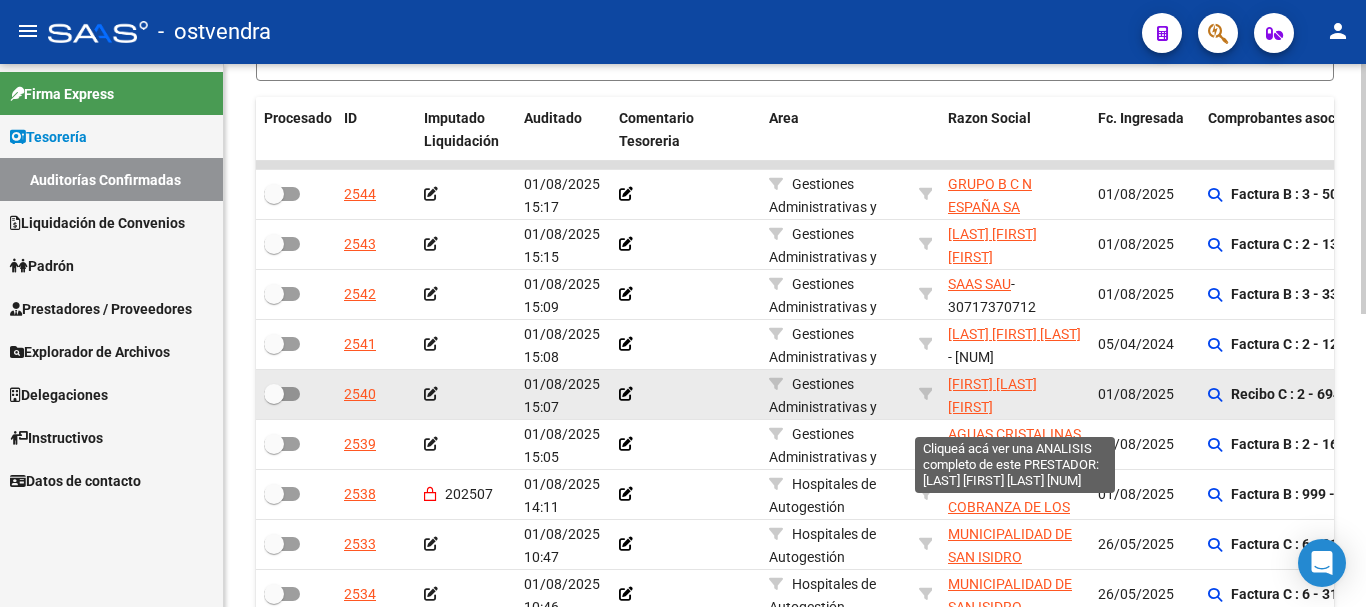 scroll, scrollTop: 38, scrollLeft: 0, axis: vertical 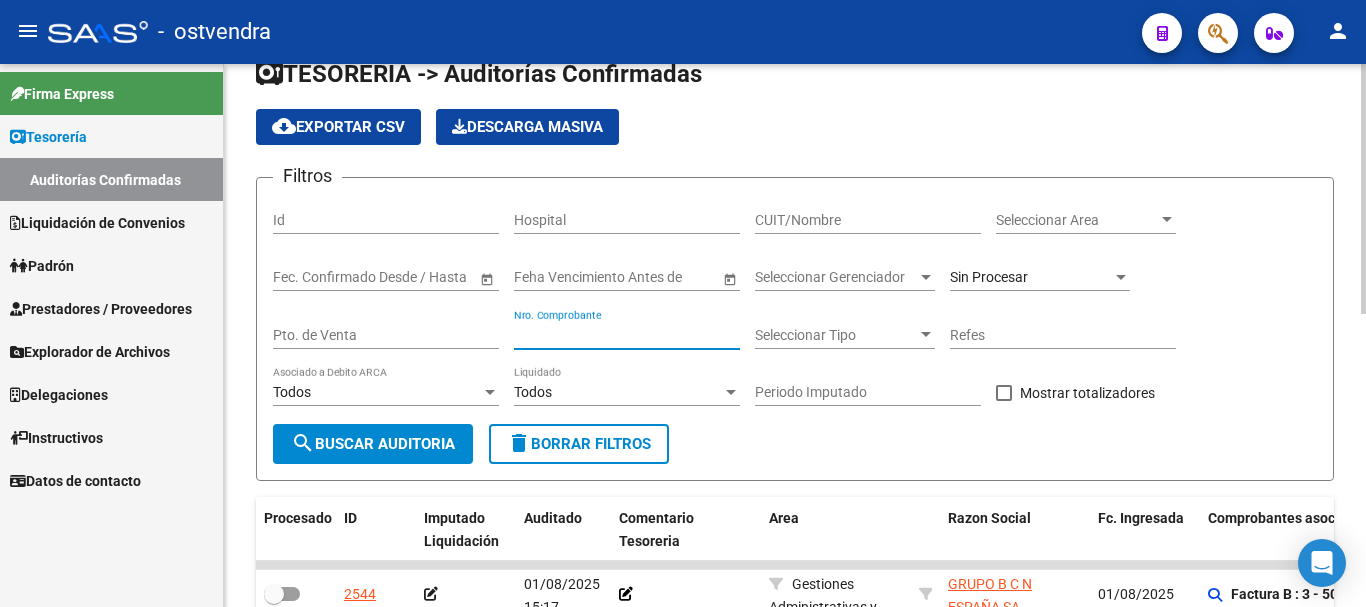 click on "Nro. Comprobante" at bounding box center (627, 335) 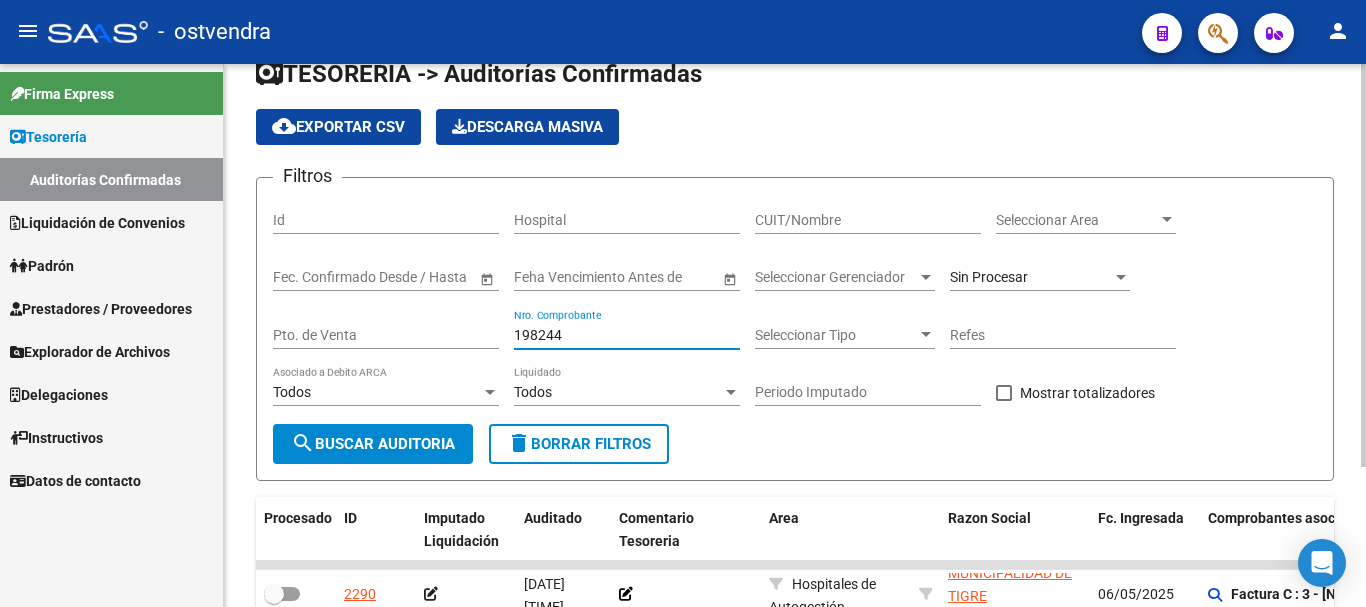 scroll, scrollTop: 26, scrollLeft: 0, axis: vertical 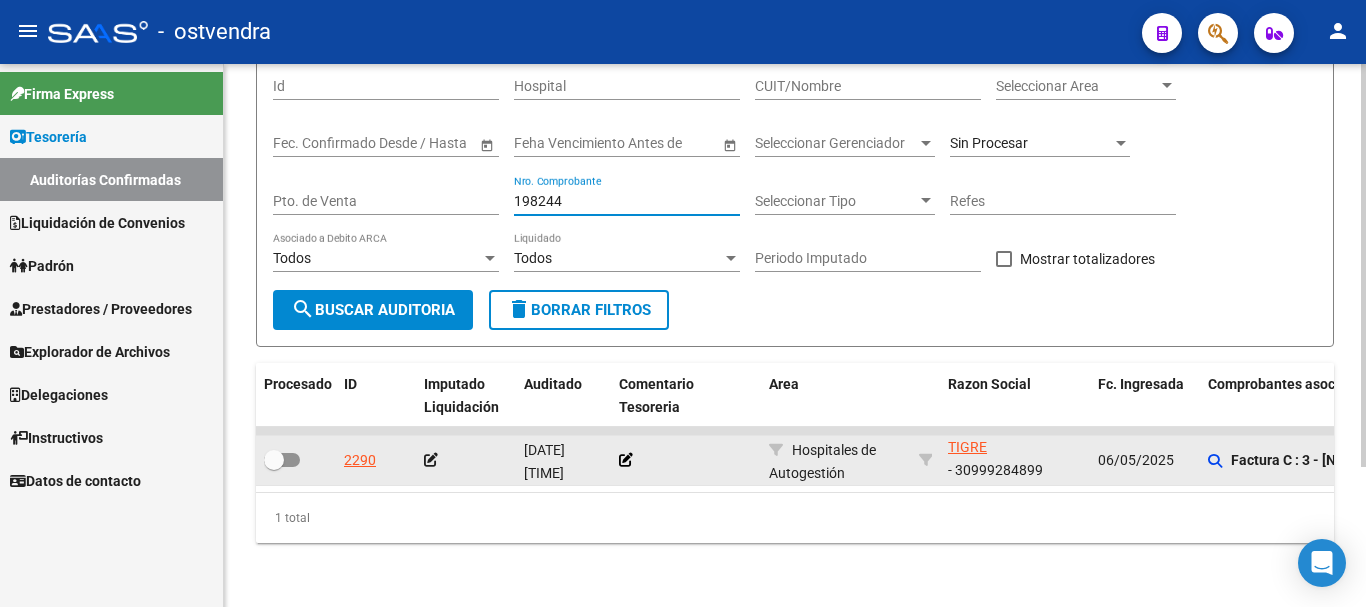 type on "198244" 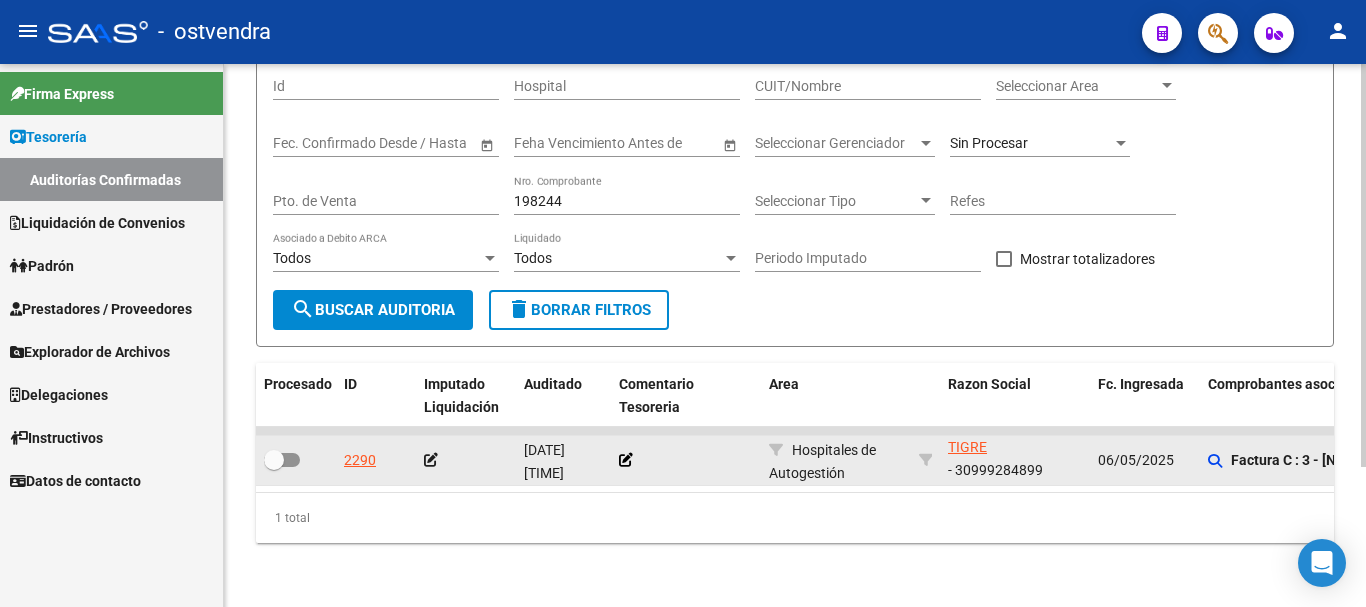 click on "2290" 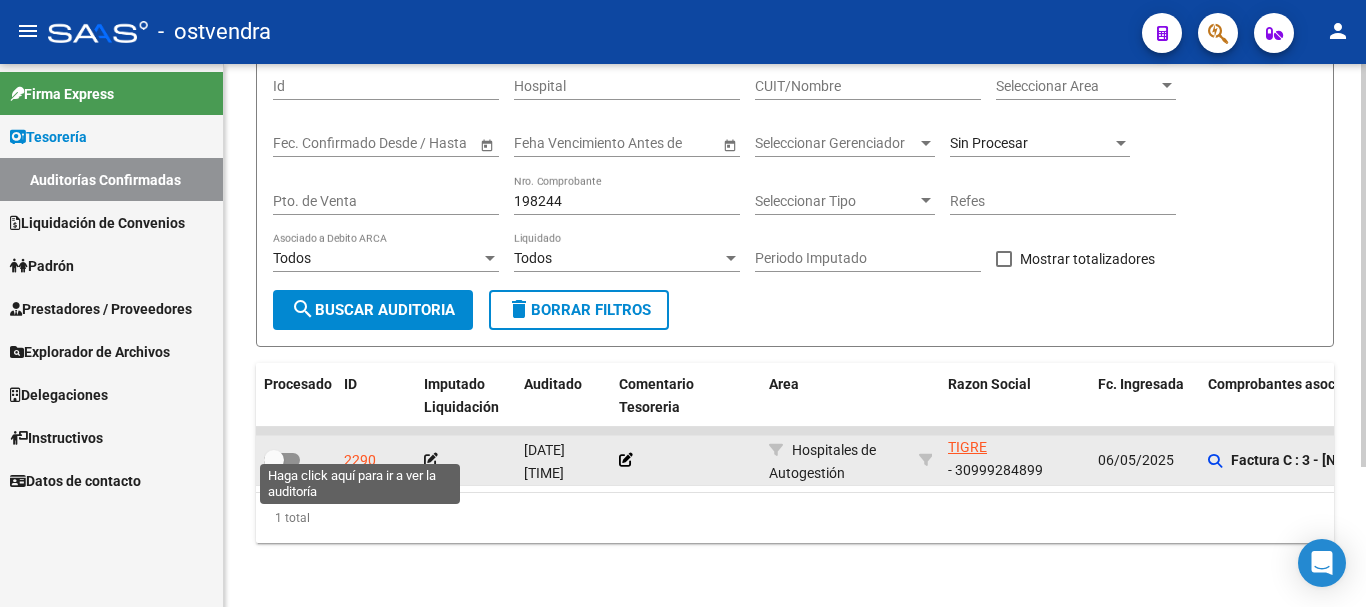 click on "2290" 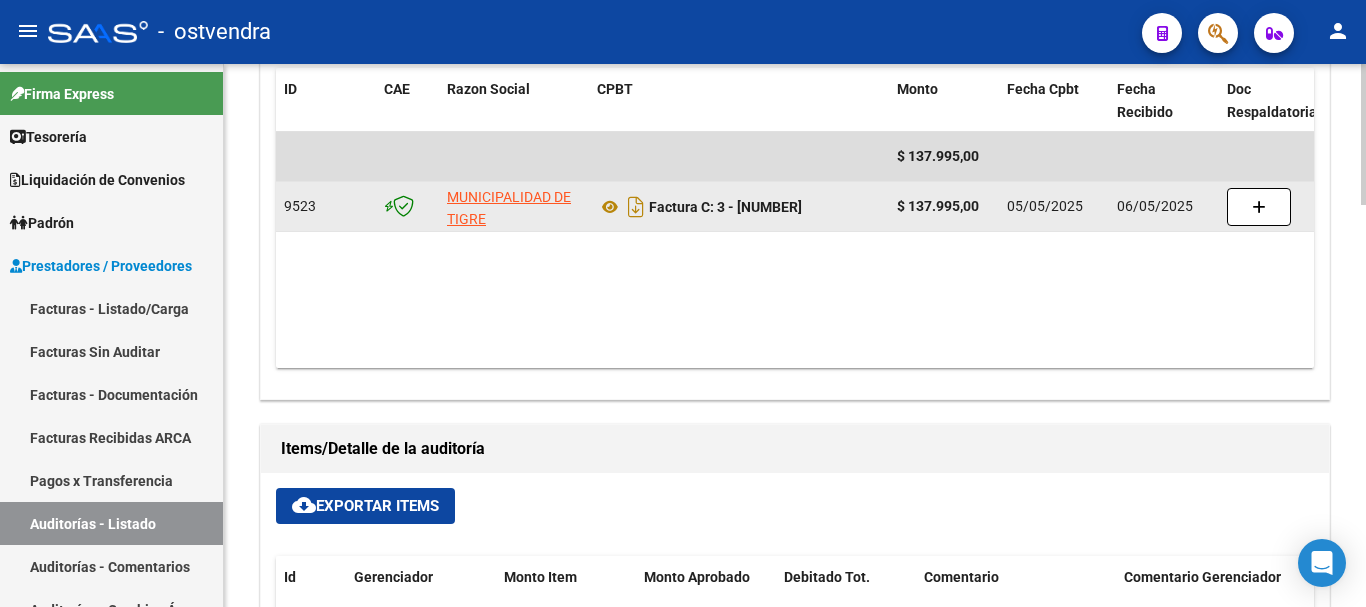 scroll, scrollTop: 1000, scrollLeft: 0, axis: vertical 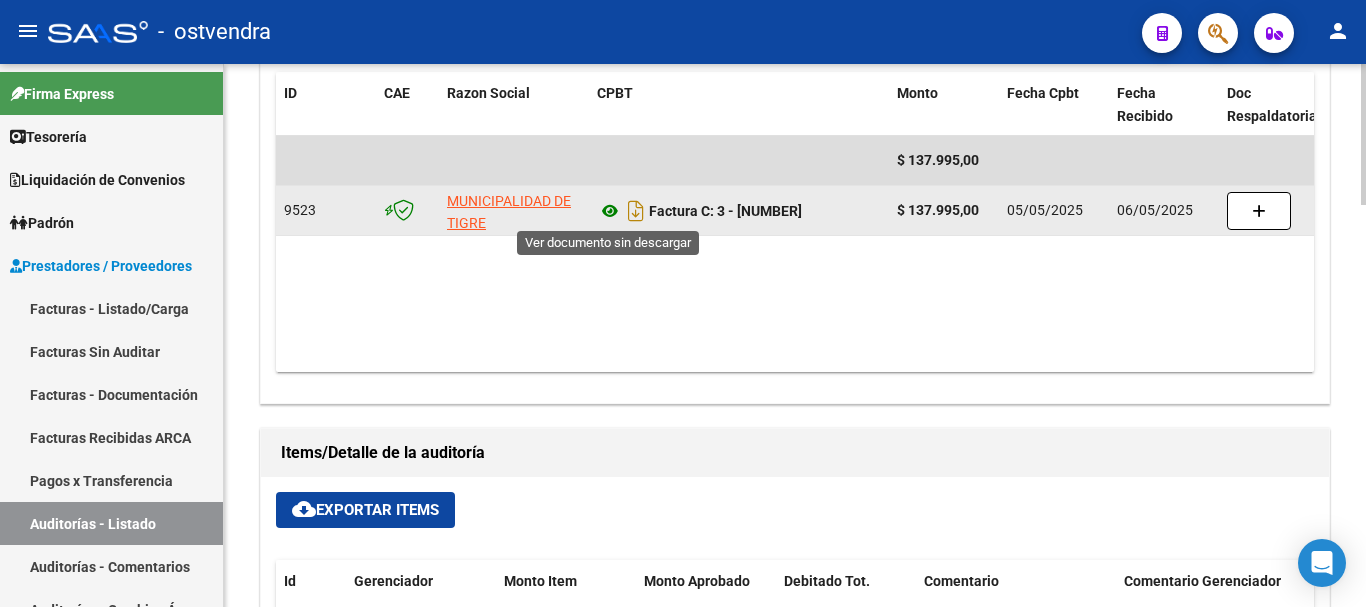 click 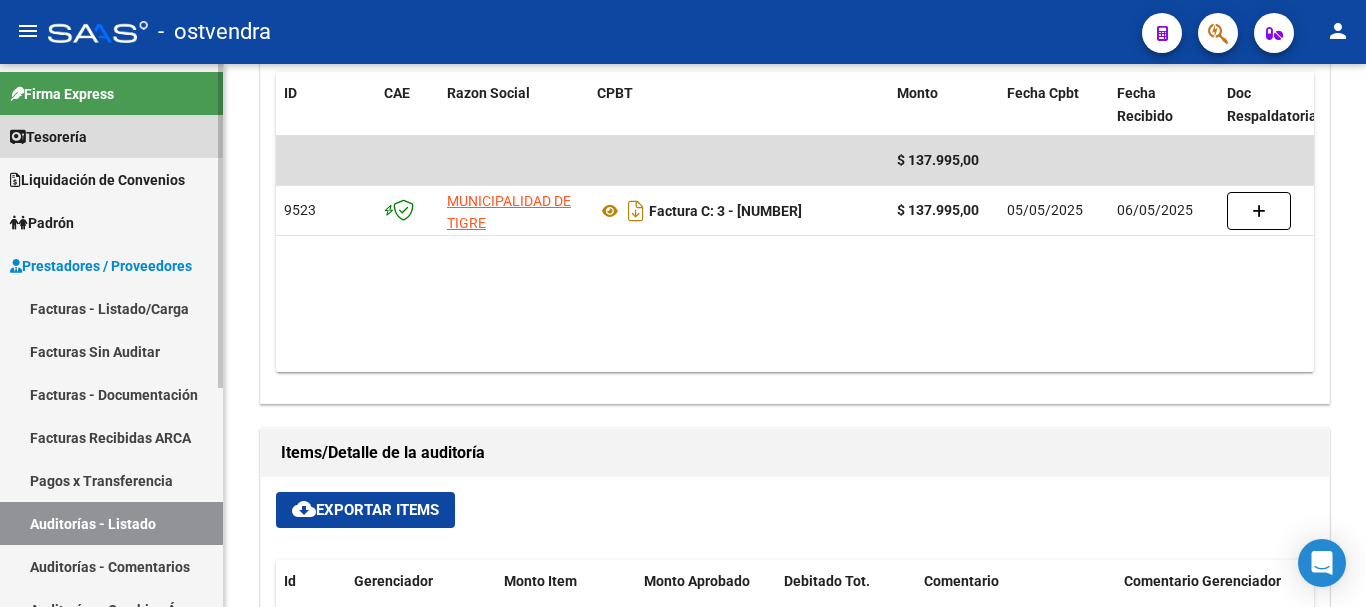 click on "Tesorería" at bounding box center (48, 137) 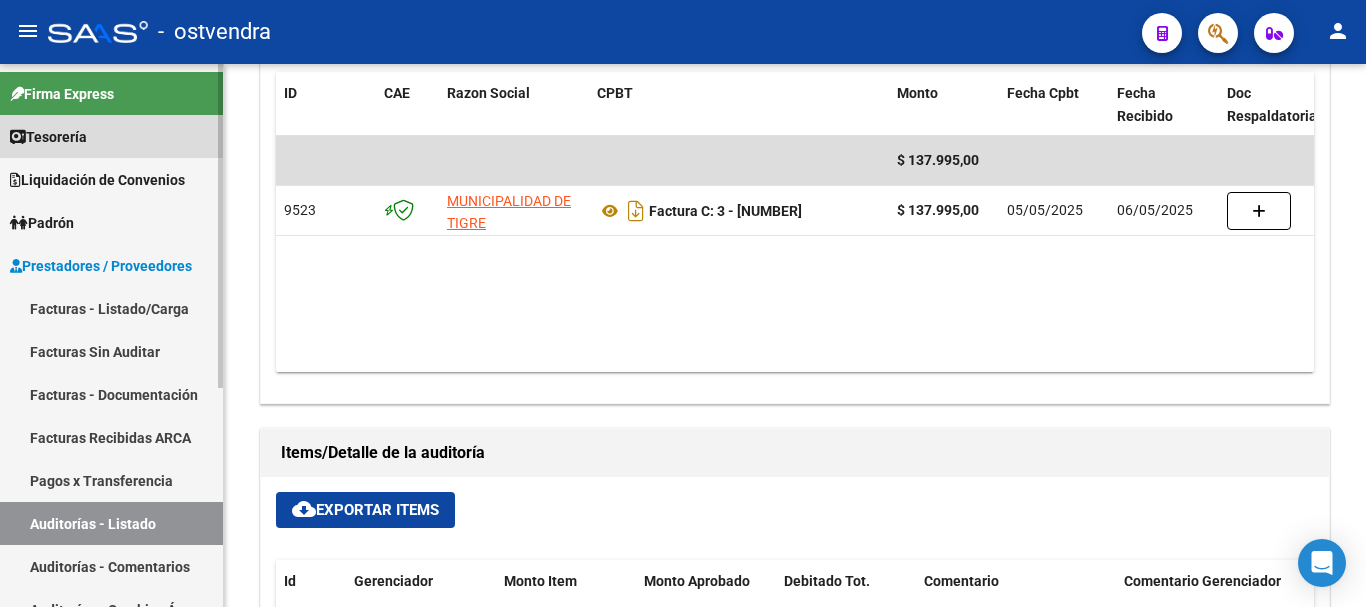 click on "Tesorería" at bounding box center [48, 137] 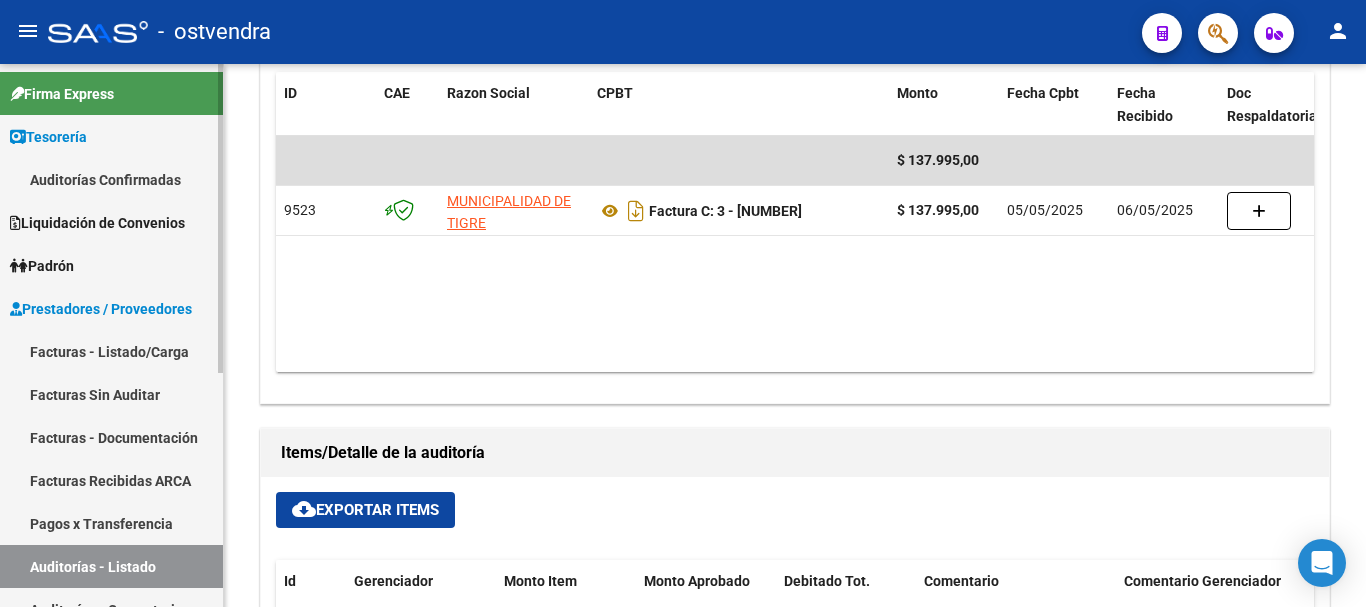 click on "Auditorías Confirmadas" at bounding box center [111, 179] 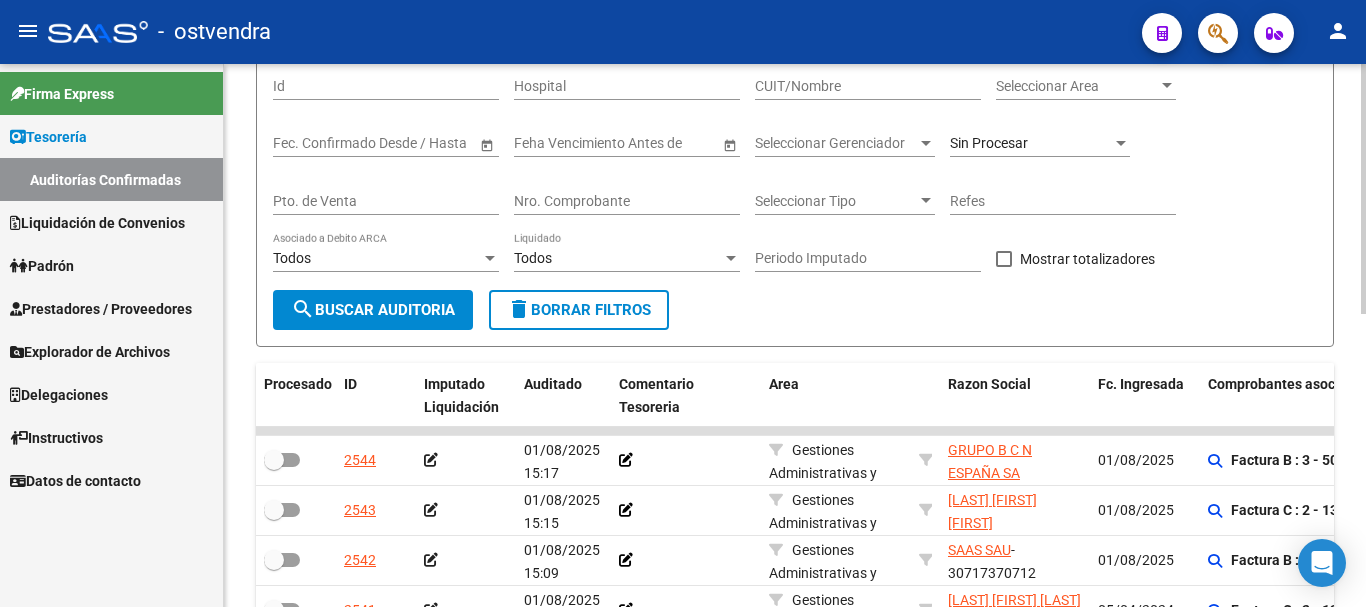 scroll, scrollTop: 138, scrollLeft: 0, axis: vertical 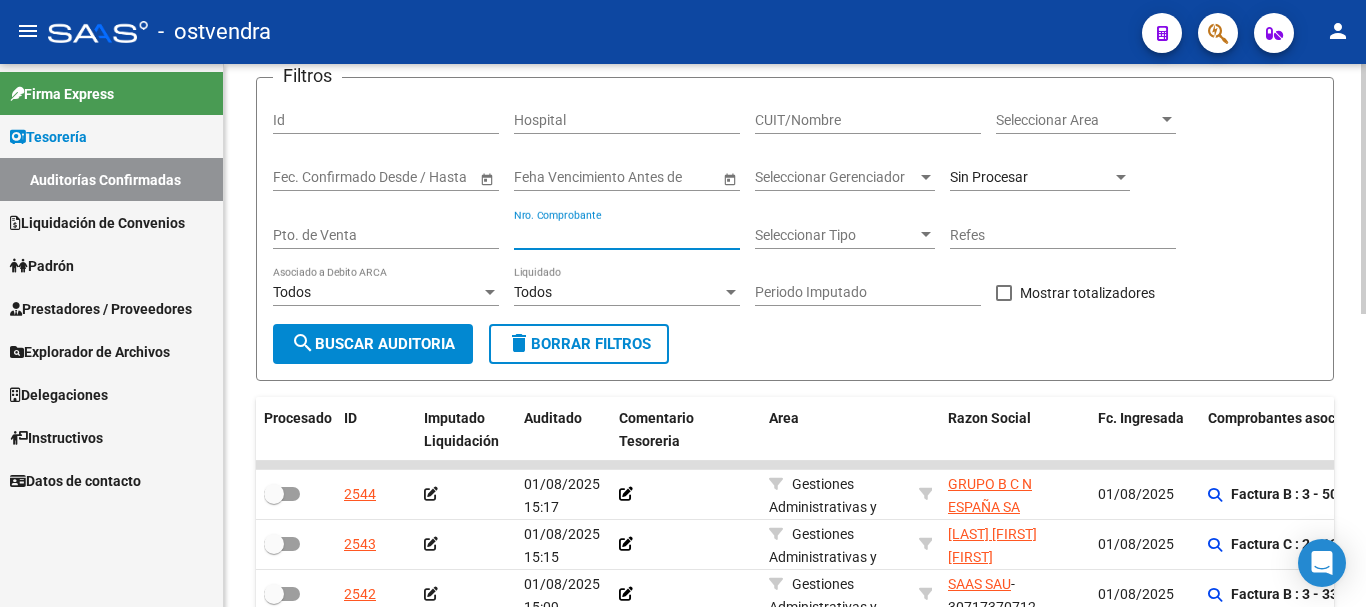 click on "Nro. Comprobante" at bounding box center [627, 235] 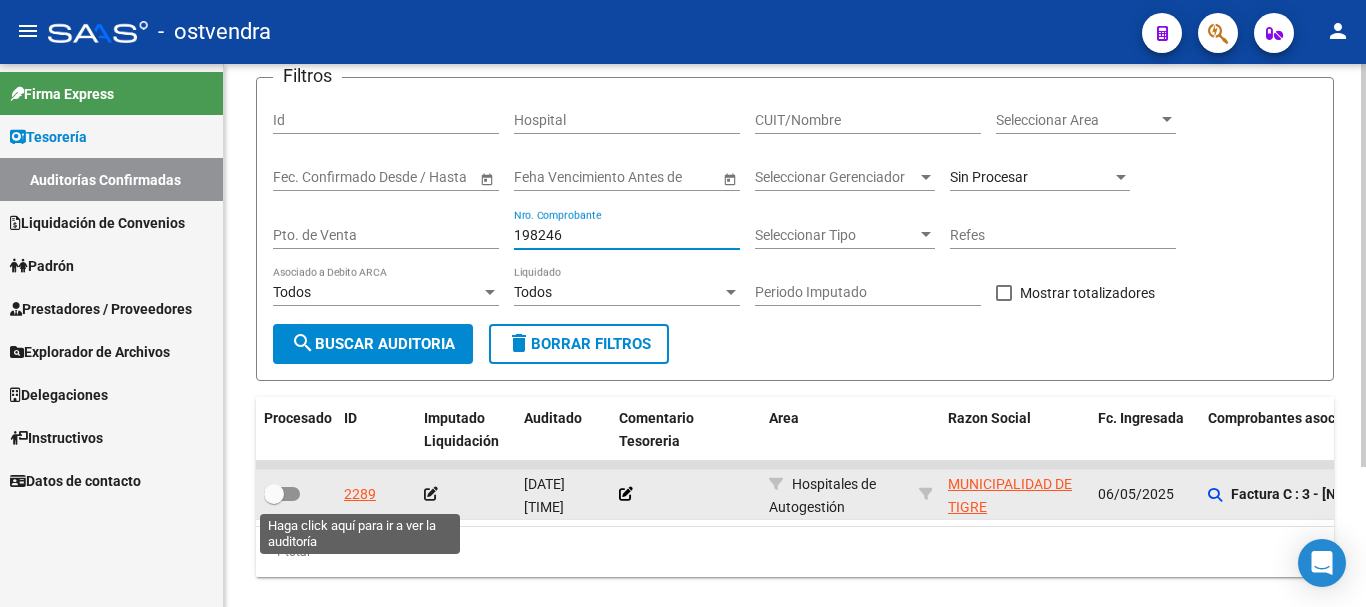 type on "198246" 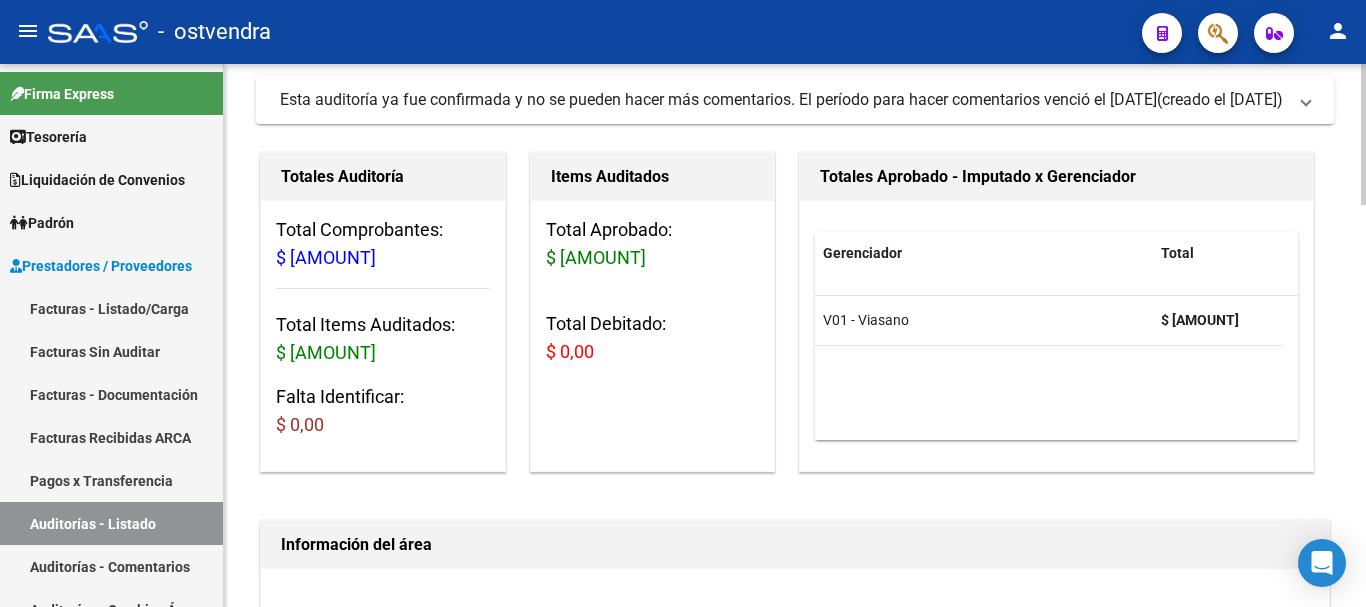 scroll, scrollTop: 100, scrollLeft: 0, axis: vertical 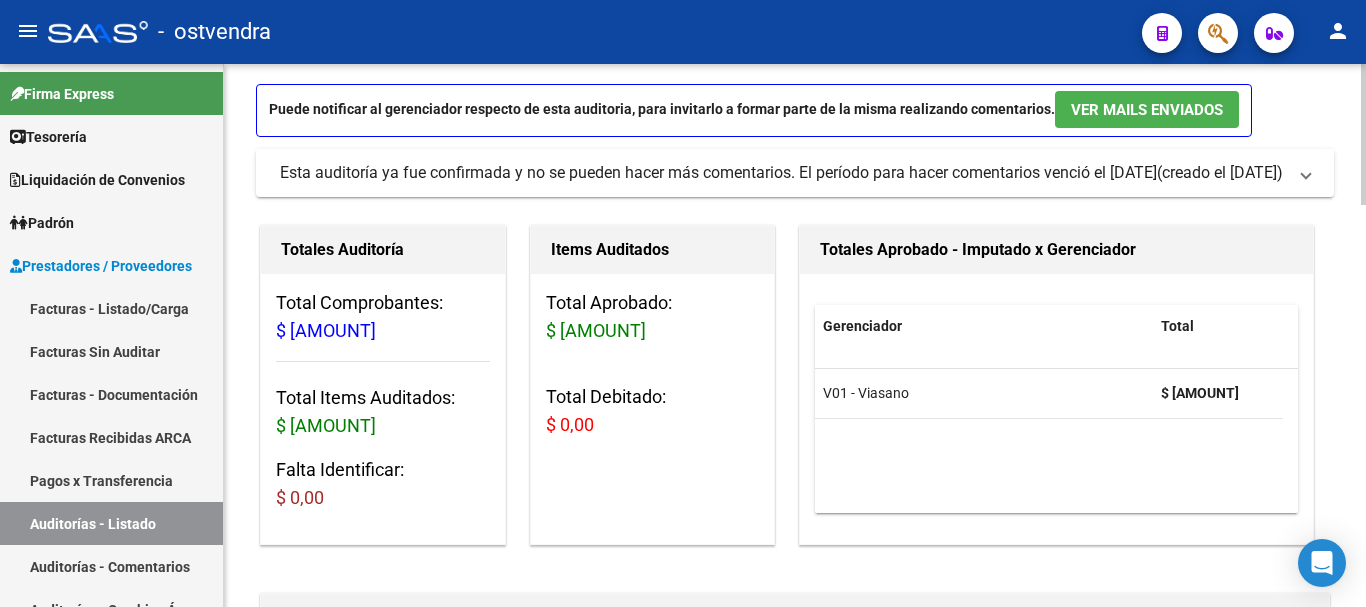 click on "arrow_back Editar [NUMBER]    cloud_download  Generar informe  Puede notificar al gerenciador respecto de esta auditoria, para invitarlo a formar parte de la misma realizando comentarios.  Ver Mails Enviados  Esta auditoría ya fue confirmada y no se pueden hacer más comentarios. El período para hacer comentarios venció el [DATE]    (creado el [DATE]) Ver Mails Enviados [FIRST] [LAST] [DATE] [TIME] Estado confirmado $ [AMOUNT]  Responder  Ya no se puede realizar comentarios Enviar comentario Totales Auditoría Total Comprobantes:  $ [AMOUNT] Total Items Auditados:  $ [AMOUNT] Falta Identificar:   $ [AMOUNT] Items Auditados Total Aprobado: $ [AMOUNT] Total Debitado: $ [AMOUNT] Totales Aprobado - Imputado x Gerenciador Gerenciador Total V01 - Viasano  $ [AMOUNT] Información del área  Area * Hospitales de Autogestión Seleccionar area Periodo Imputado    Ingresar el Periodo  COMENTARIO :  Comprobantes Asociados a la Auditoría cloud_download  Exportar Comprobantes  ID CAE Razon Social CPBT Id" 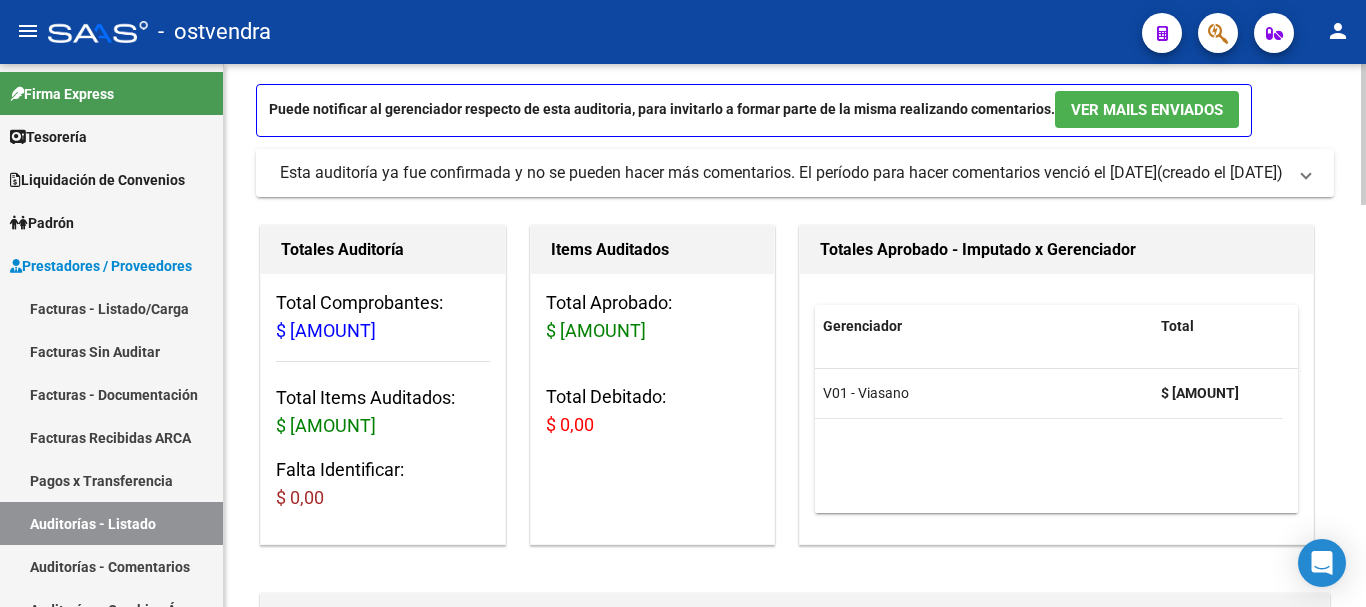 click on "Esta auditoría ya fue confirmada y no se pueden hacer más comentarios. El período para hacer comentarios venció el [DATE]" at bounding box center [718, 173] 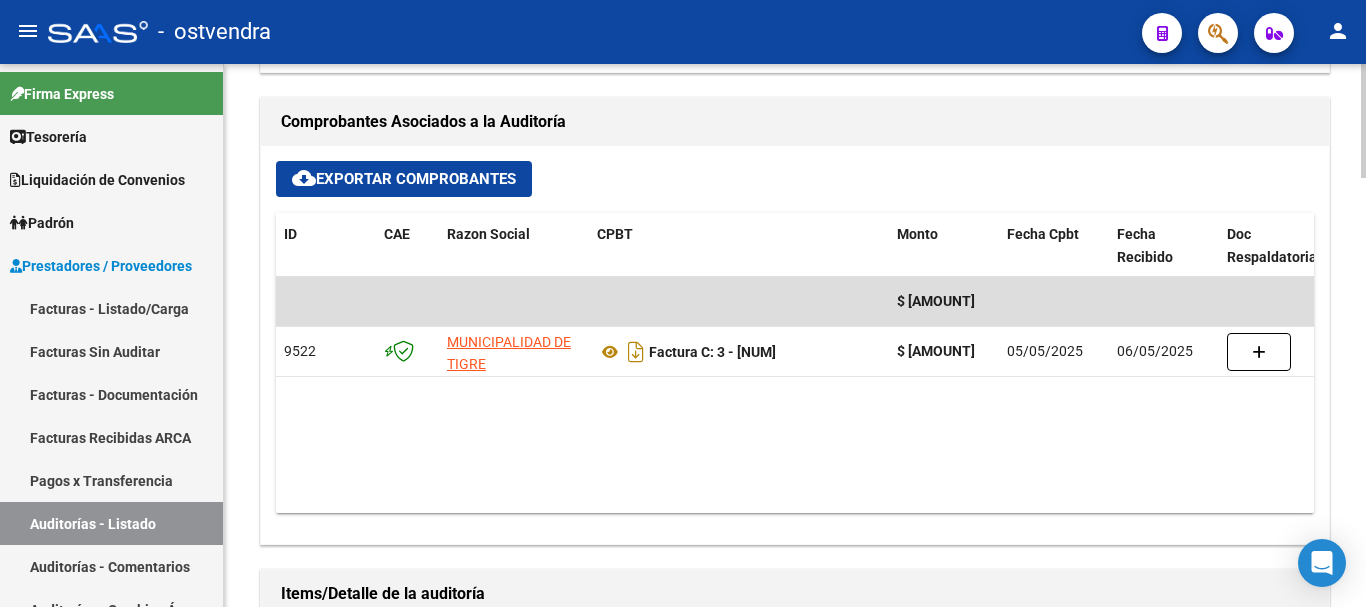 scroll, scrollTop: 1400, scrollLeft: 0, axis: vertical 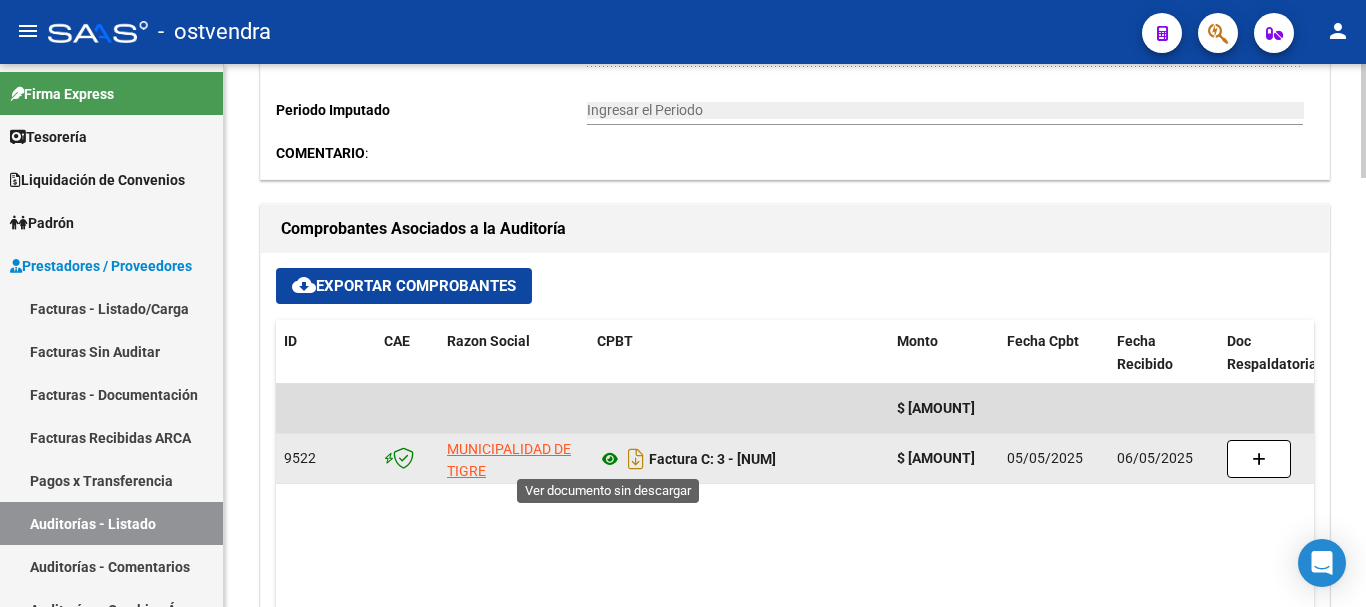 click 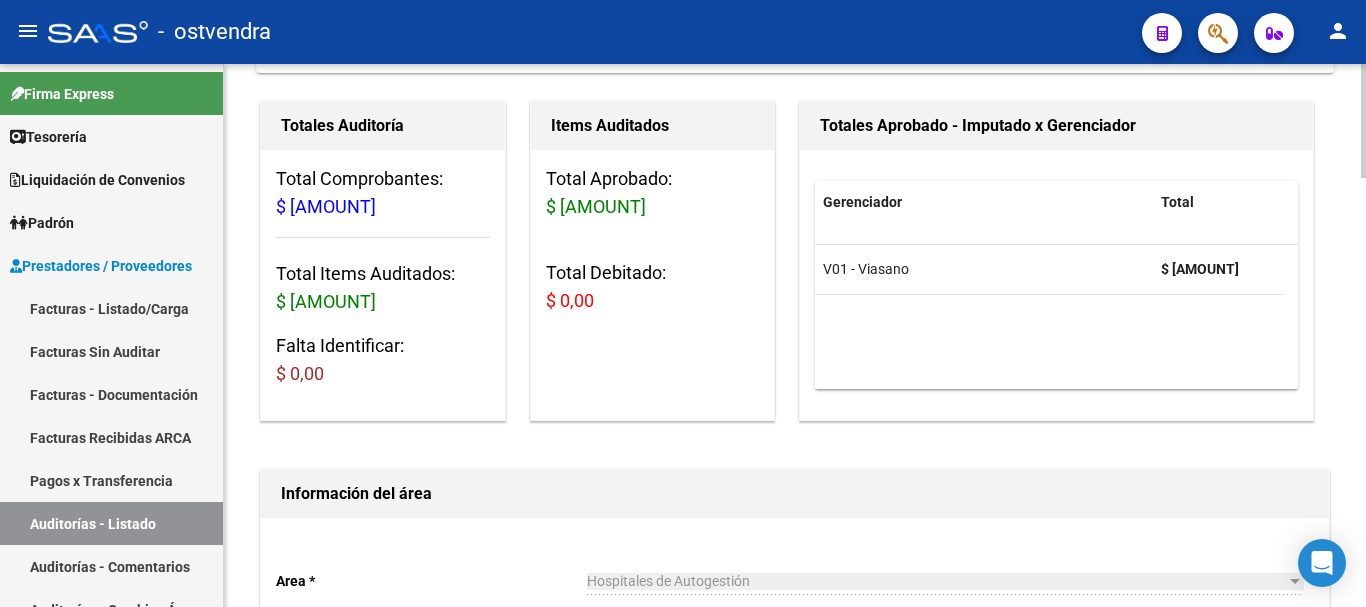 scroll, scrollTop: 442, scrollLeft: 0, axis: vertical 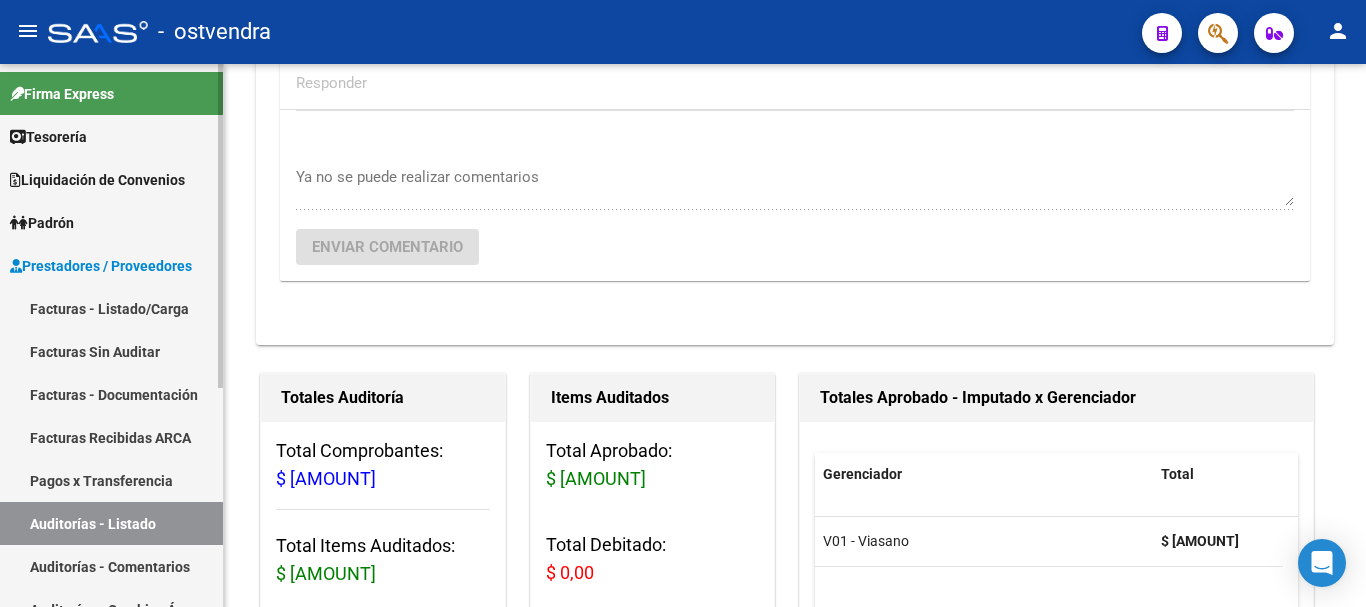 click on "Tesorería" at bounding box center [111, 136] 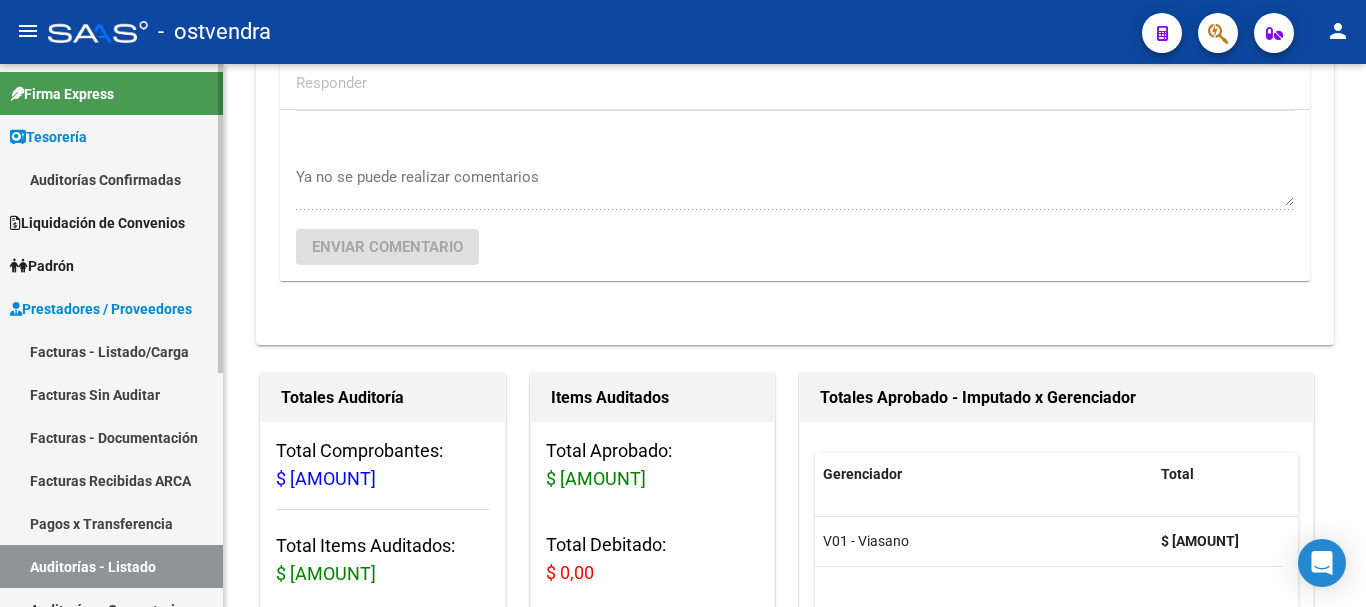 click on "Auditorías Confirmadas" at bounding box center (111, 179) 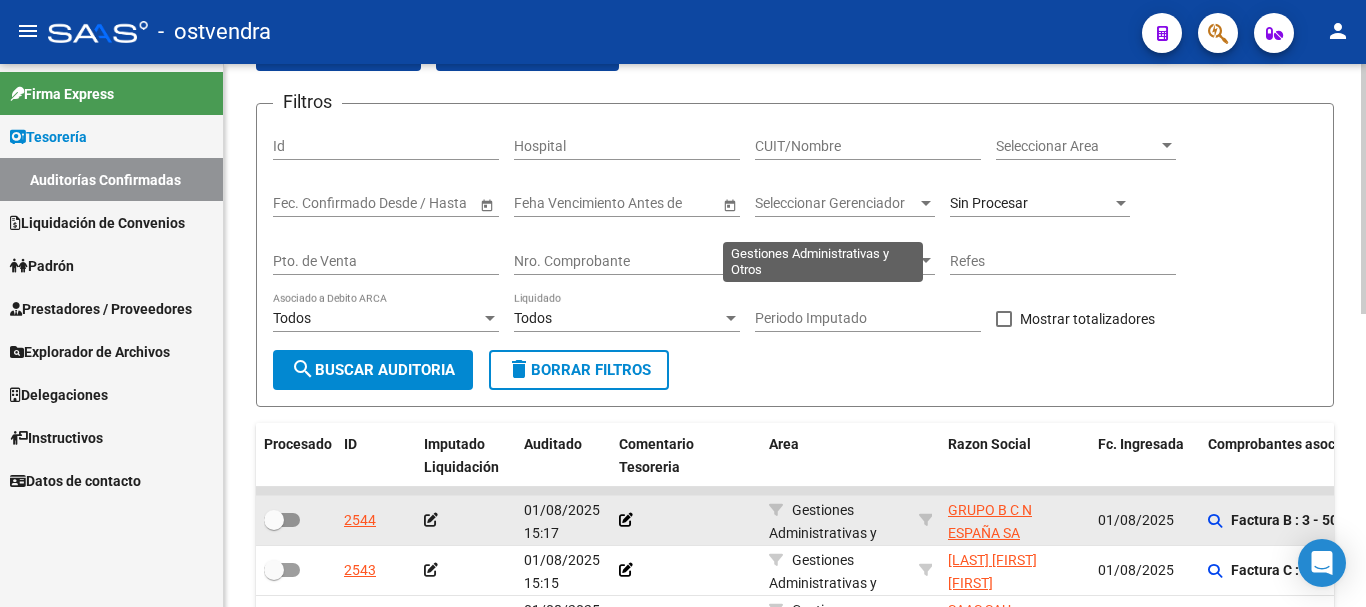 scroll, scrollTop: 442, scrollLeft: 0, axis: vertical 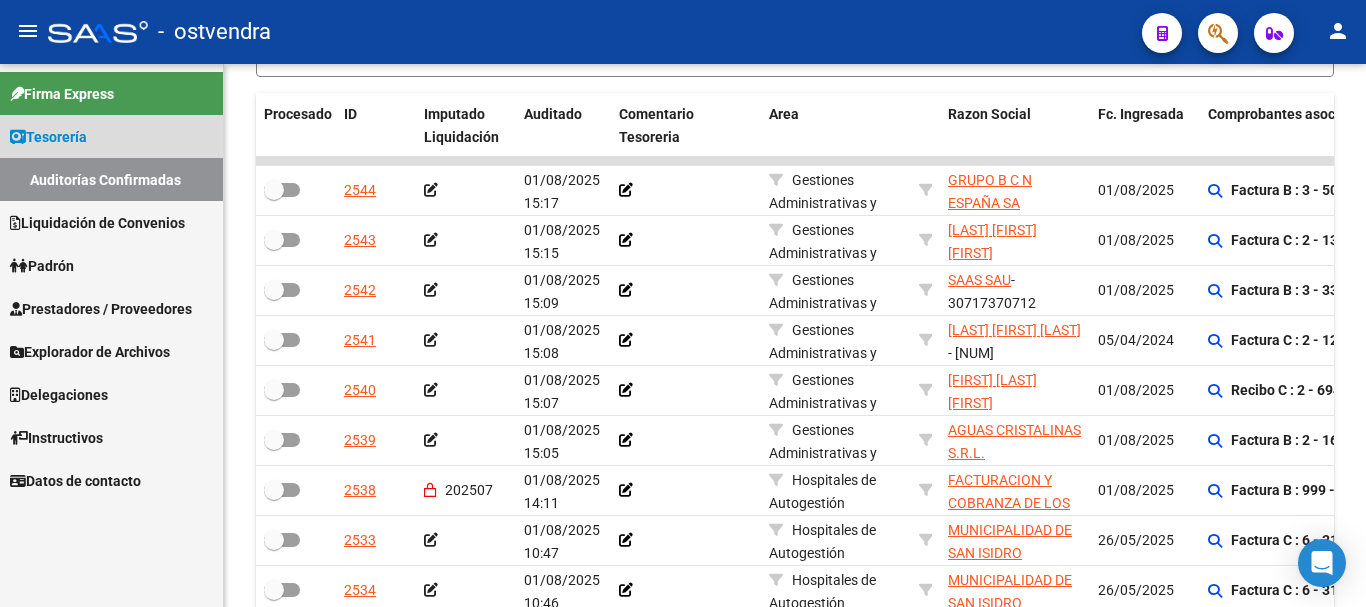 click on "Auditorías Confirmadas" at bounding box center [111, 179] 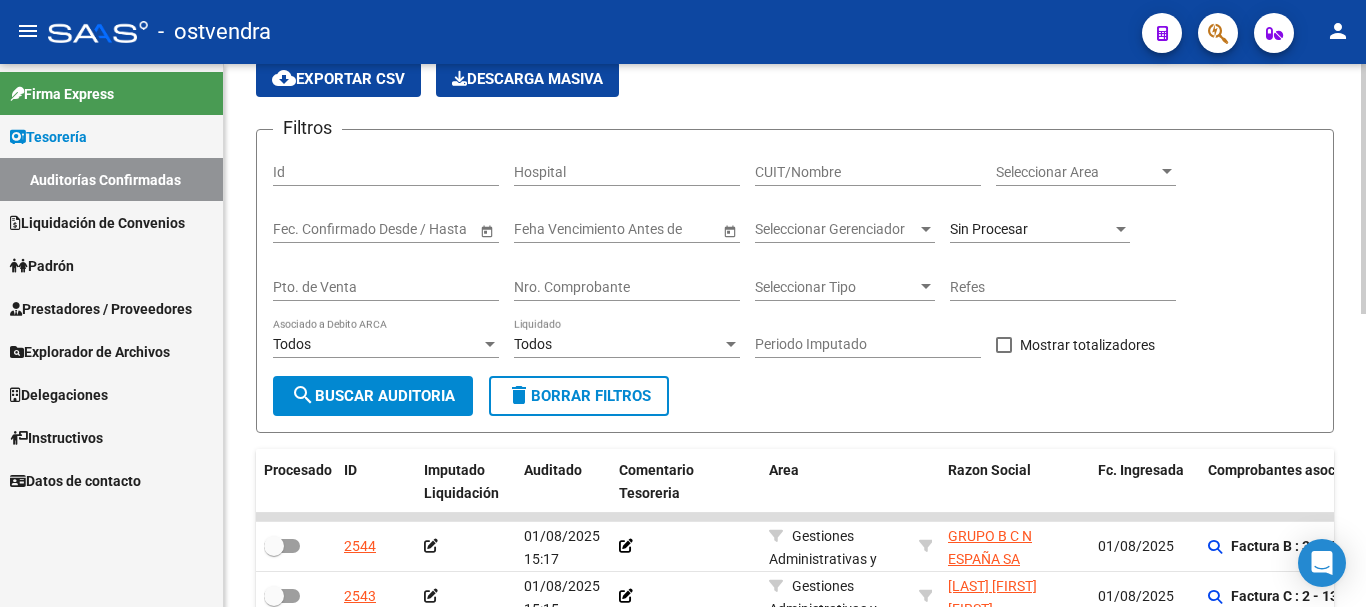 scroll, scrollTop: 0, scrollLeft: 0, axis: both 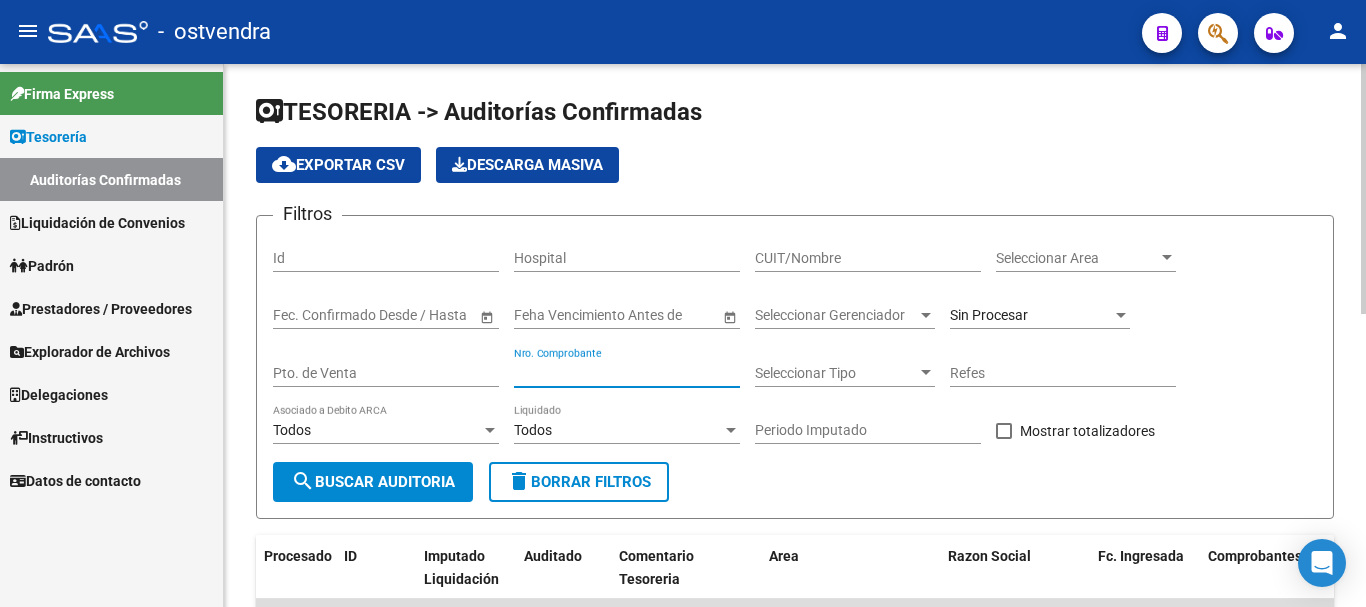 click on "Nro. Comprobante" at bounding box center (627, 373) 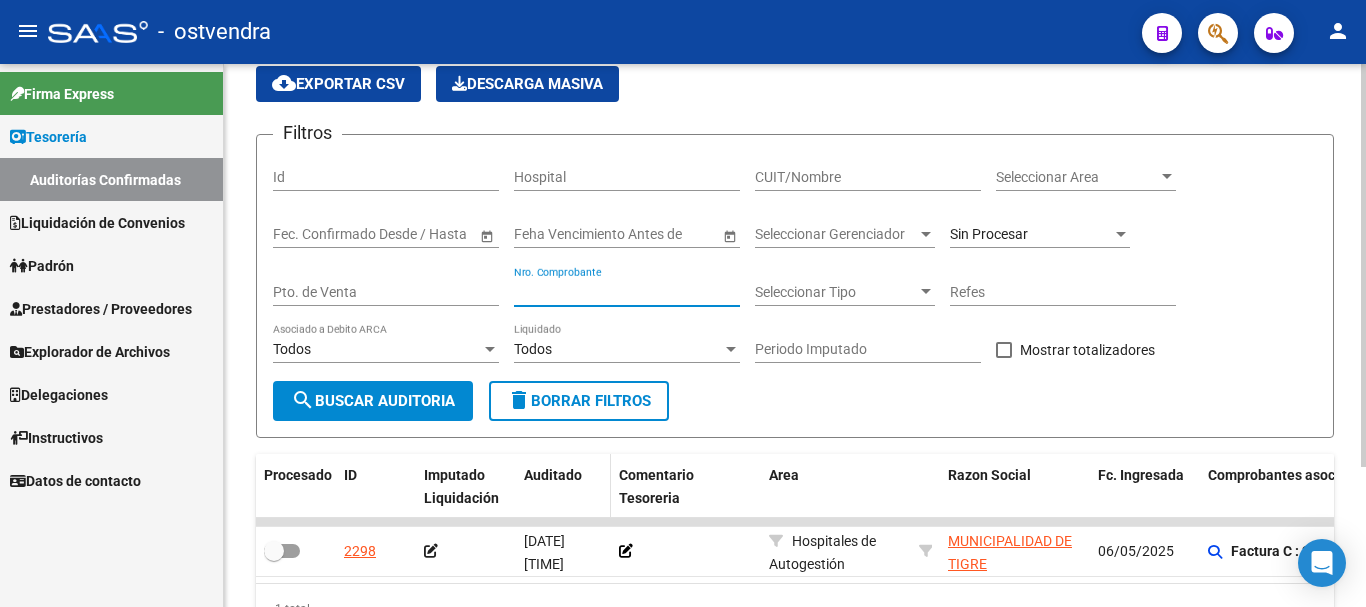 scroll, scrollTop: 188, scrollLeft: 0, axis: vertical 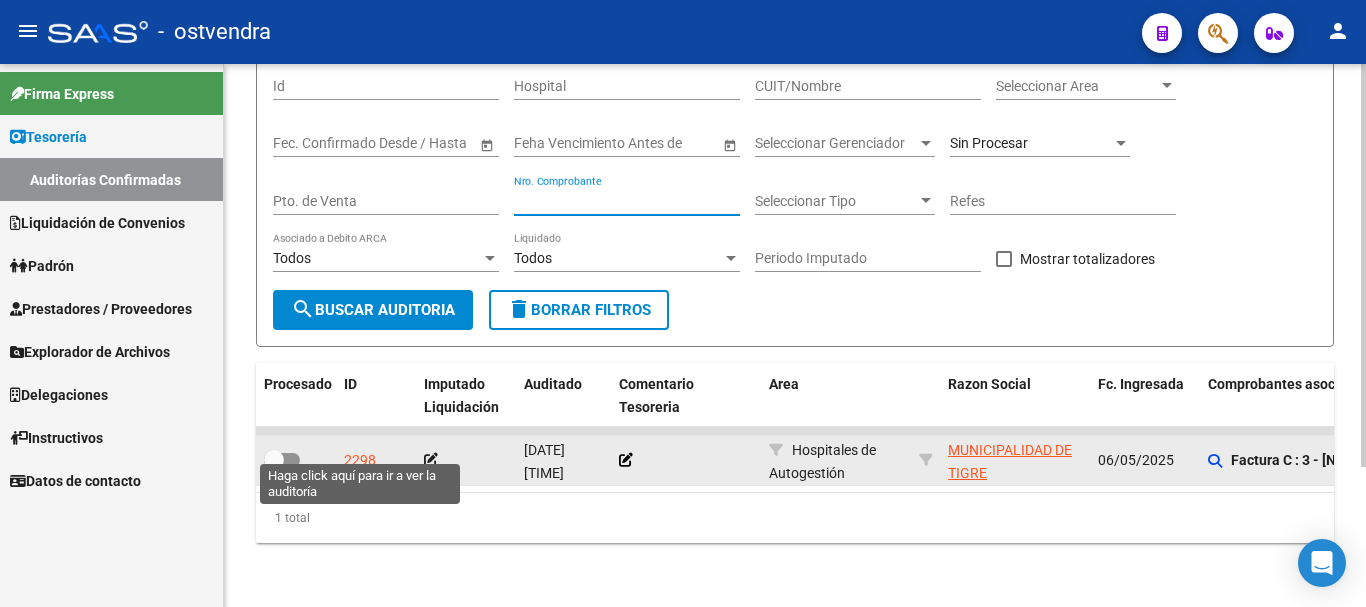 type on "[NUMBER]" 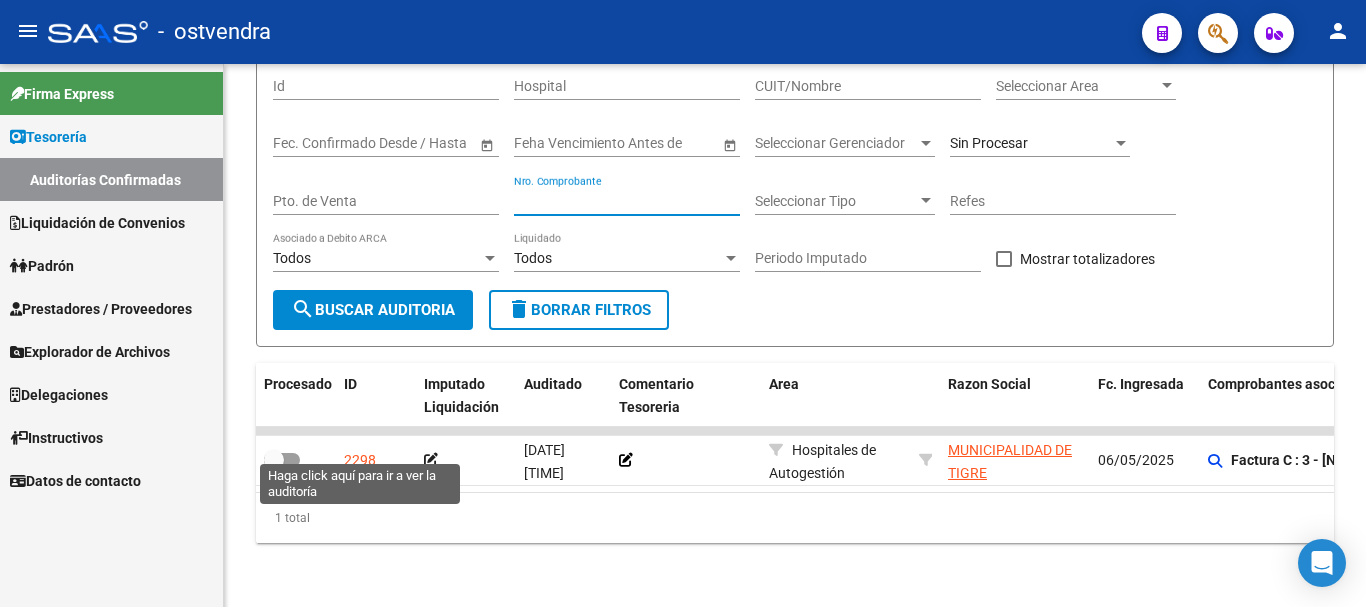 click on "2298" 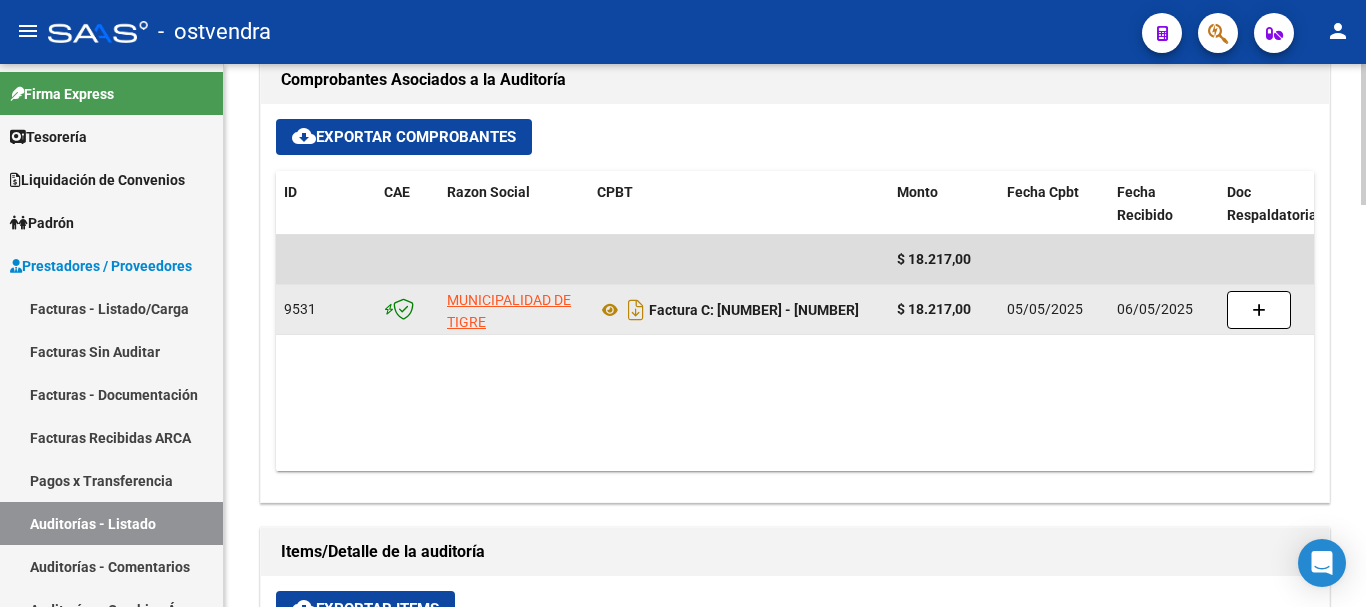 scroll, scrollTop: 852, scrollLeft: 0, axis: vertical 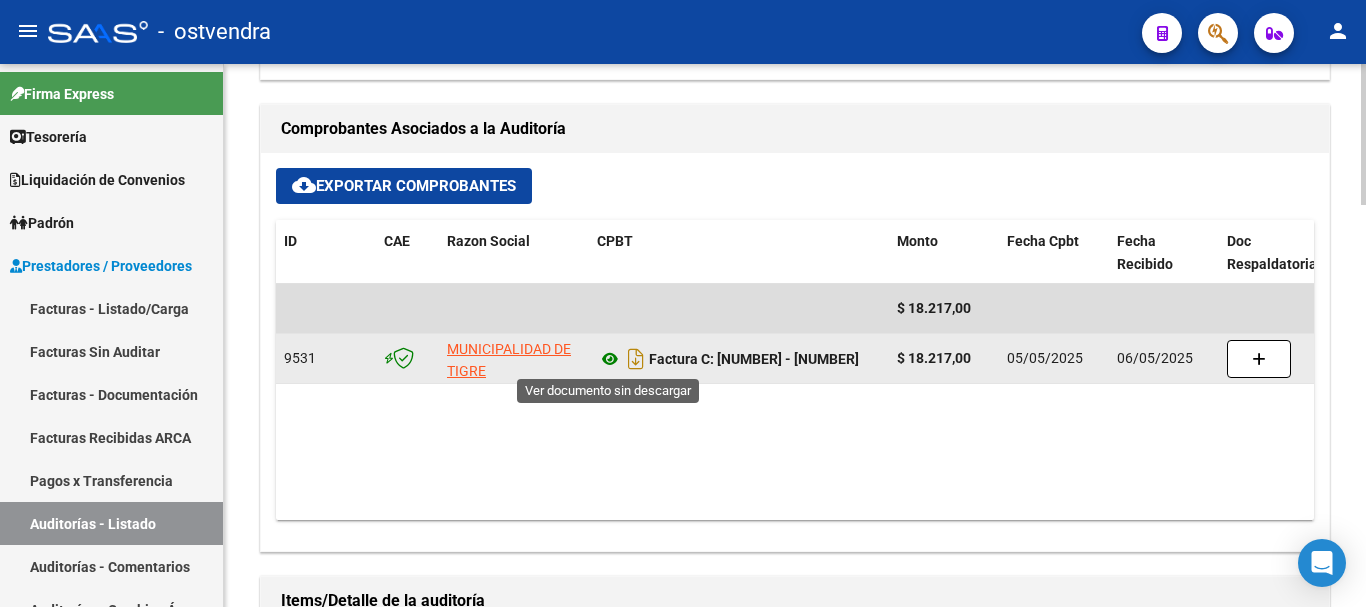 click 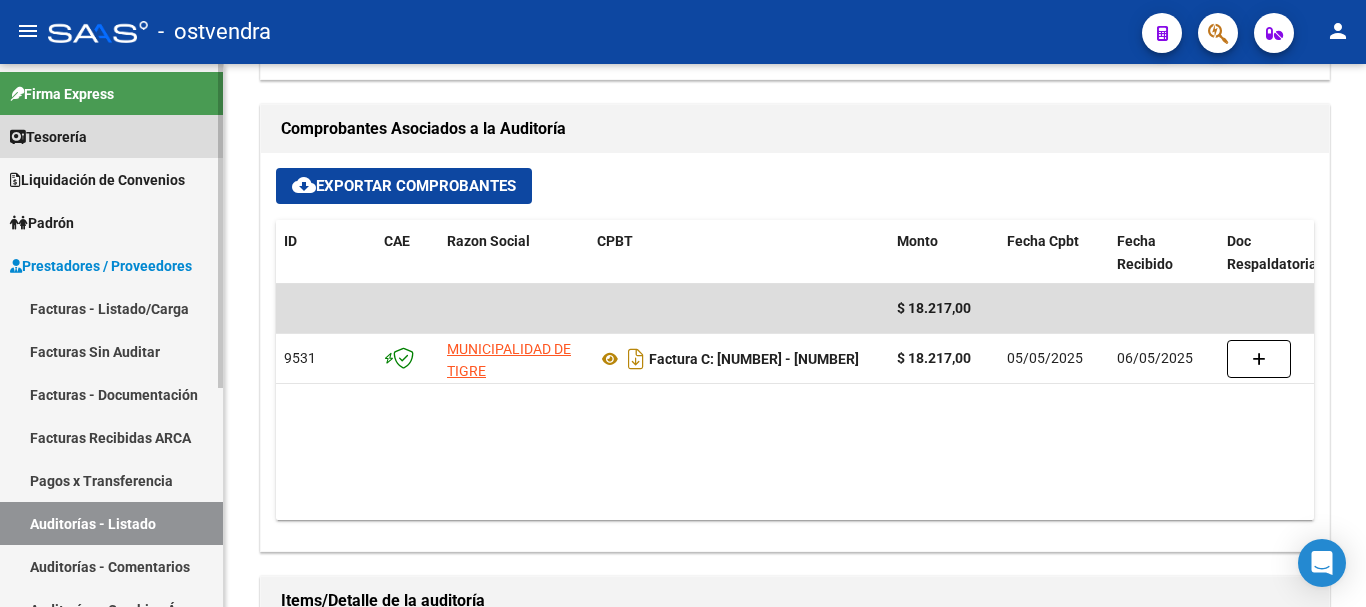 click on "Tesorería" at bounding box center [111, 136] 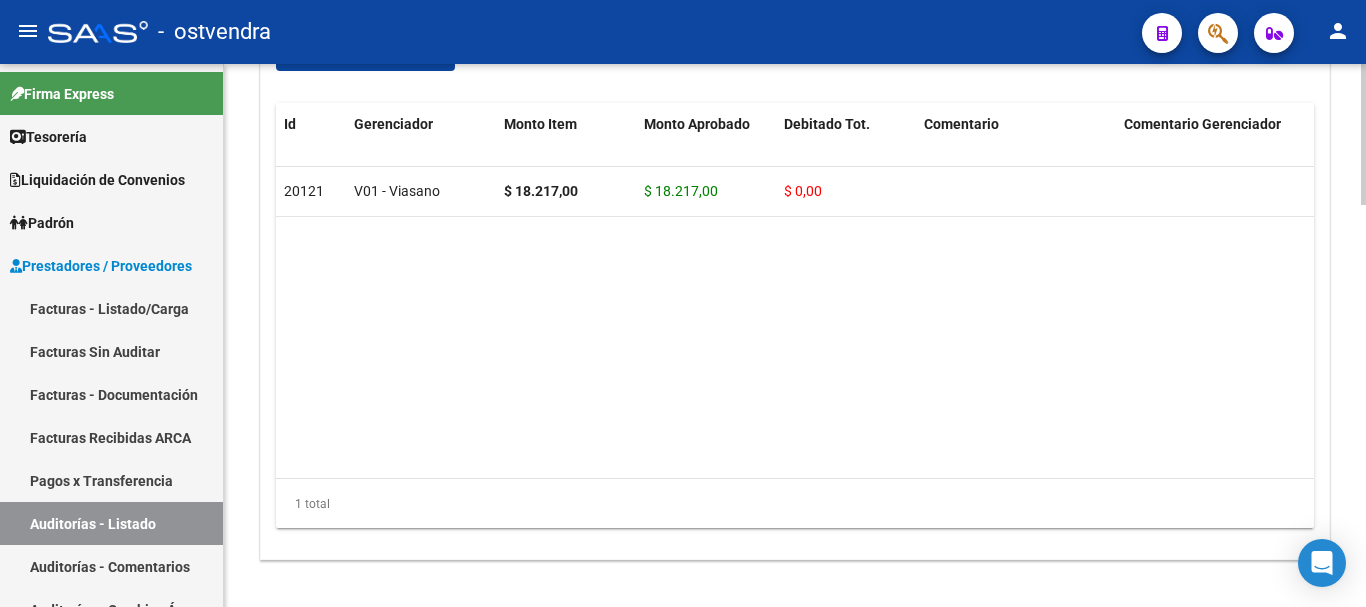scroll, scrollTop: 1552, scrollLeft: 0, axis: vertical 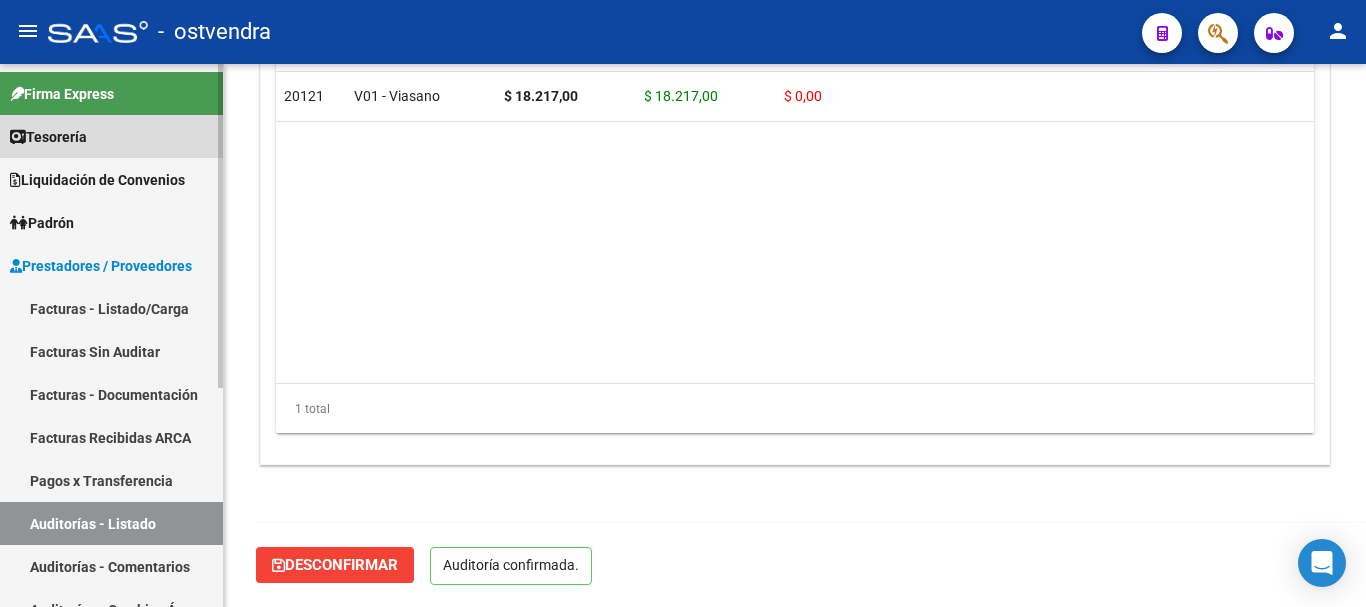 click on "Tesorería" at bounding box center [111, 136] 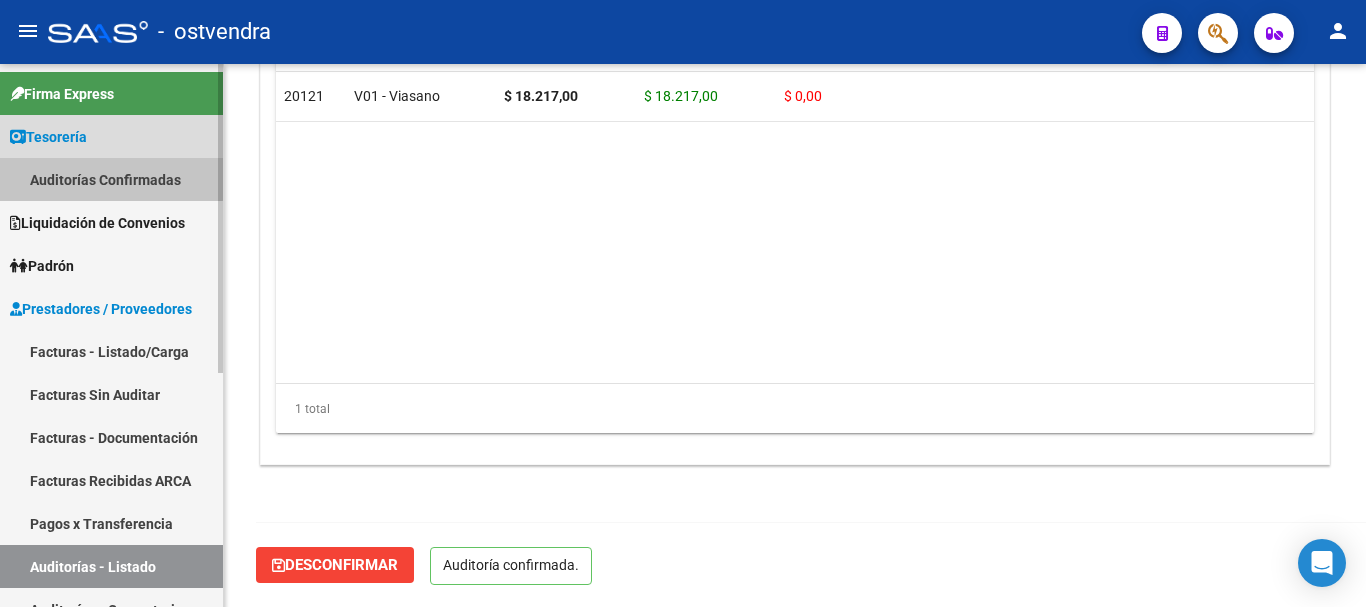 click on "Auditorías Confirmadas" at bounding box center (111, 179) 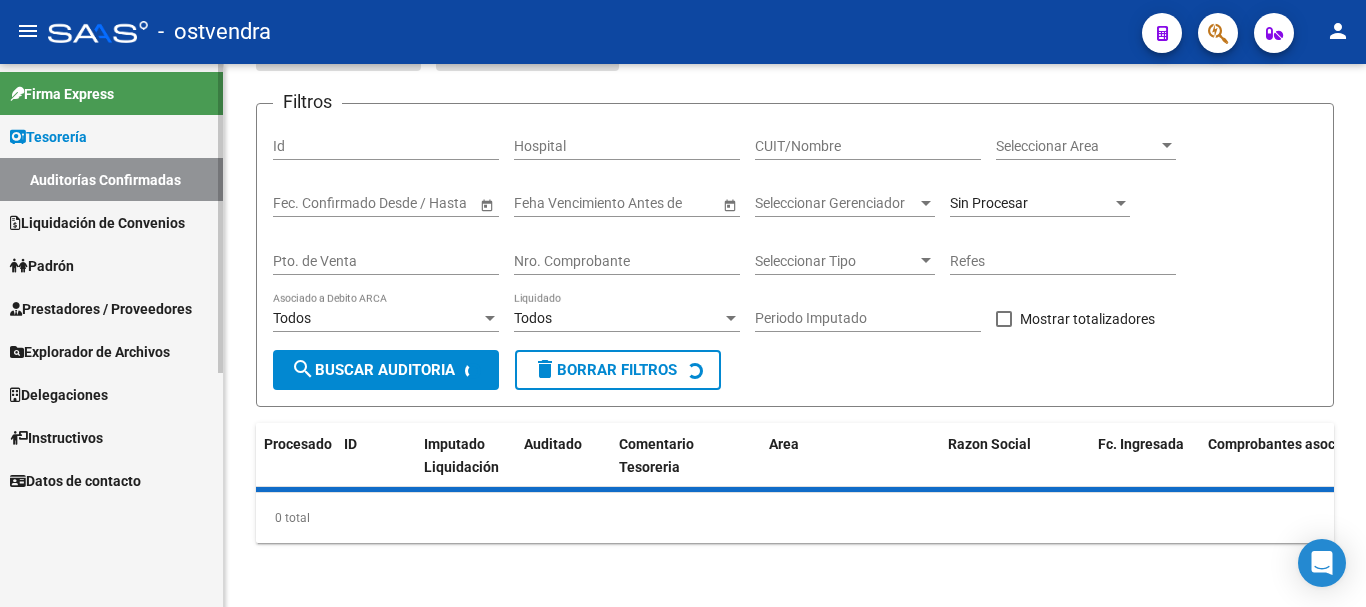 scroll, scrollTop: 0, scrollLeft: 0, axis: both 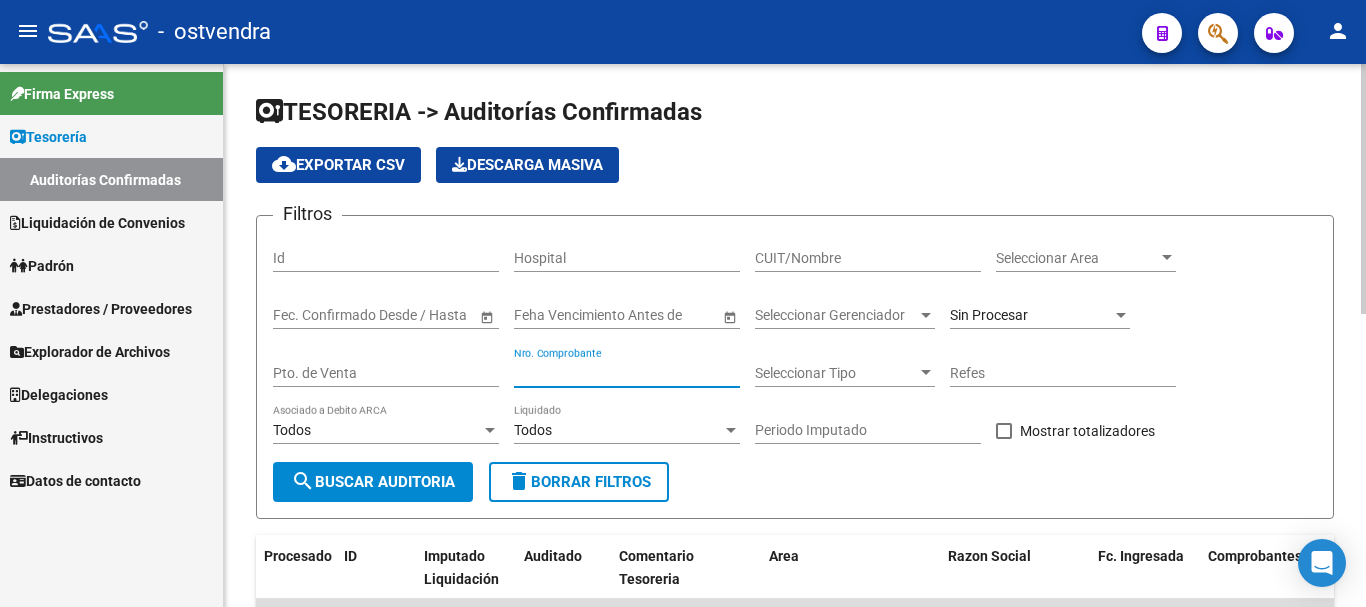 click on "Nro. Comprobante" at bounding box center (627, 373) 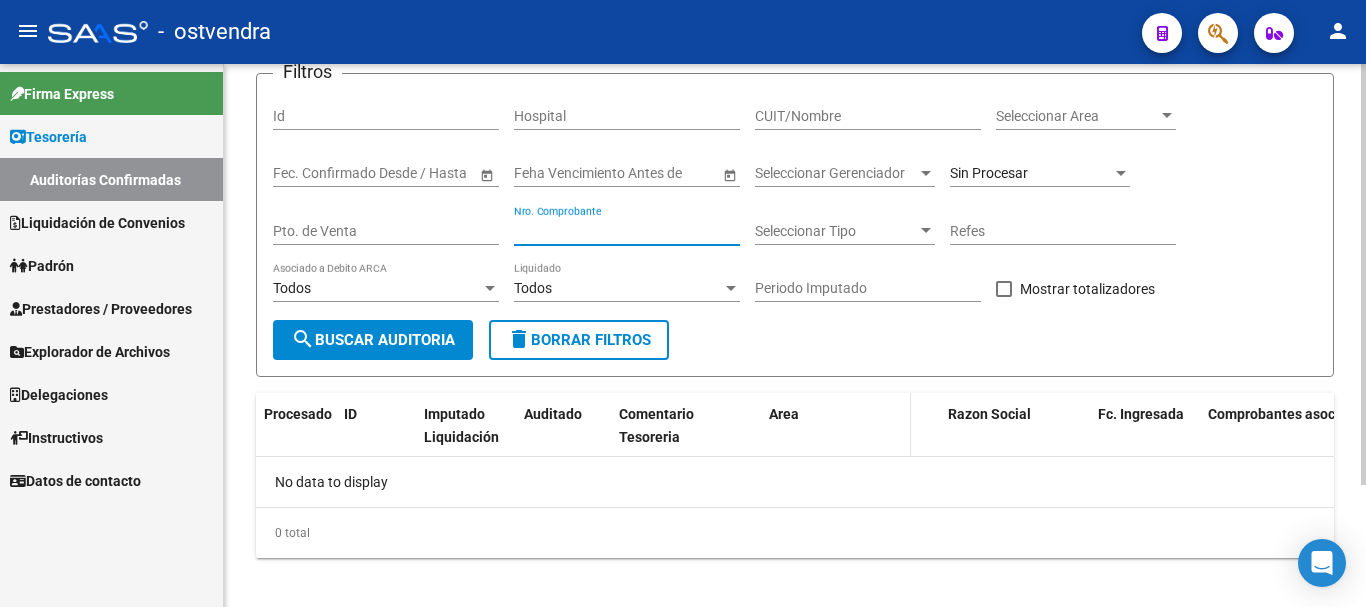scroll, scrollTop: 157, scrollLeft: 0, axis: vertical 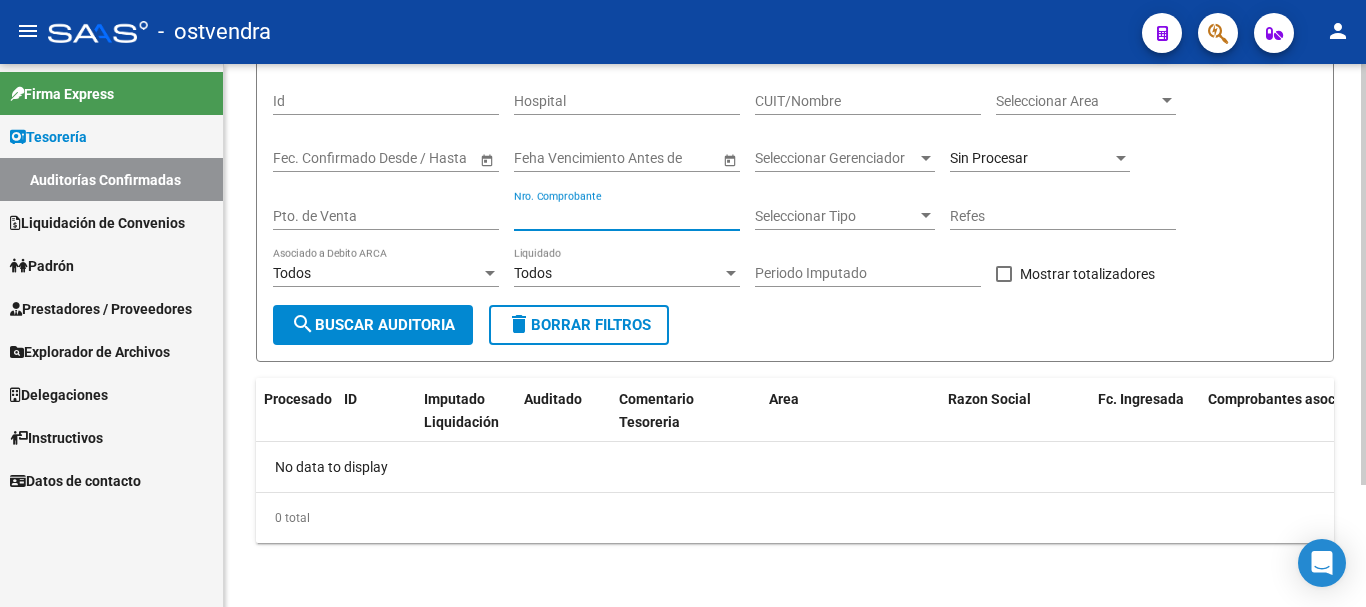 type on "[NUMBER]" 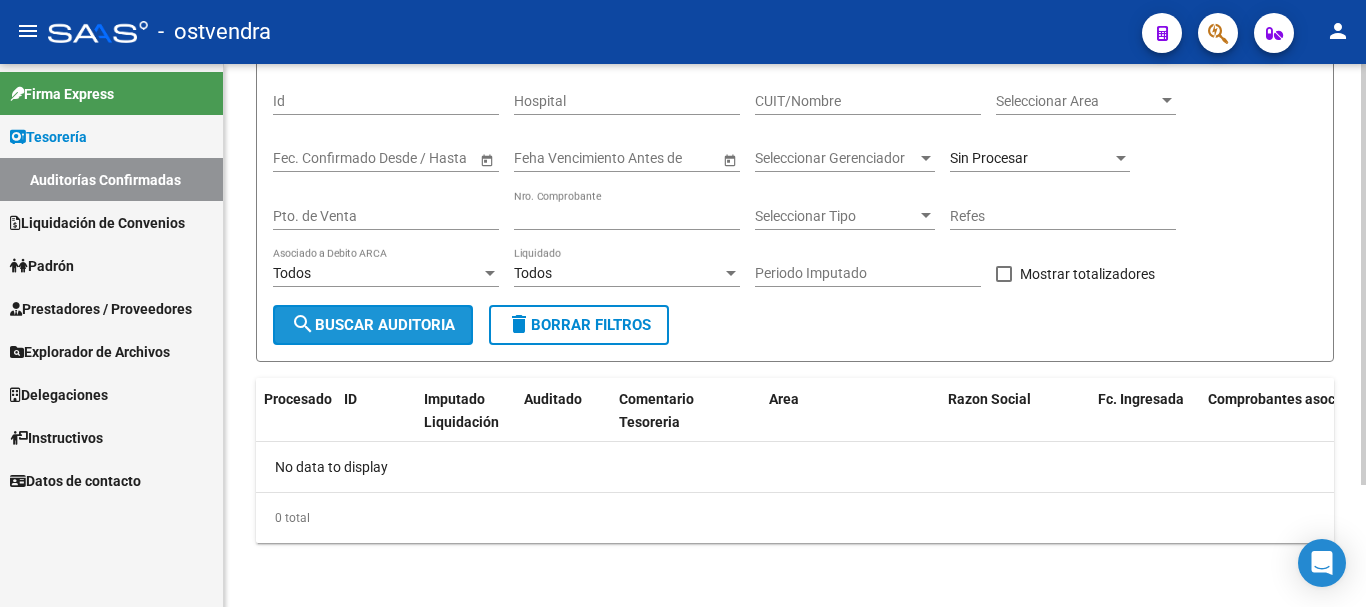 click on "search  Buscar Auditoria" 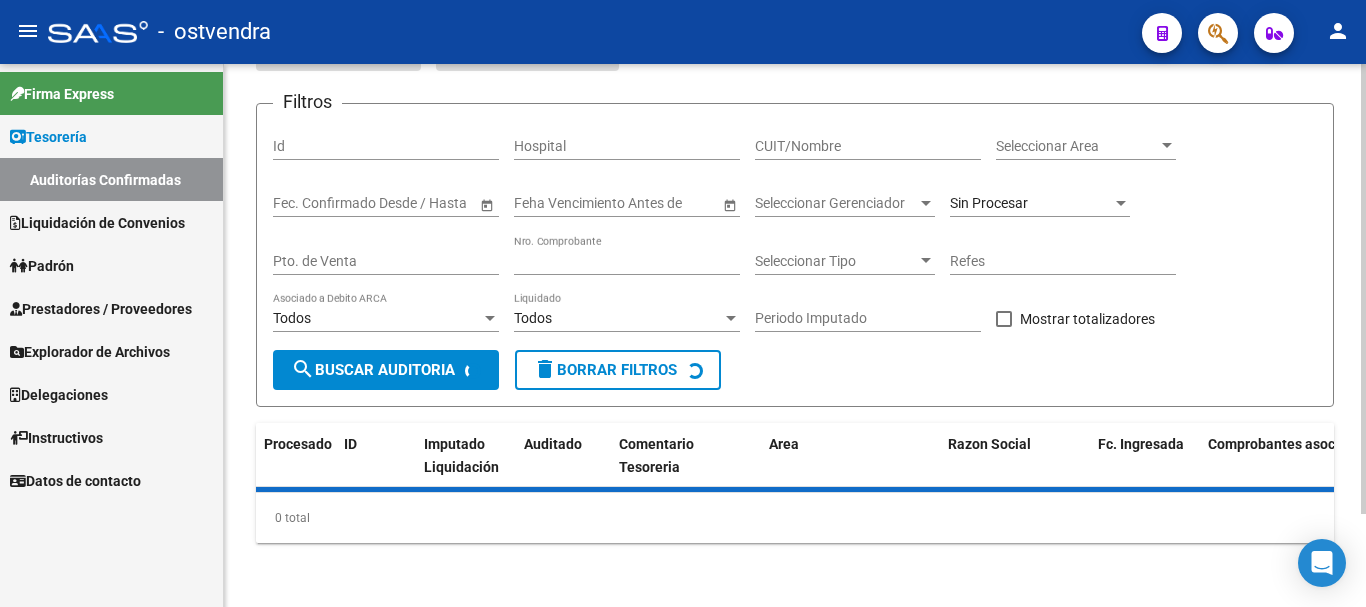 scroll, scrollTop: 157, scrollLeft: 0, axis: vertical 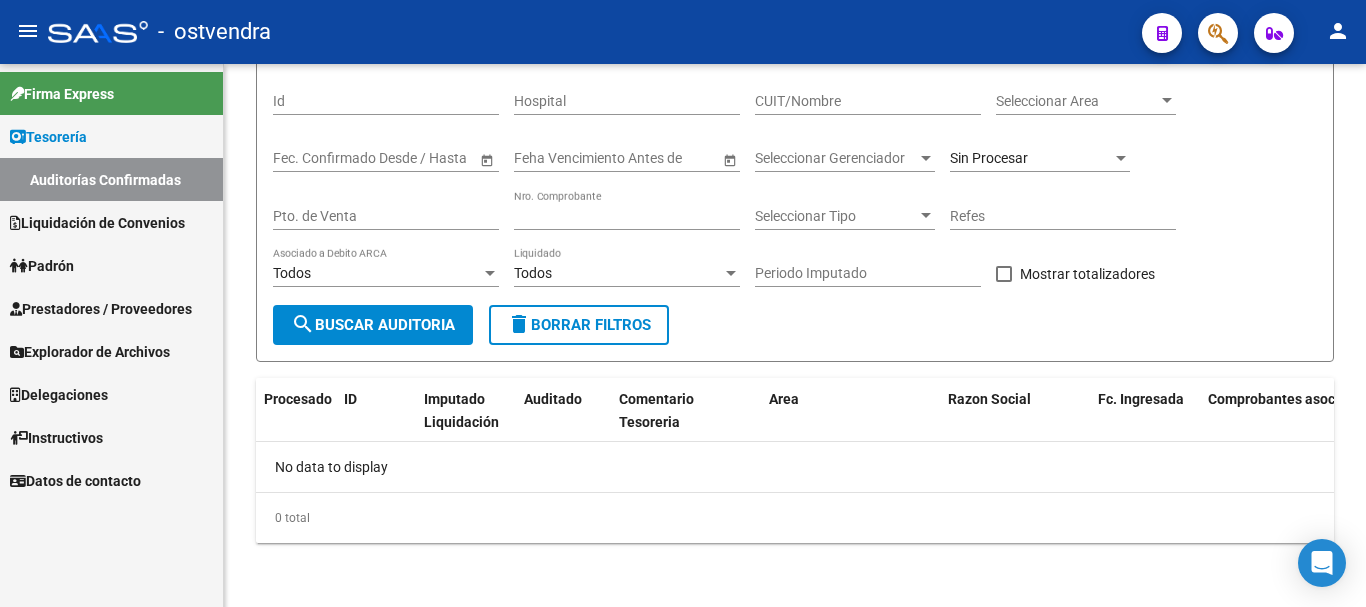 click on "Prestadores / Proveedores" at bounding box center (101, 309) 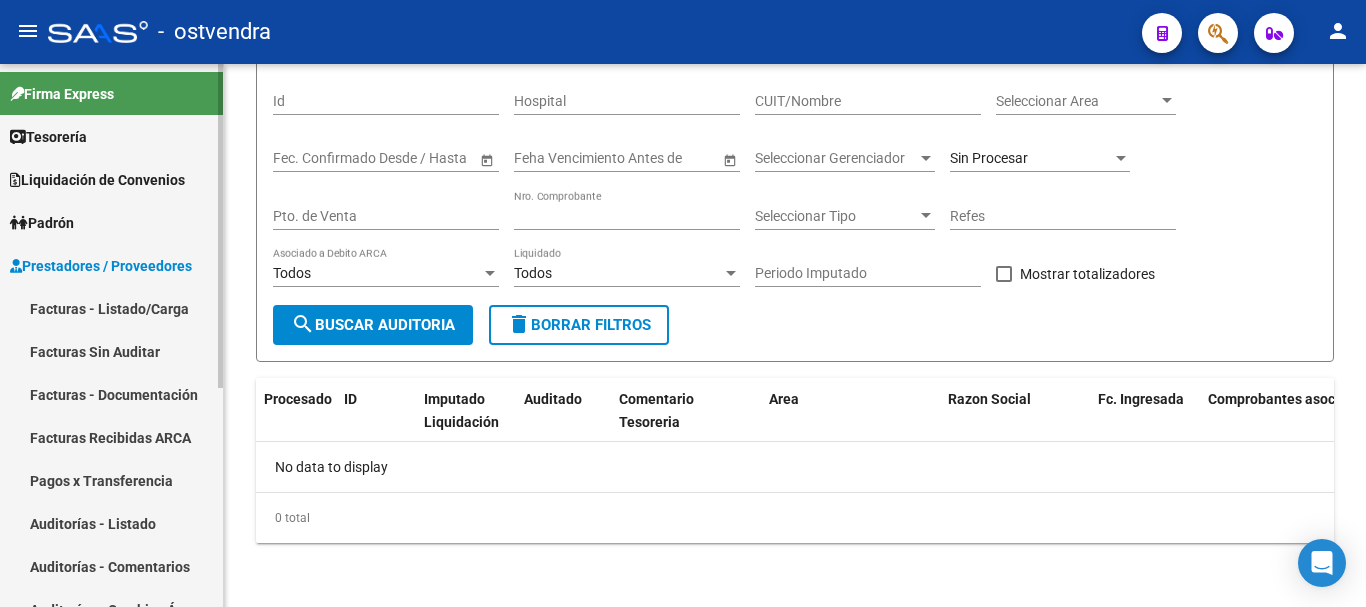 click on "Auditorías - Listado" at bounding box center (111, 523) 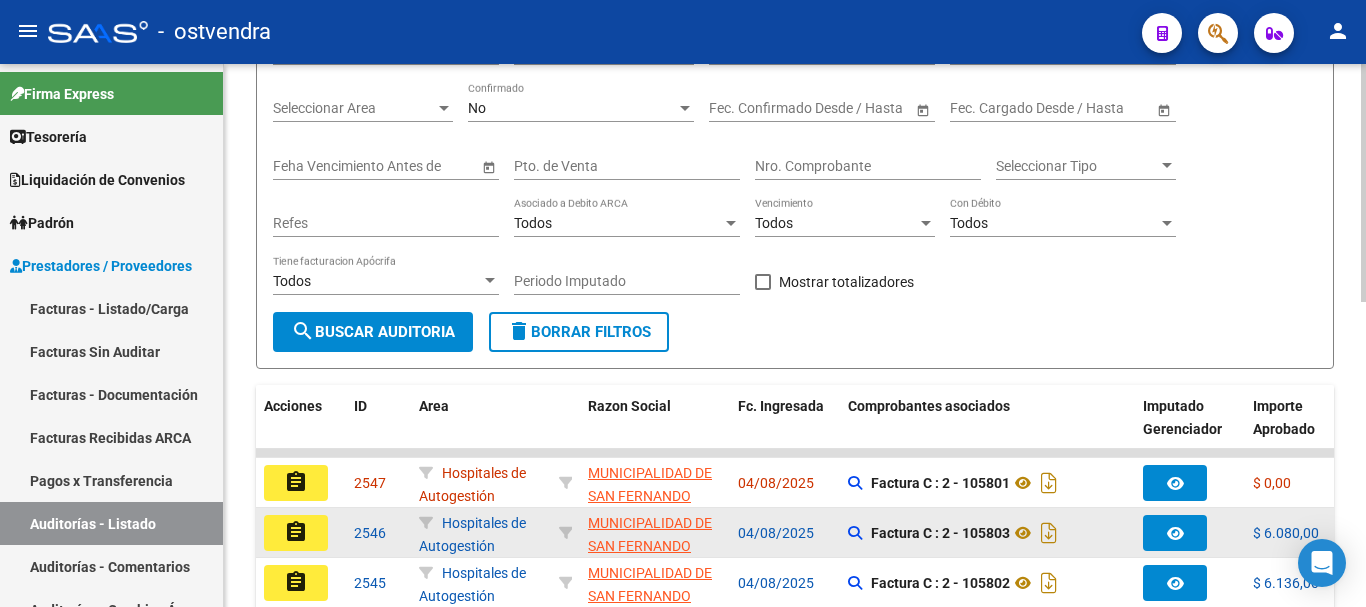 scroll, scrollTop: 269, scrollLeft: 0, axis: vertical 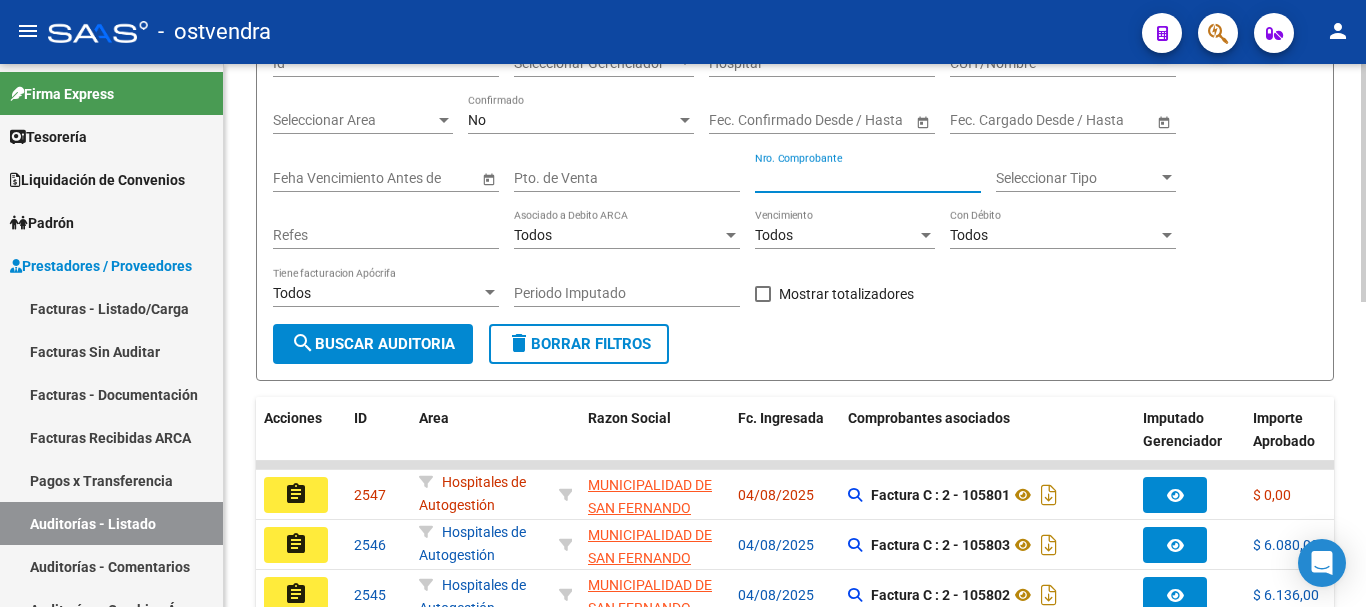 click on "Nro. Comprobante" at bounding box center [868, 178] 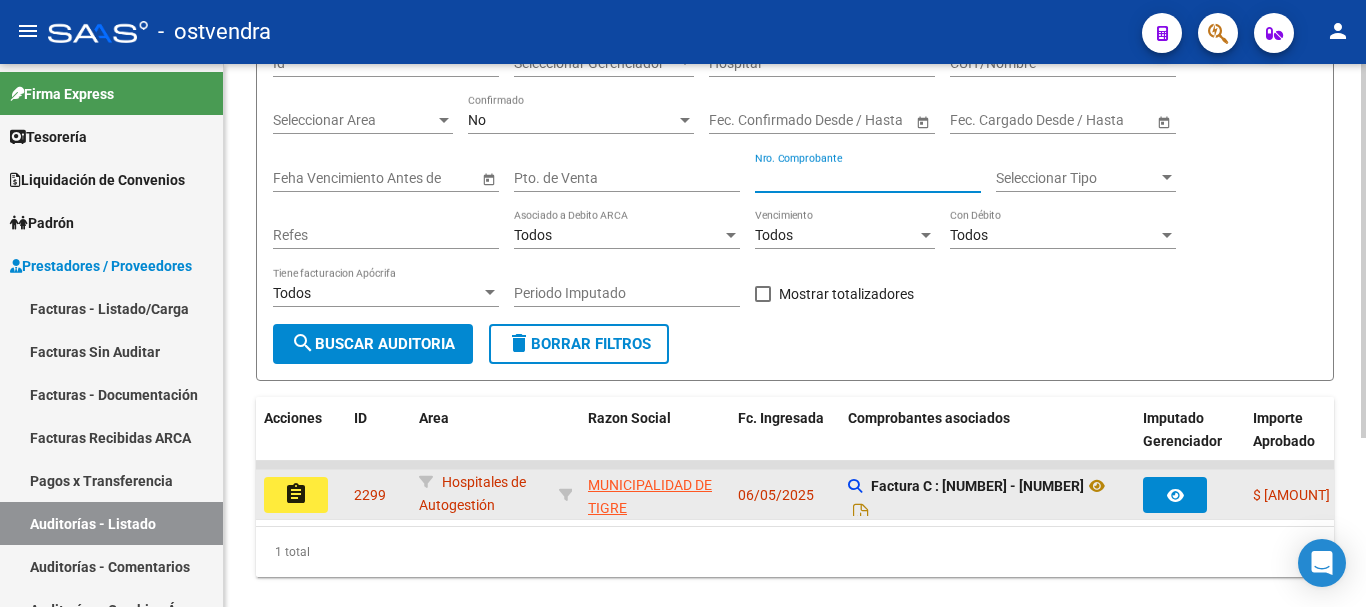 type on "[NUMBER]" 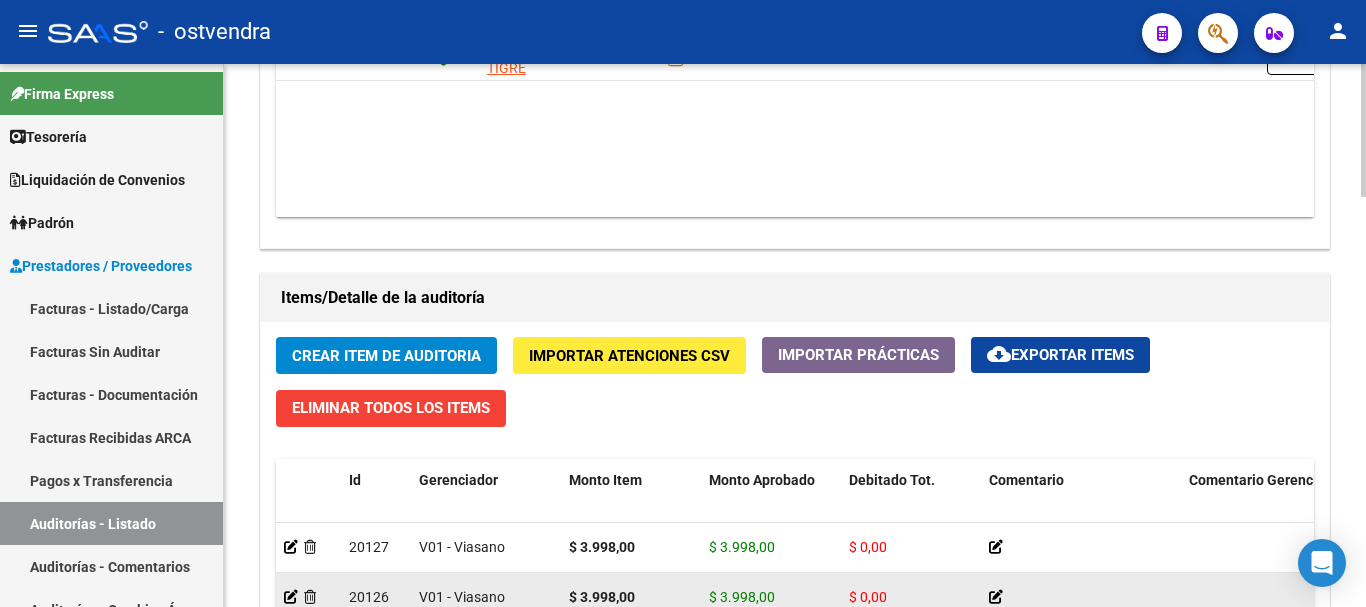 scroll, scrollTop: 1400, scrollLeft: 0, axis: vertical 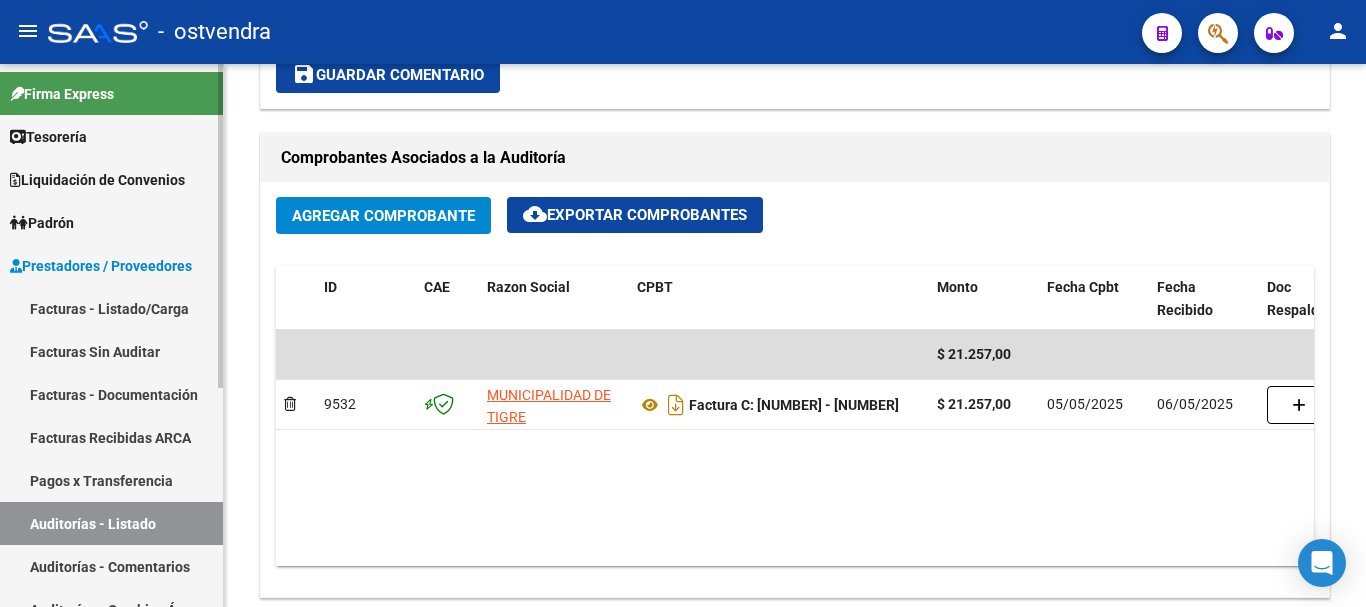 click on "Auditorías - Listado" at bounding box center [111, 523] 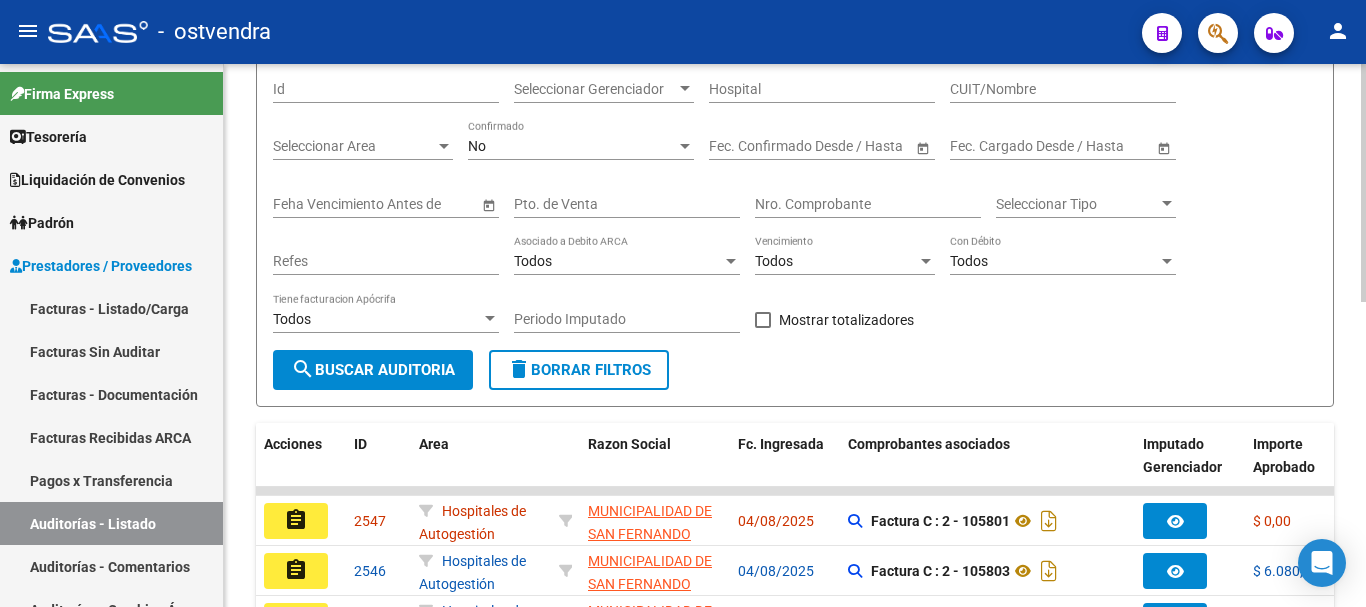 scroll, scrollTop: 695, scrollLeft: 0, axis: vertical 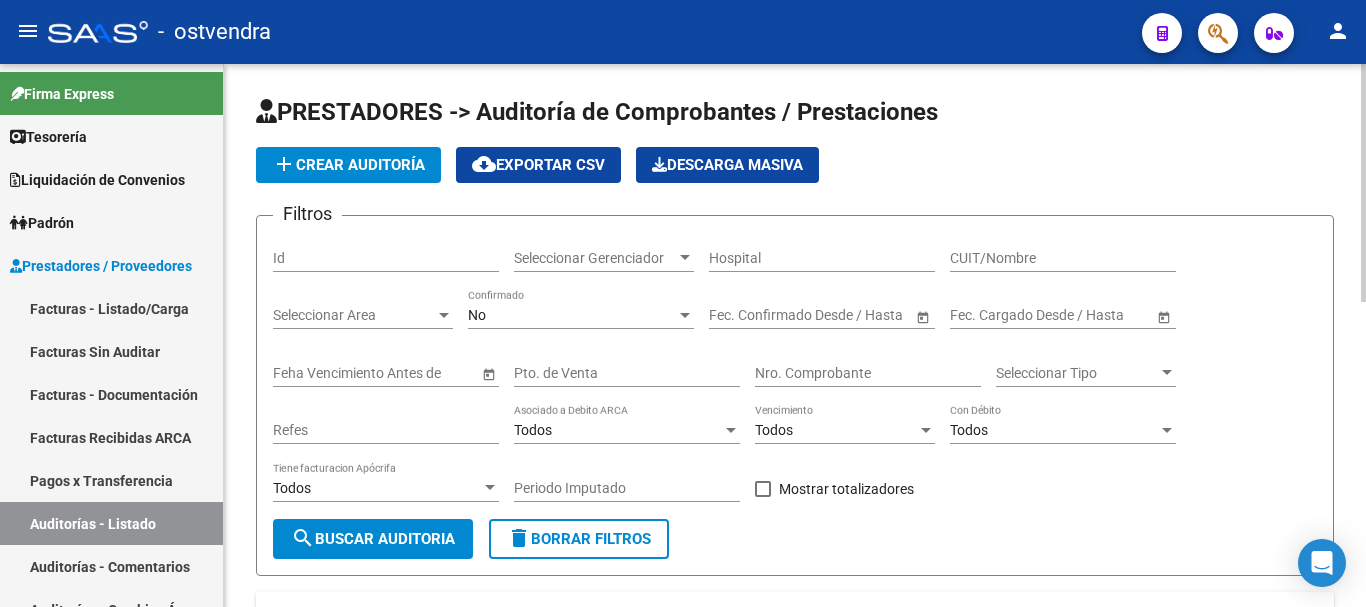 click on "Nro. Comprobante" at bounding box center (868, 373) 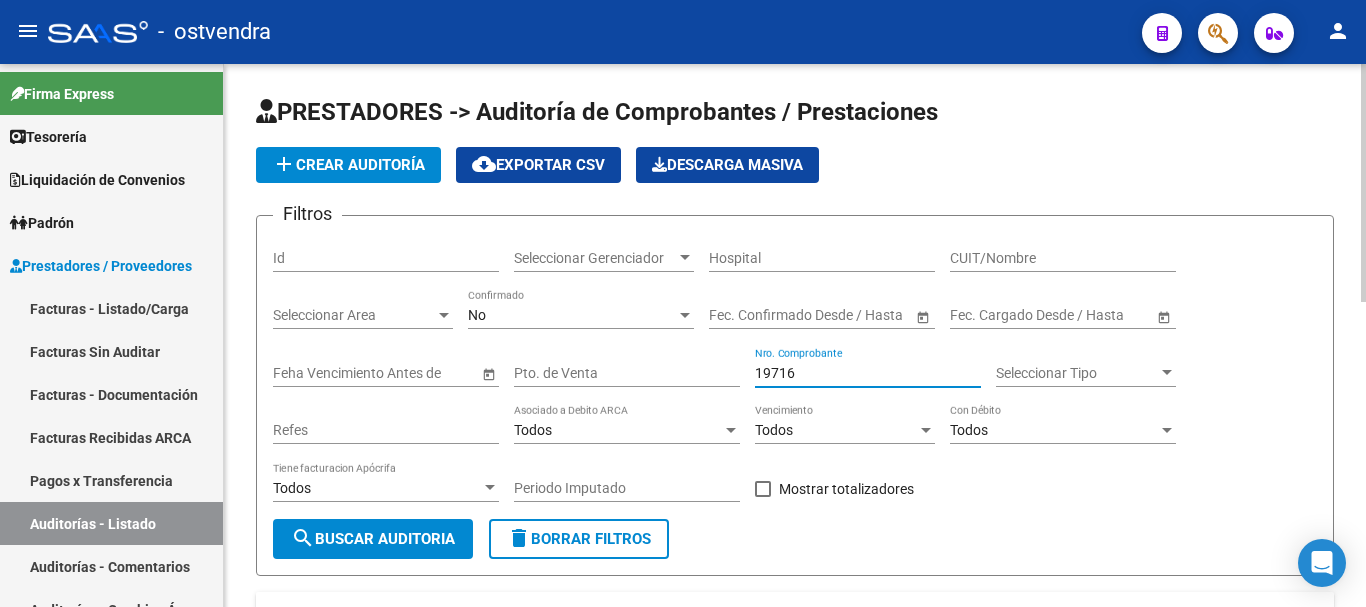 type on "[NUMBER]" 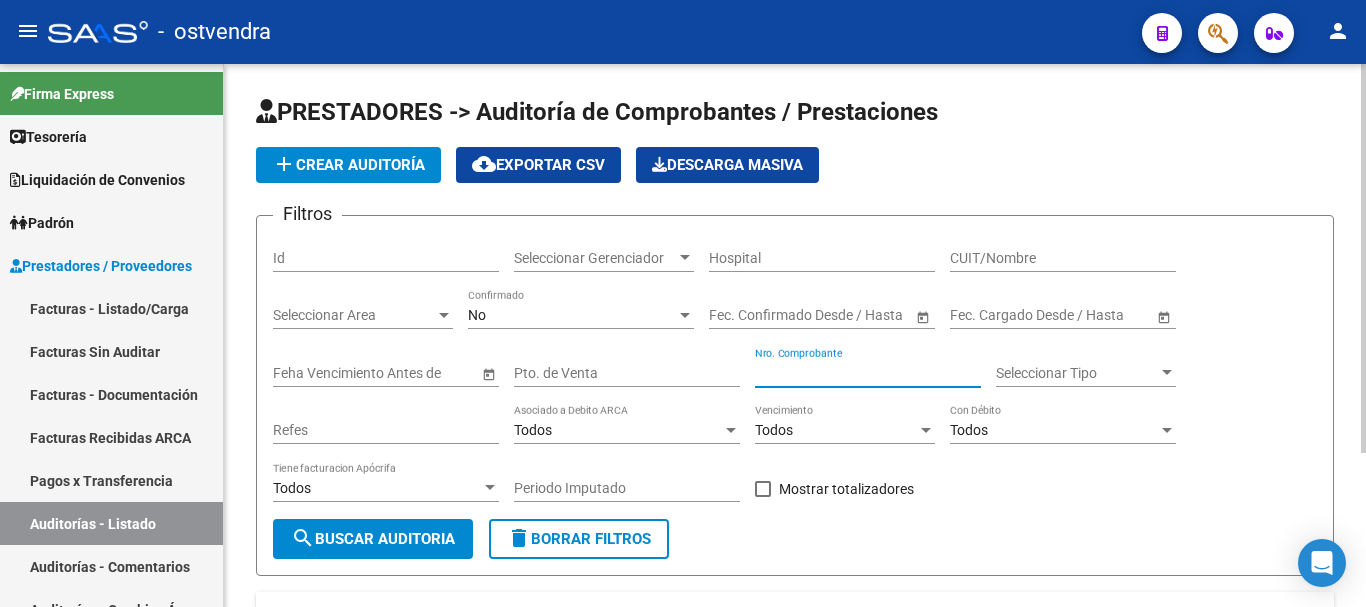 type on "-1" 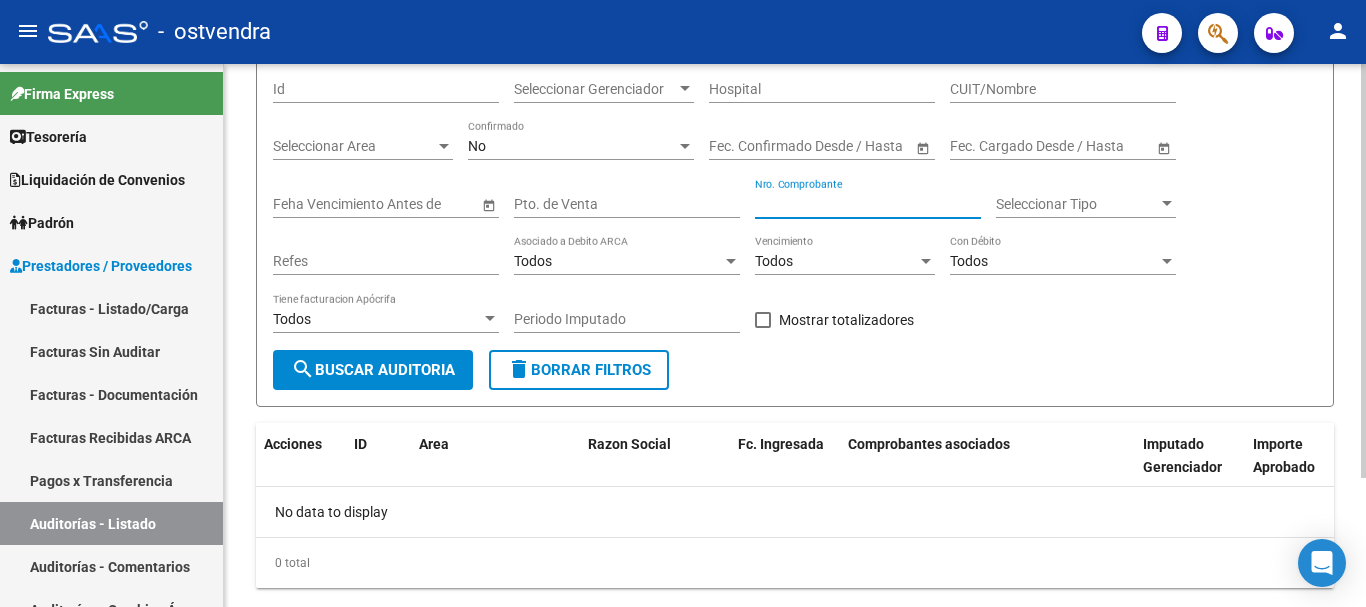 scroll, scrollTop: 214, scrollLeft: 0, axis: vertical 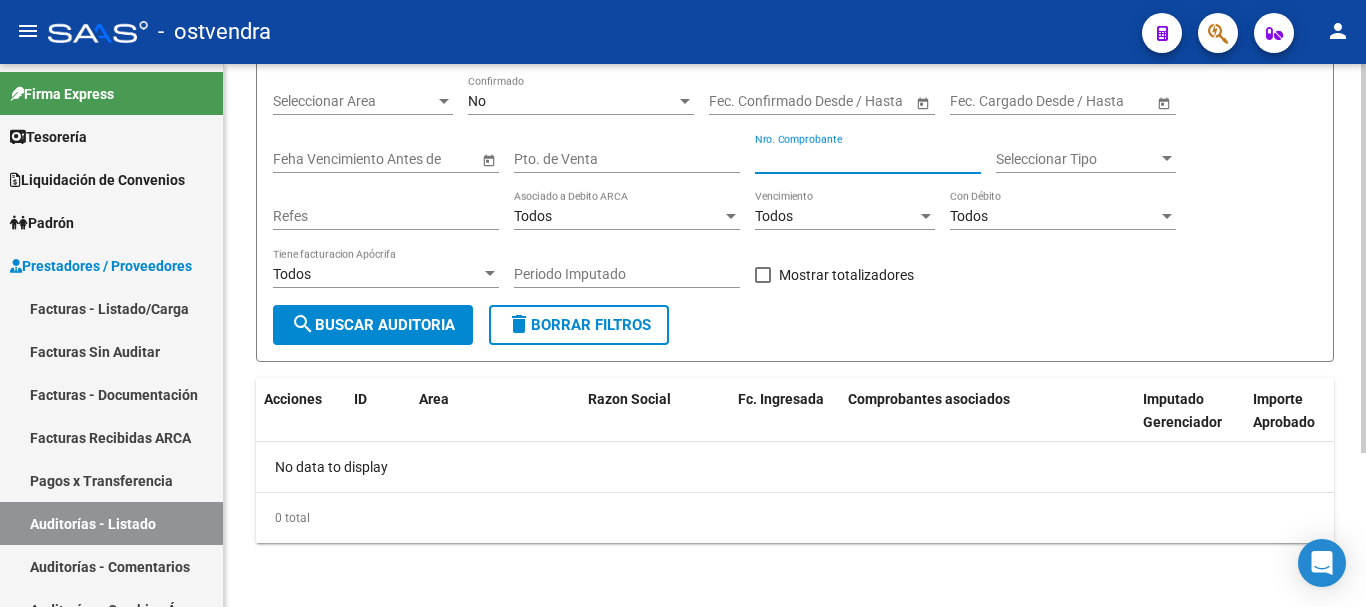 type on "[NUMBER]" 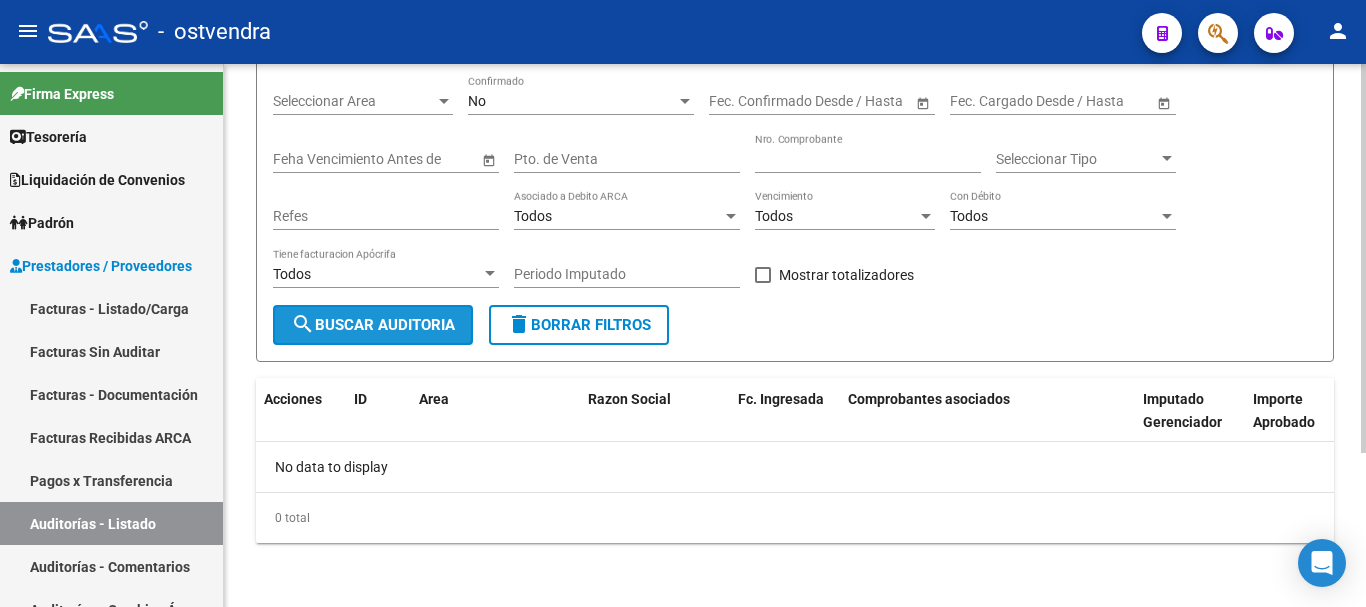 click on "search  Buscar Auditoria" 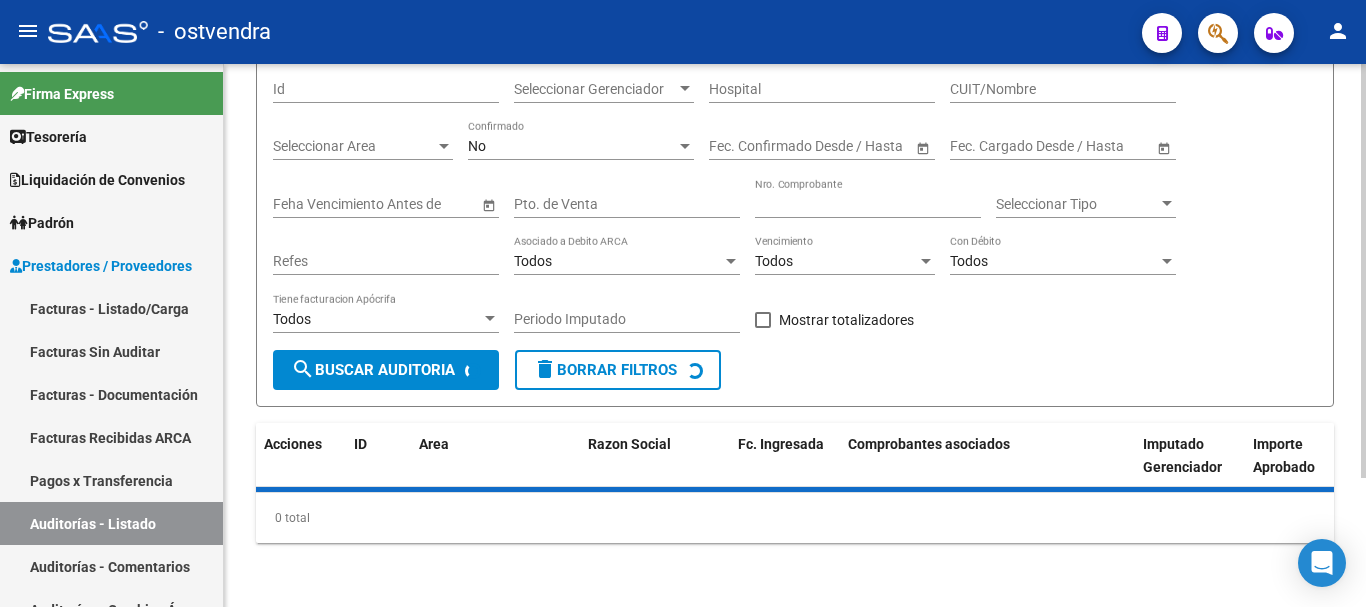 scroll, scrollTop: 214, scrollLeft: 0, axis: vertical 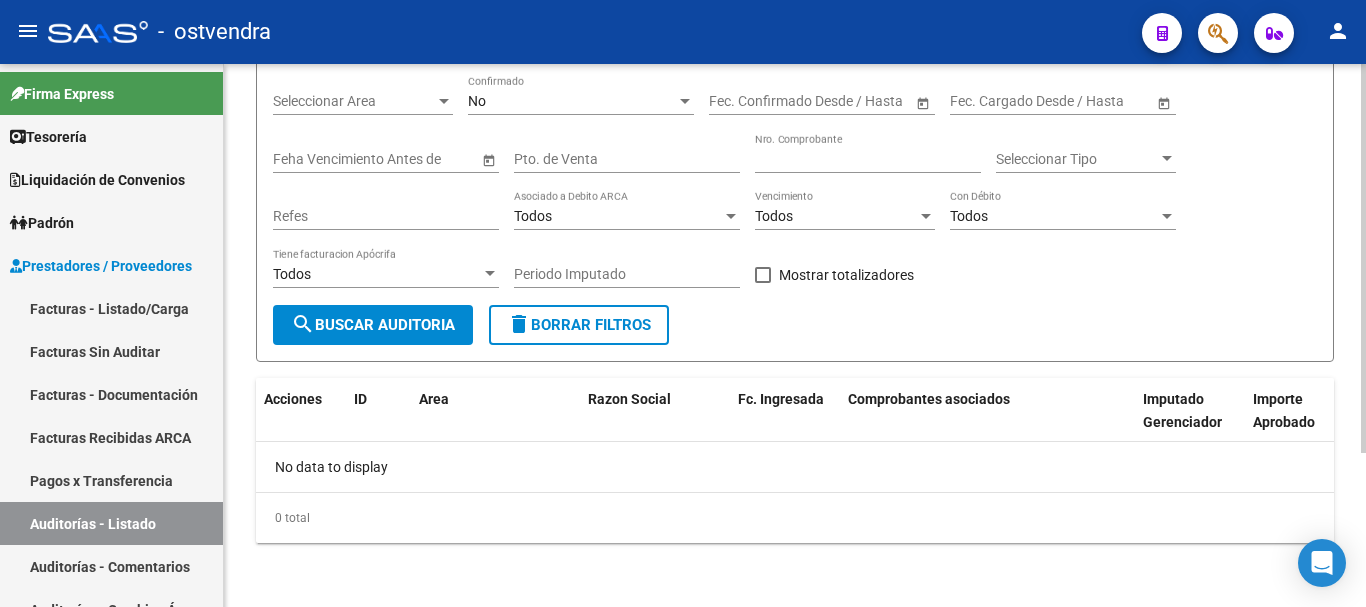 click on "No" at bounding box center (572, 101) 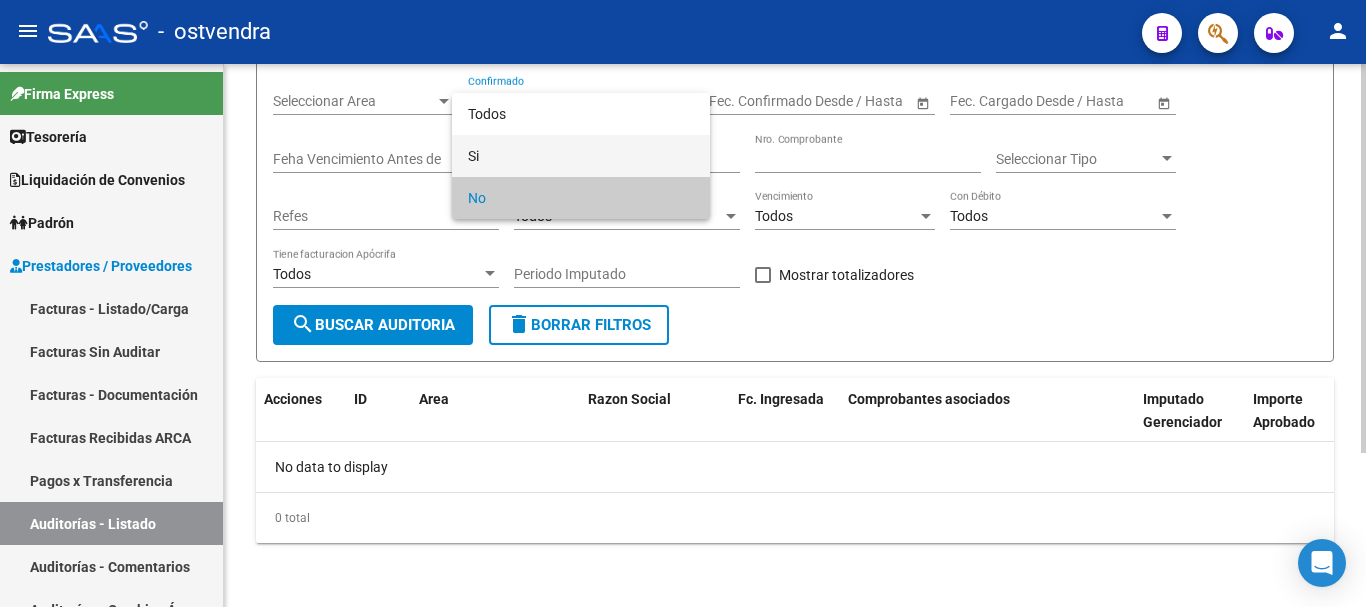 drag, startPoint x: 484, startPoint y: 154, endPoint x: 386, endPoint y: 224, distance: 120.432556 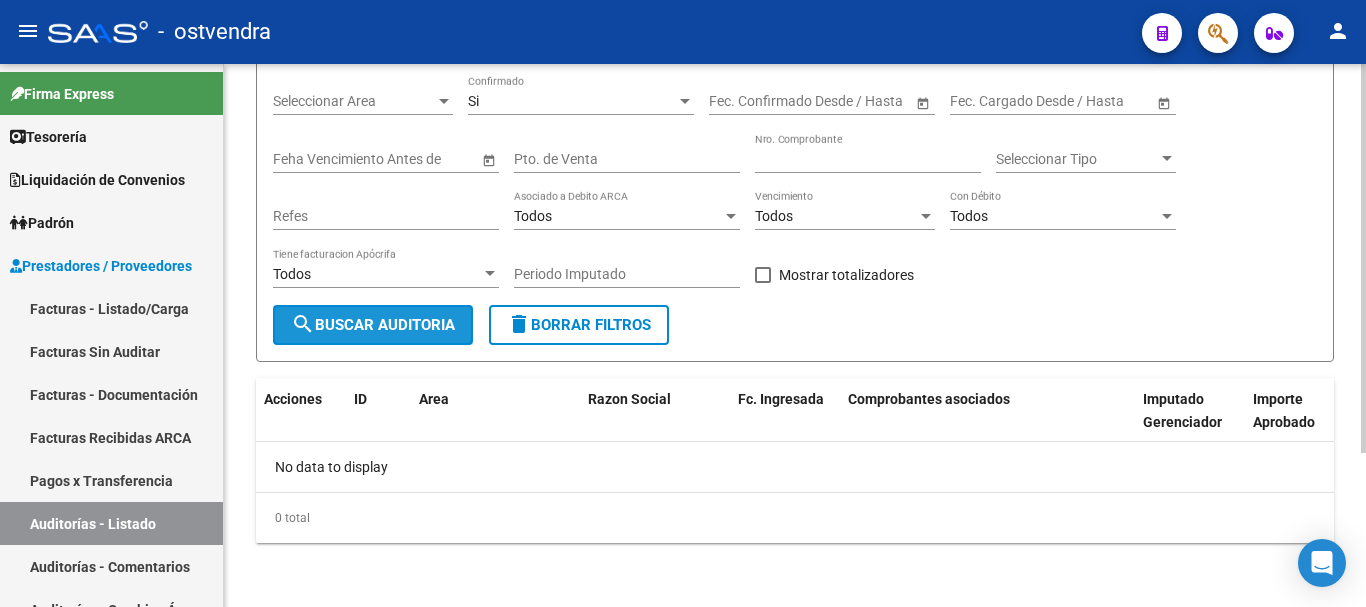 click on "search  Buscar Auditoria" 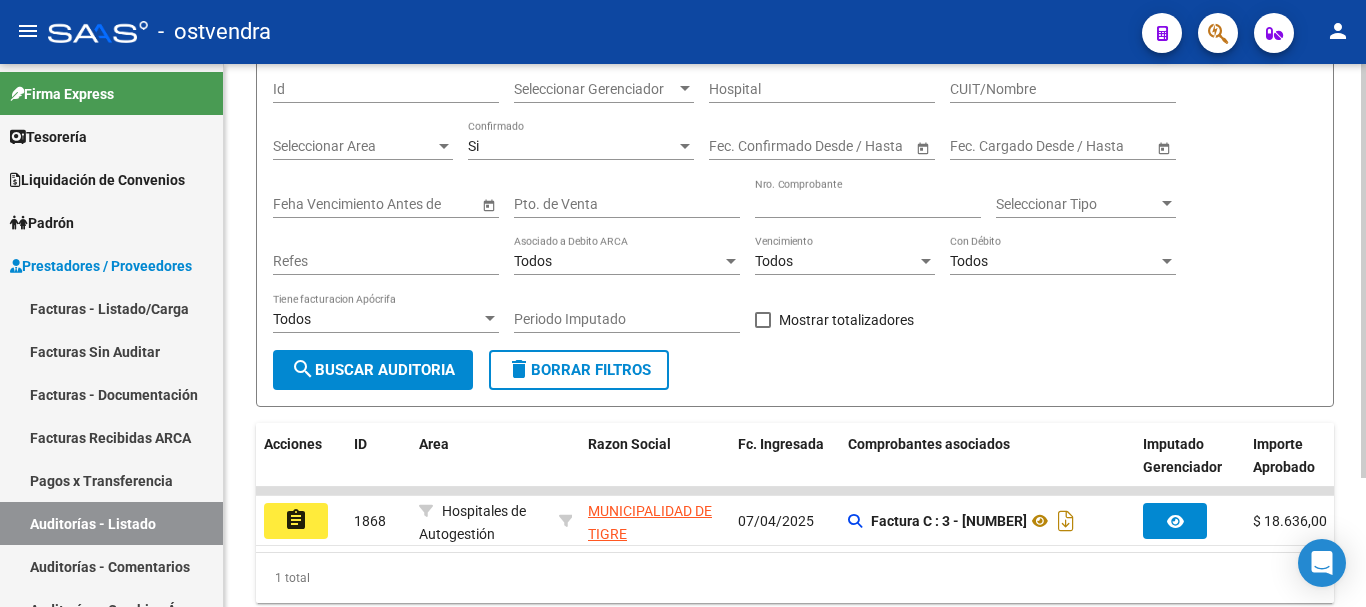scroll, scrollTop: 214, scrollLeft: 0, axis: vertical 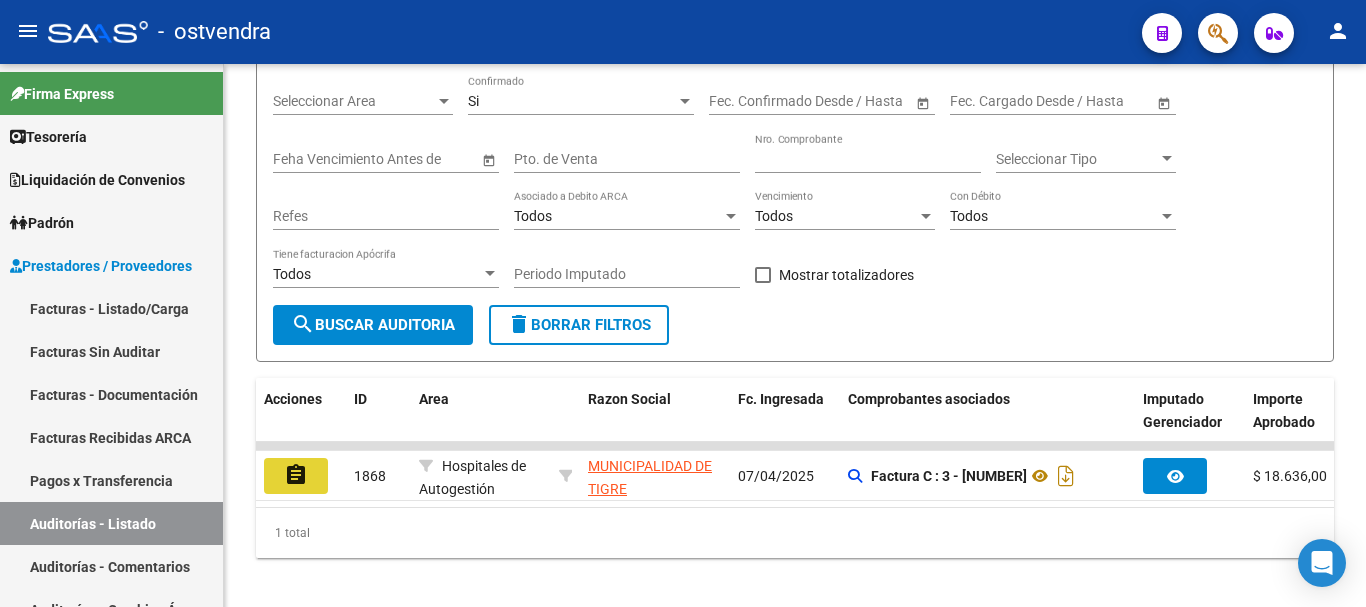 click on "assignment" 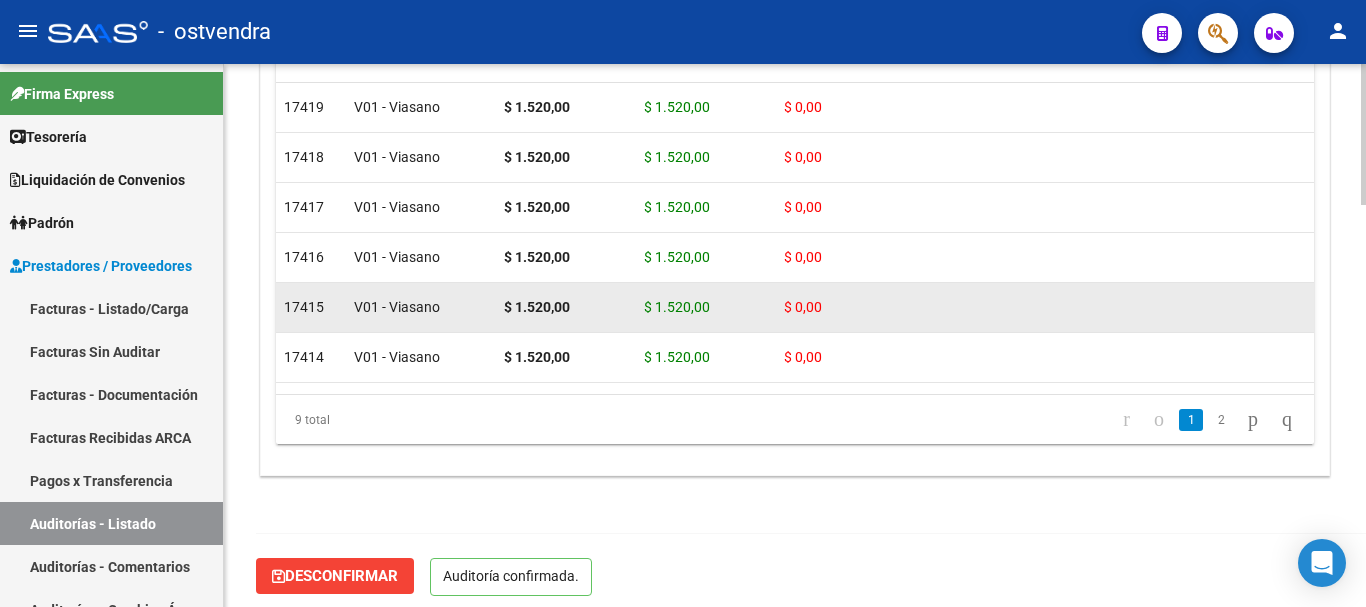 scroll, scrollTop: 1552, scrollLeft: 0, axis: vertical 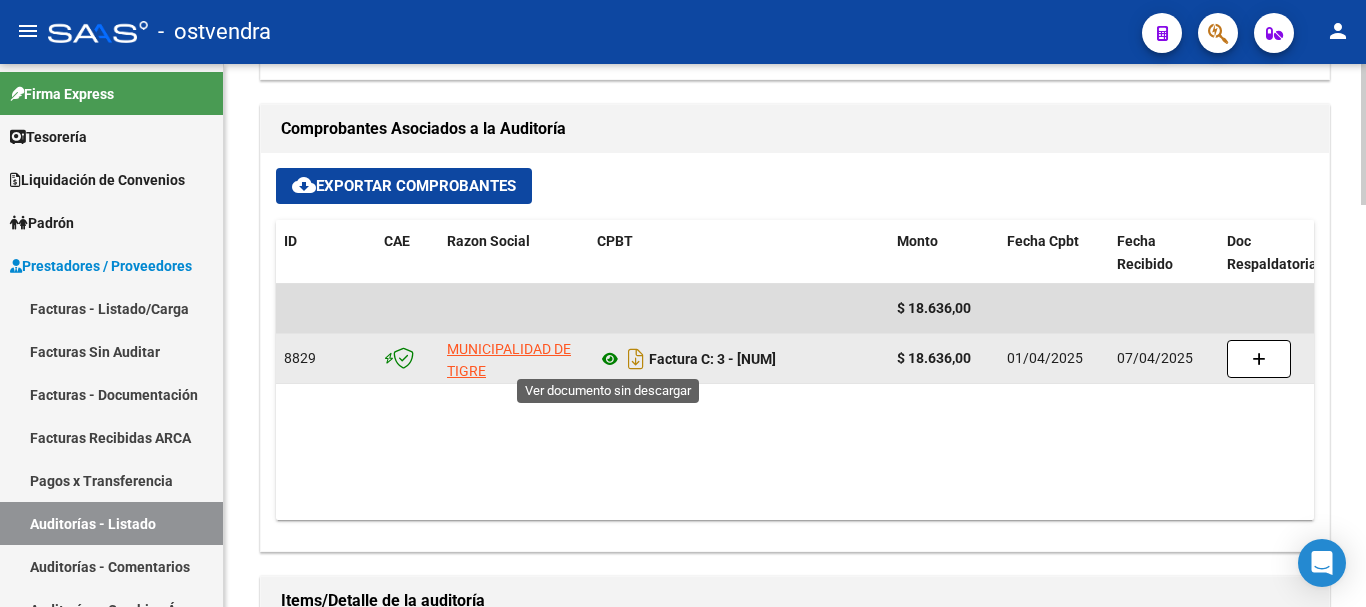 click 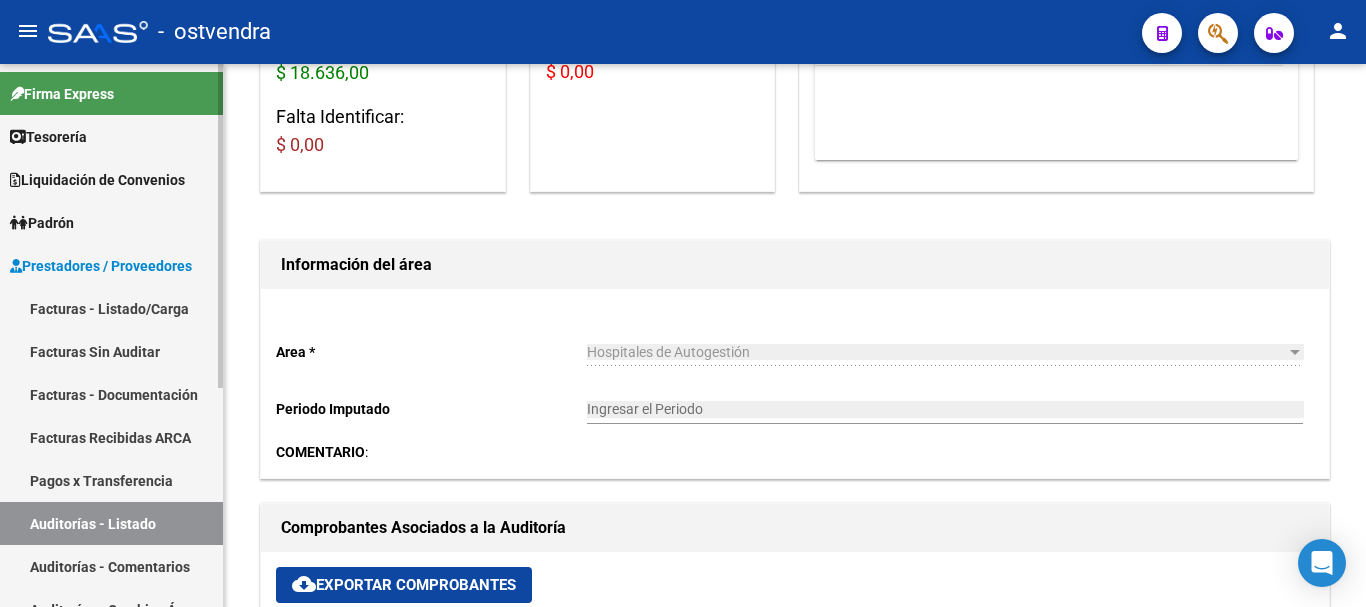 scroll, scrollTop: 452, scrollLeft: 0, axis: vertical 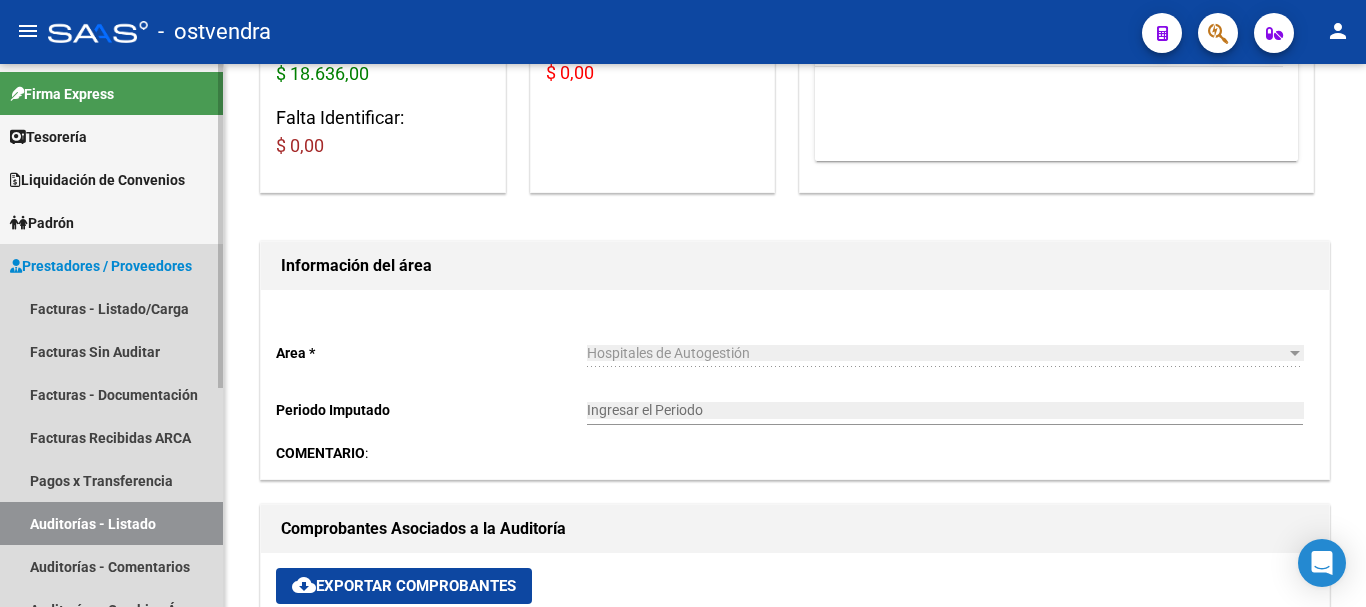 click on "Auditorías - Listado" at bounding box center (111, 523) 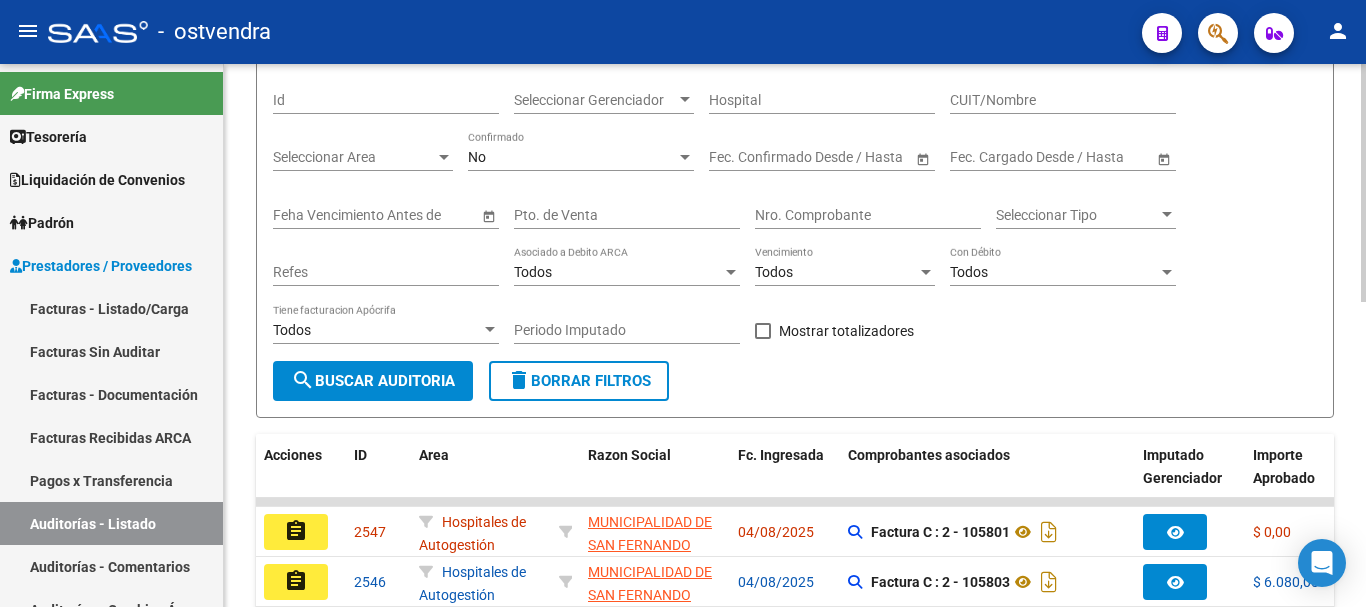 scroll, scrollTop: 152, scrollLeft: 0, axis: vertical 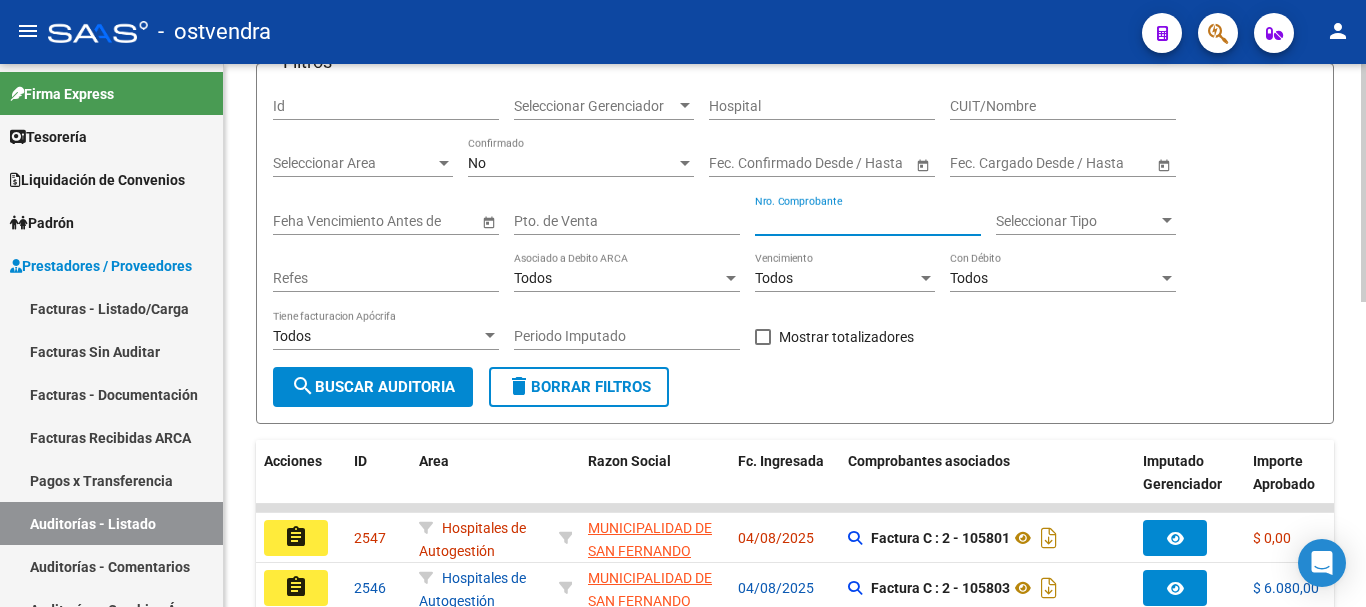 click on "Nro. Comprobante" at bounding box center [868, 221] 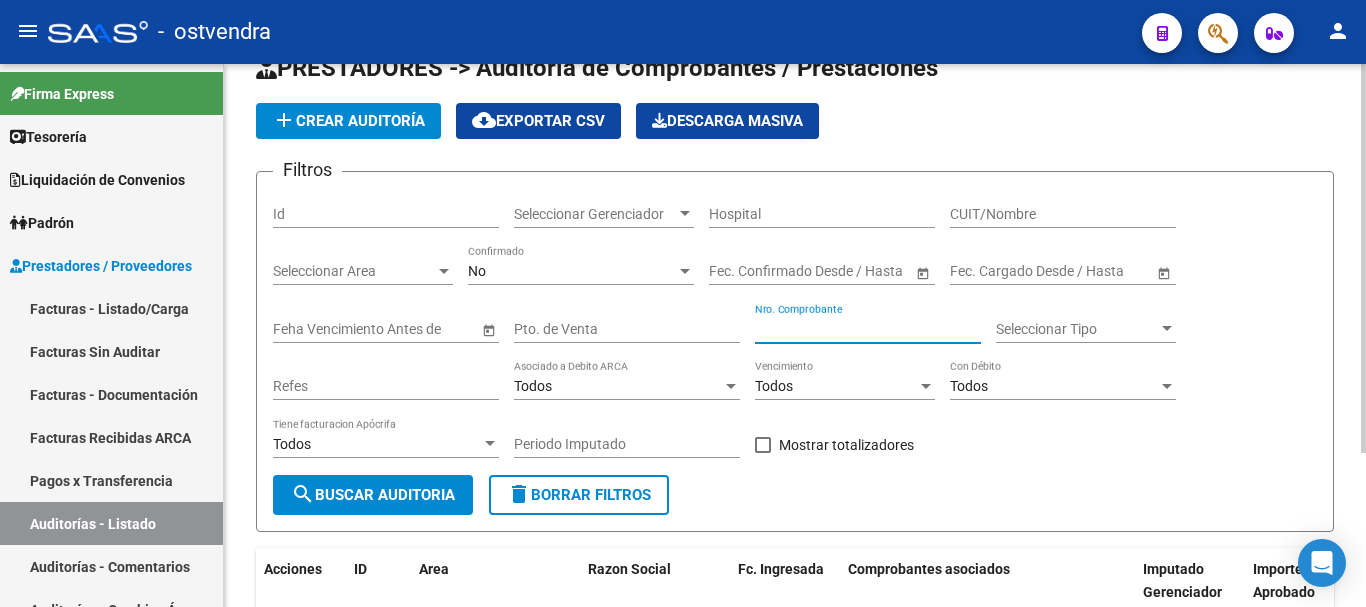 scroll, scrollTop: 14, scrollLeft: 0, axis: vertical 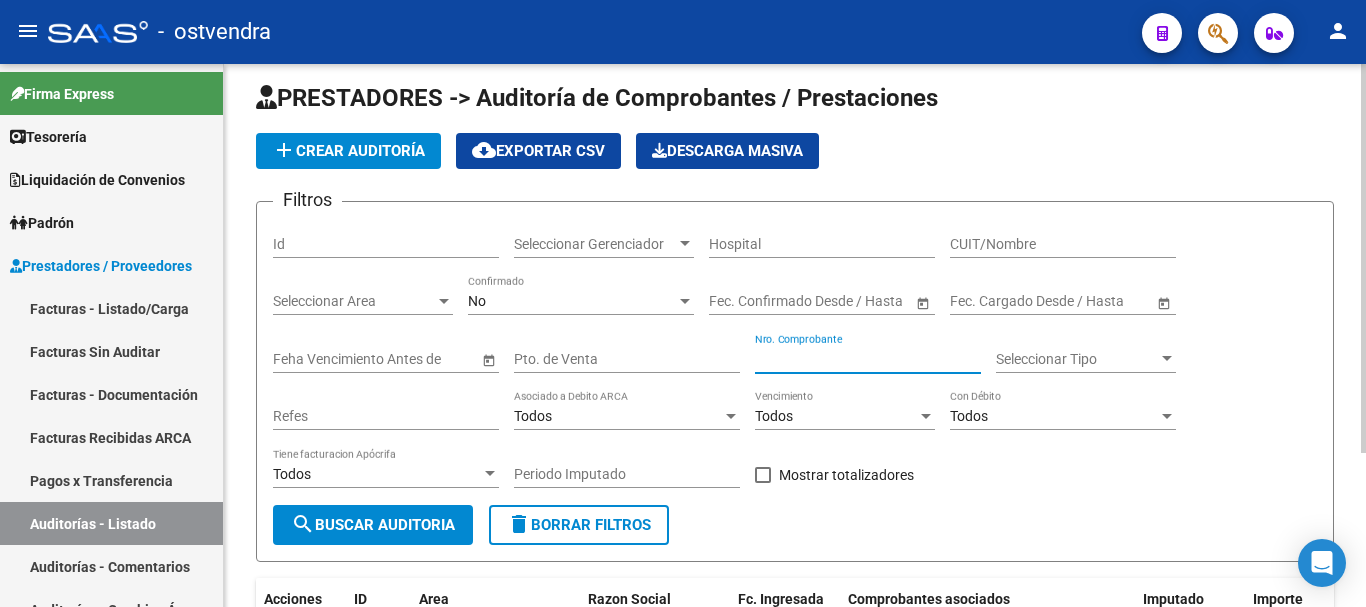 type on "[NUMBER]" 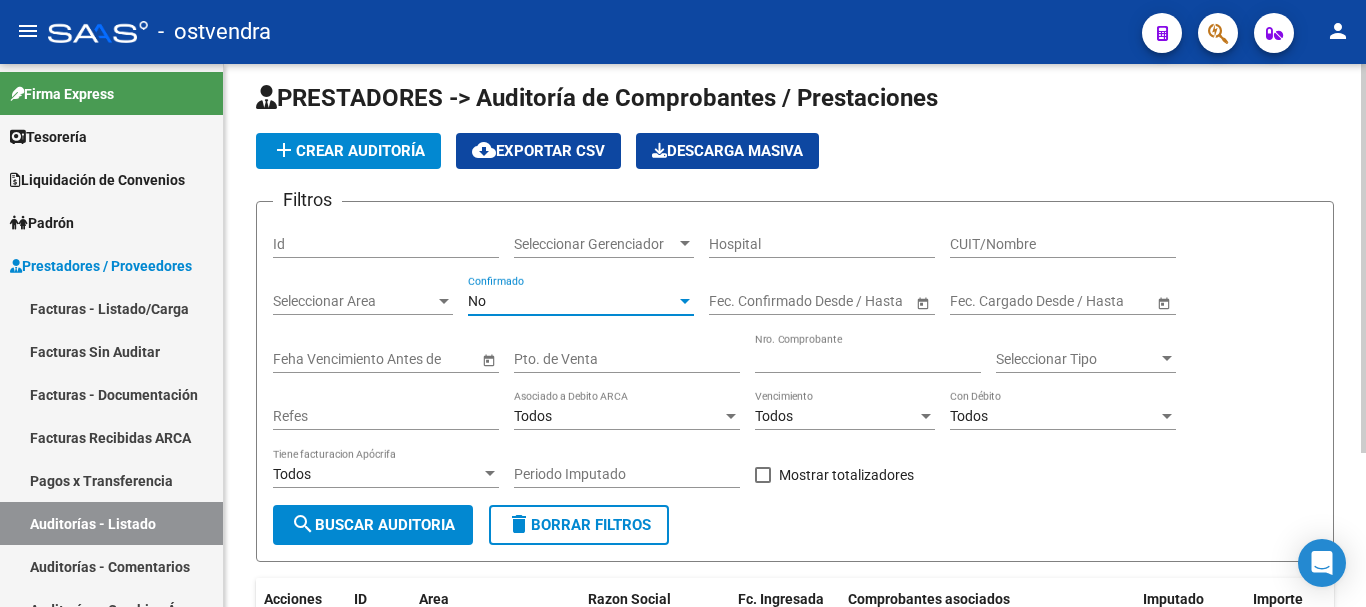 click on "No" at bounding box center (572, 301) 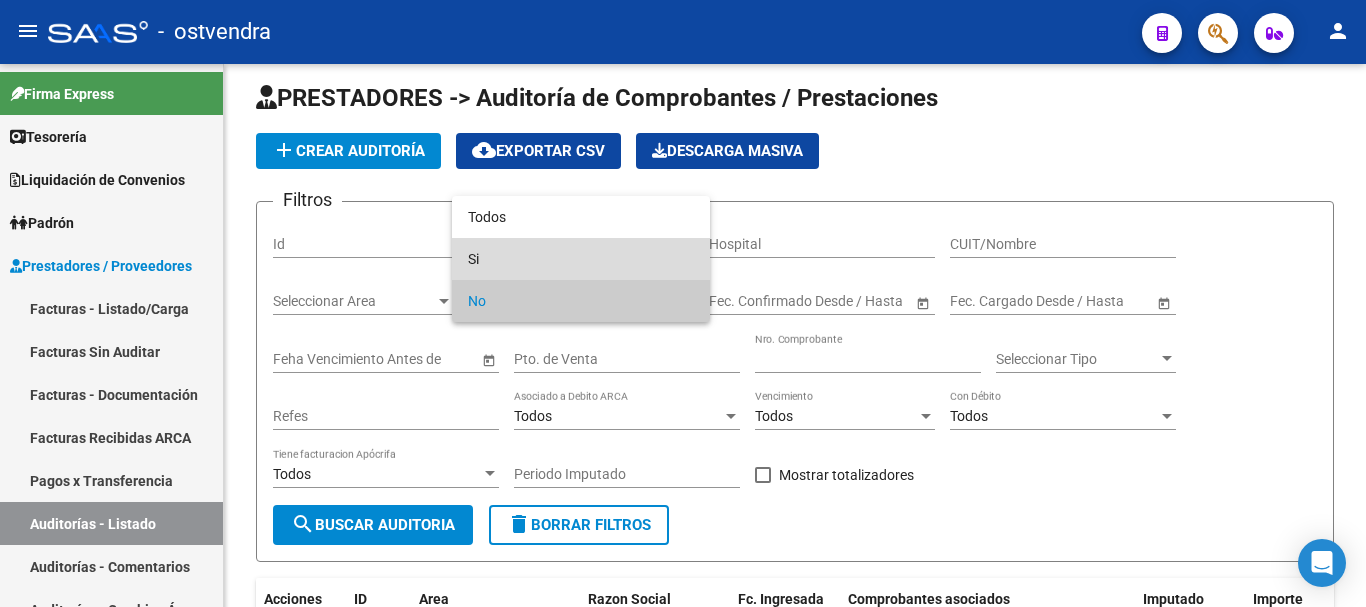click on "Si" at bounding box center (581, 259) 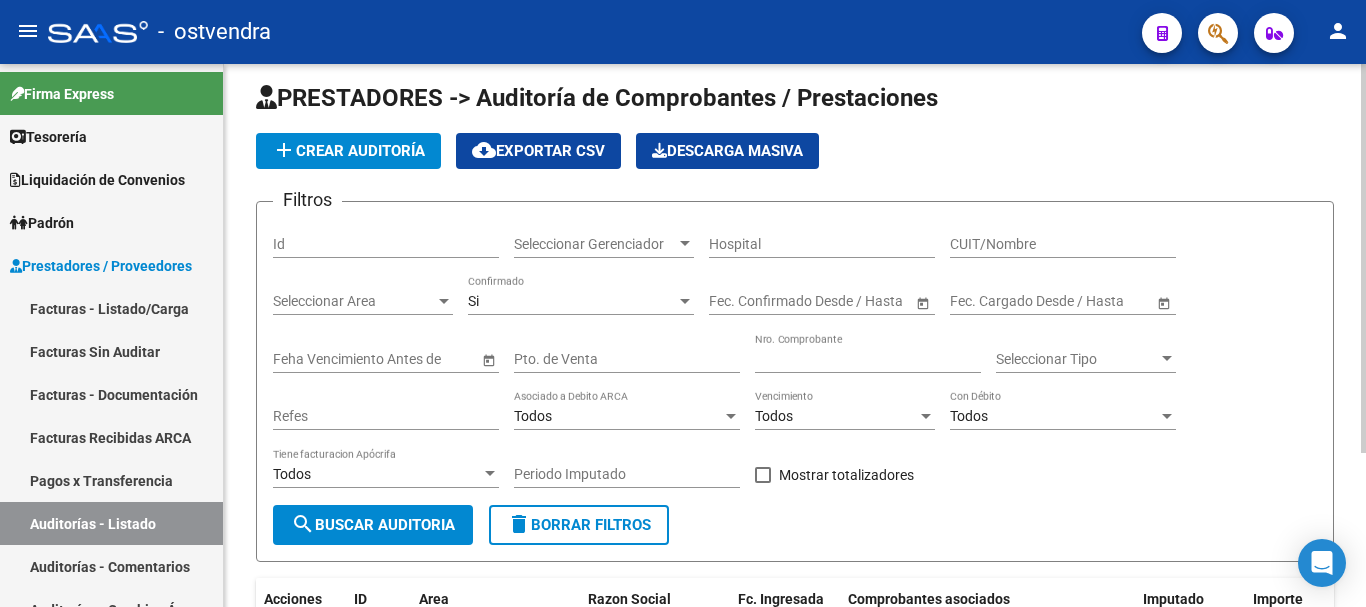 click on "Todos Tiene facturacion Apócrifa" 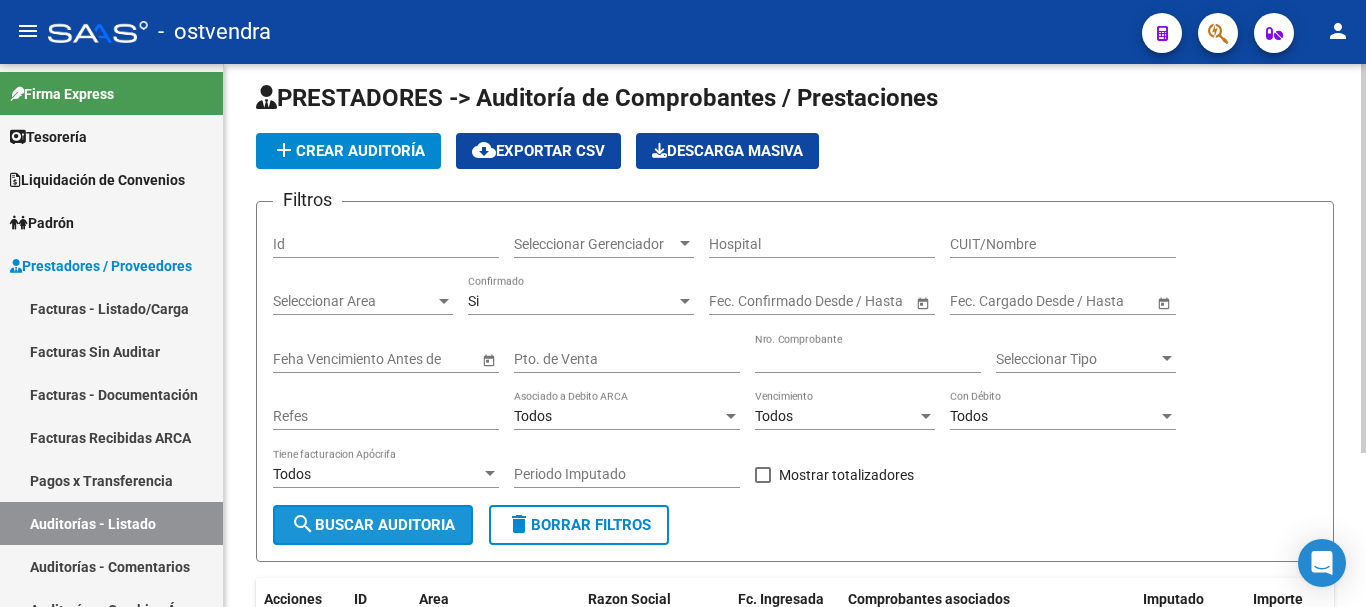 drag, startPoint x: 380, startPoint y: 524, endPoint x: 433, endPoint y: 471, distance: 74.953316 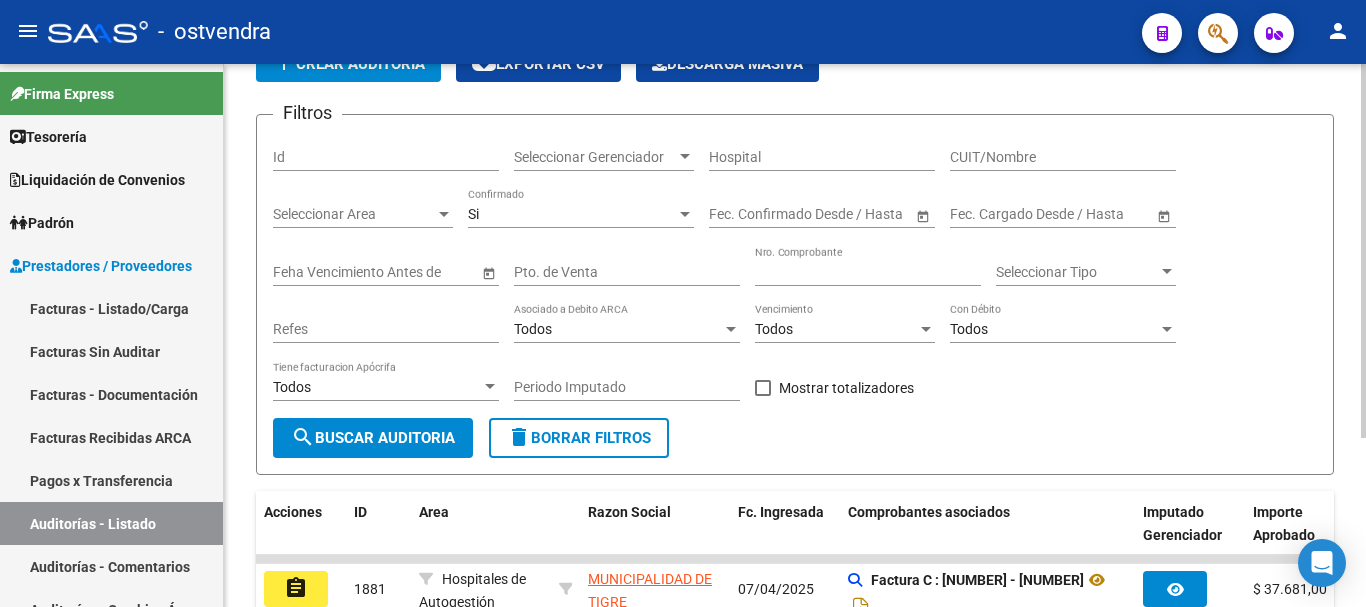 scroll, scrollTop: 169, scrollLeft: 0, axis: vertical 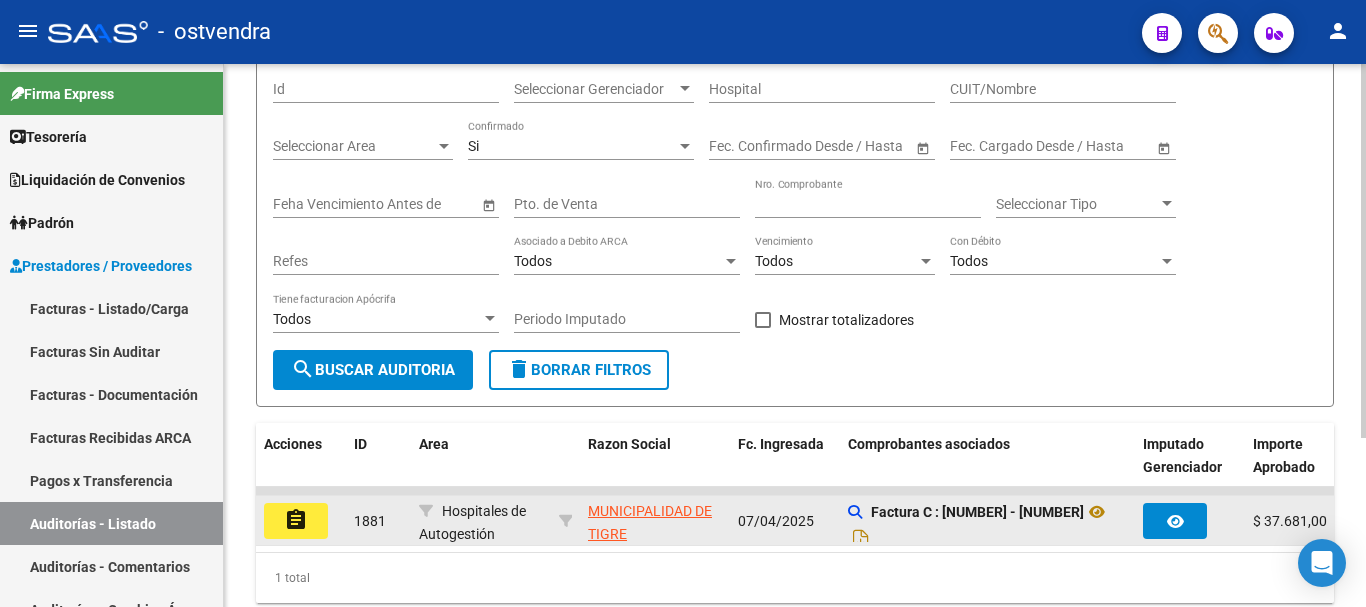 click on "assignment" 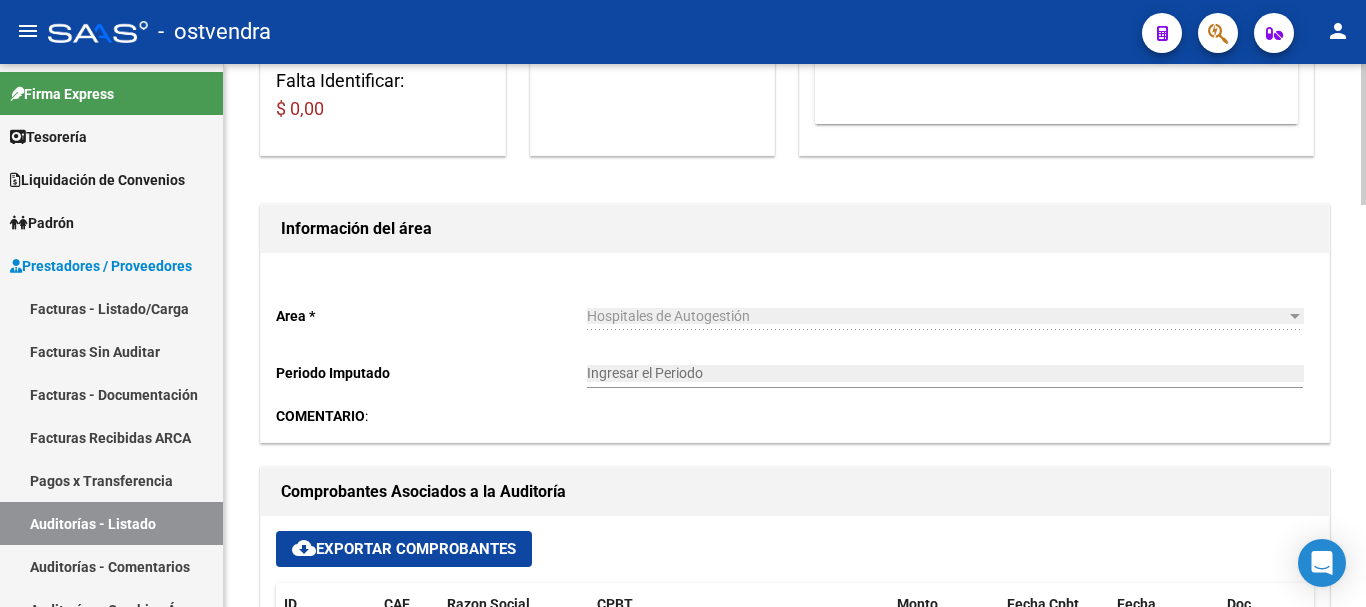 scroll, scrollTop: 652, scrollLeft: 0, axis: vertical 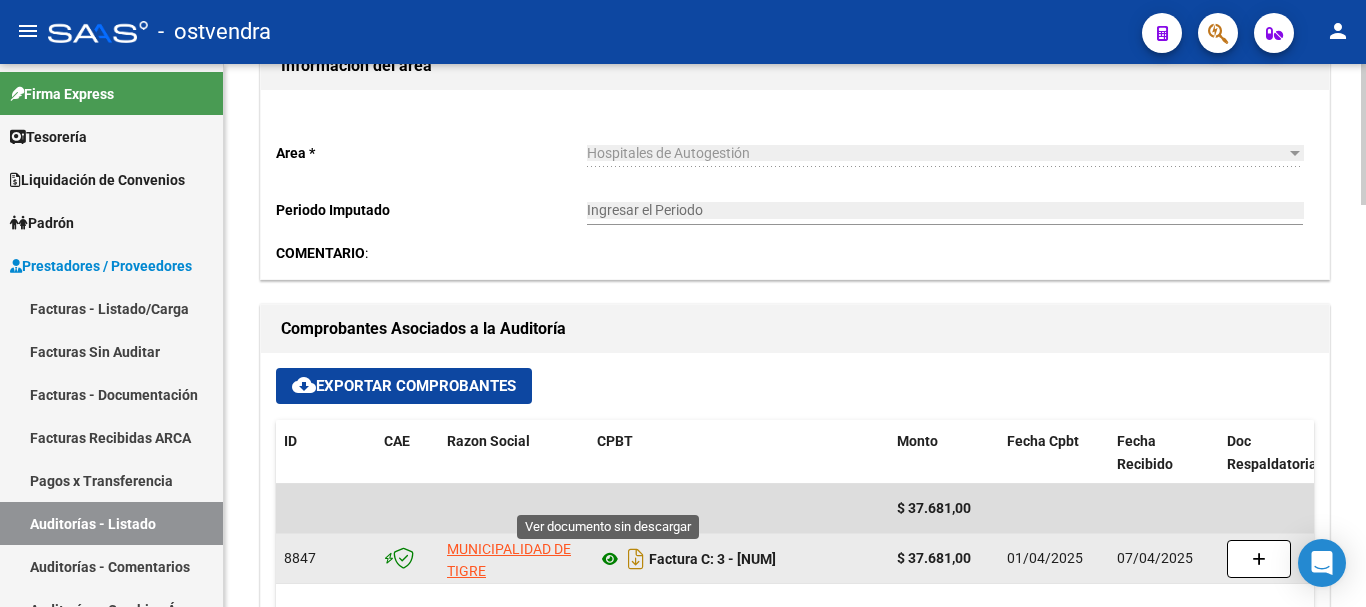 click 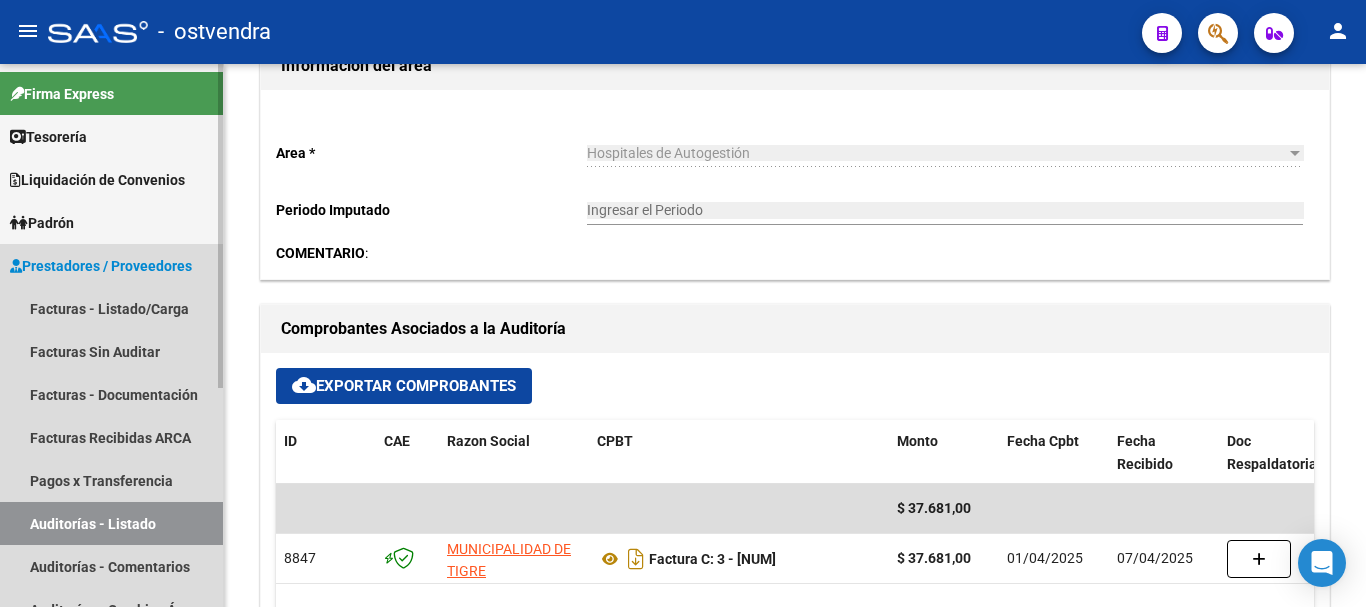 click on "Auditorías - Listado" at bounding box center (111, 523) 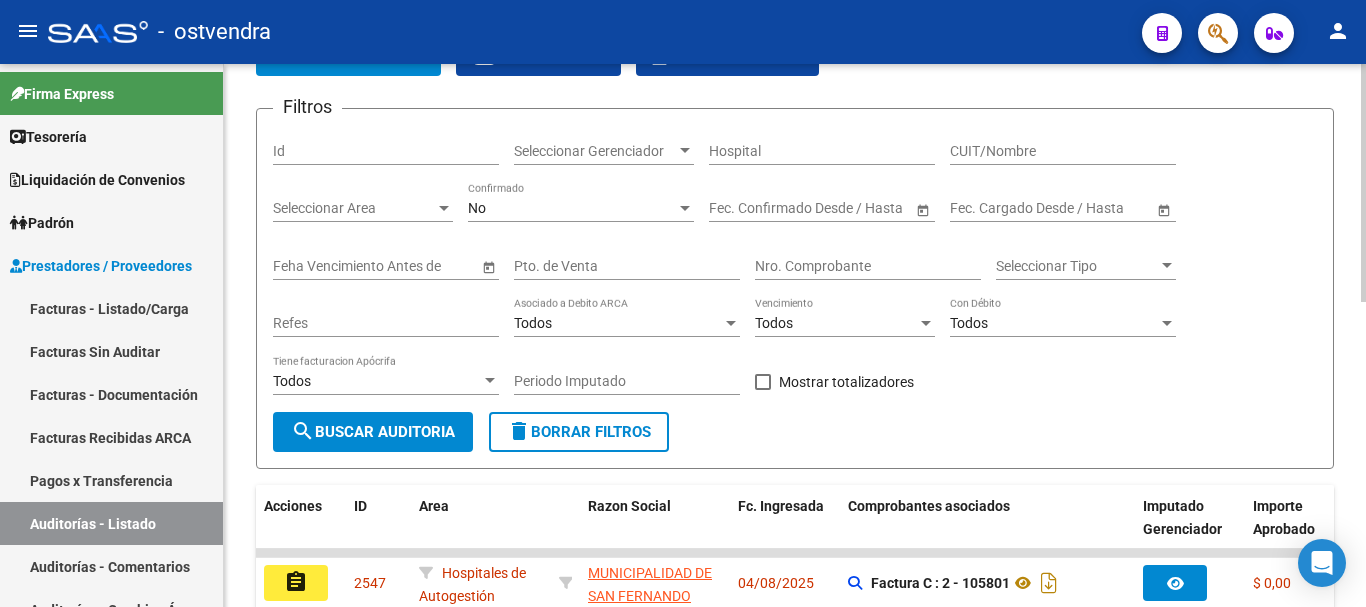 scroll, scrollTop: 52, scrollLeft: 0, axis: vertical 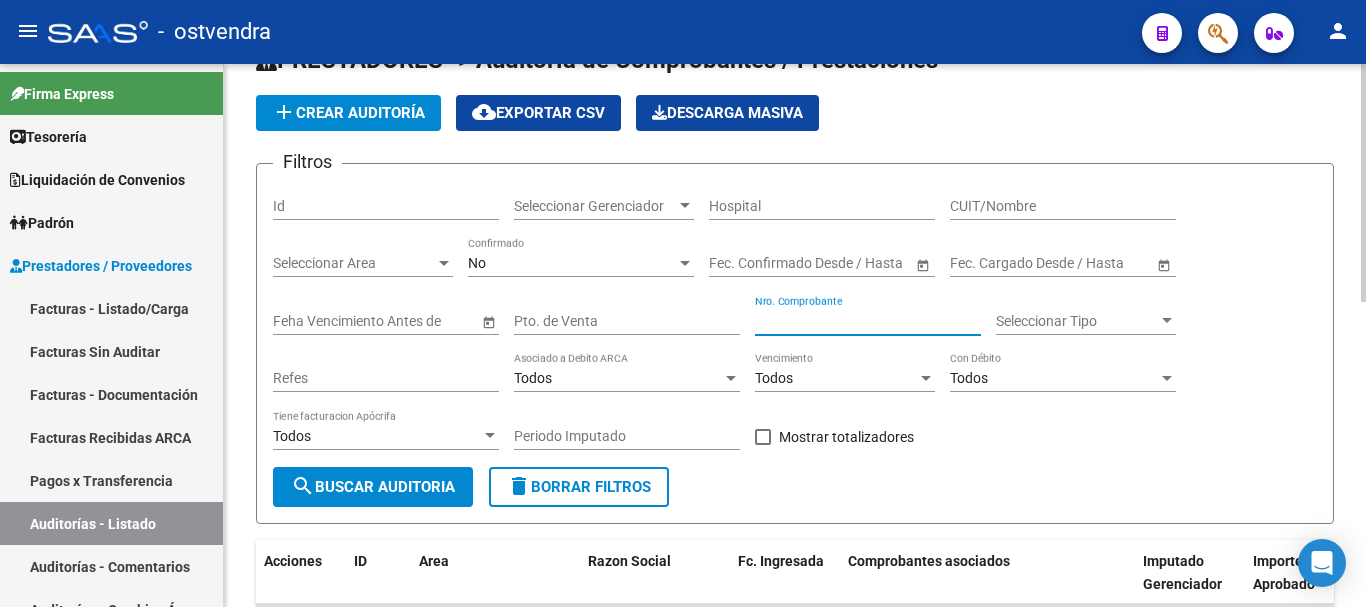 click on "Nro. Comprobante" at bounding box center [868, 321] 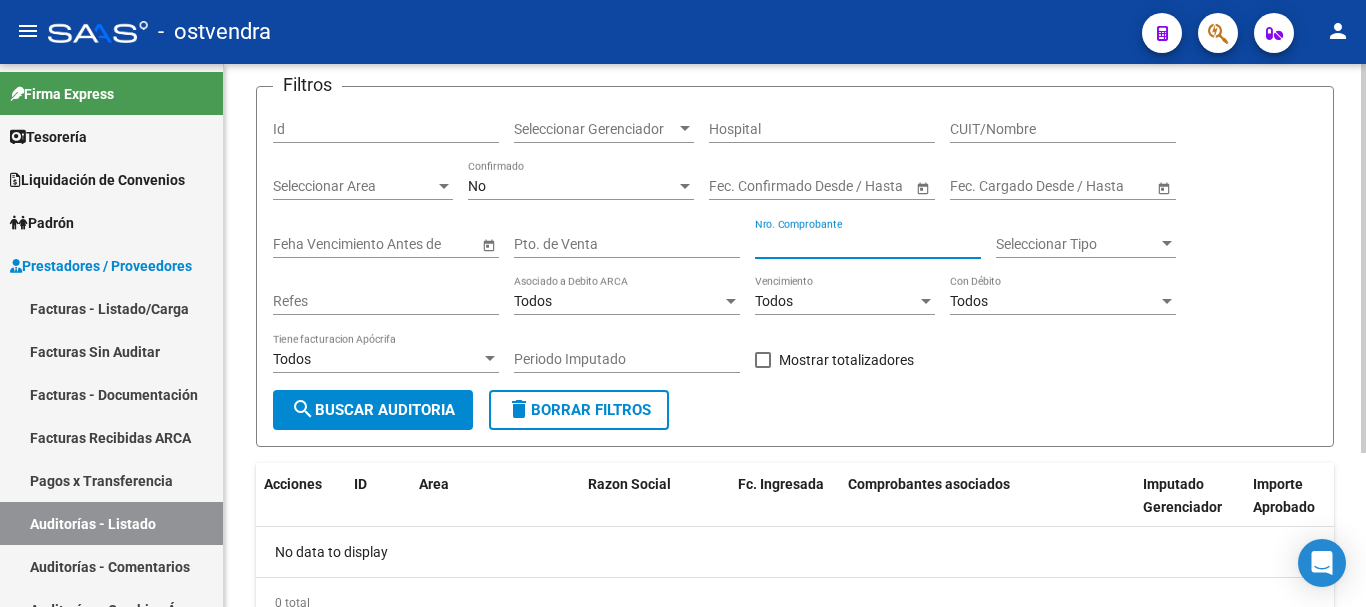 scroll, scrollTop: 214, scrollLeft: 0, axis: vertical 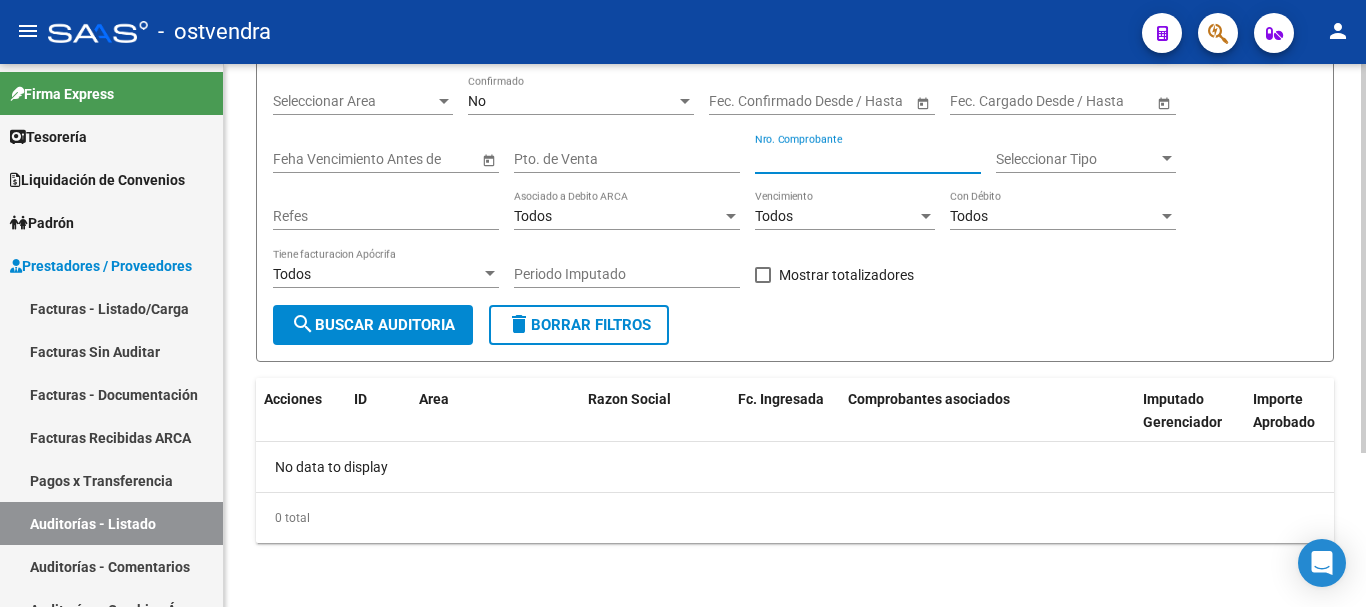 type on "[NUMBER]" 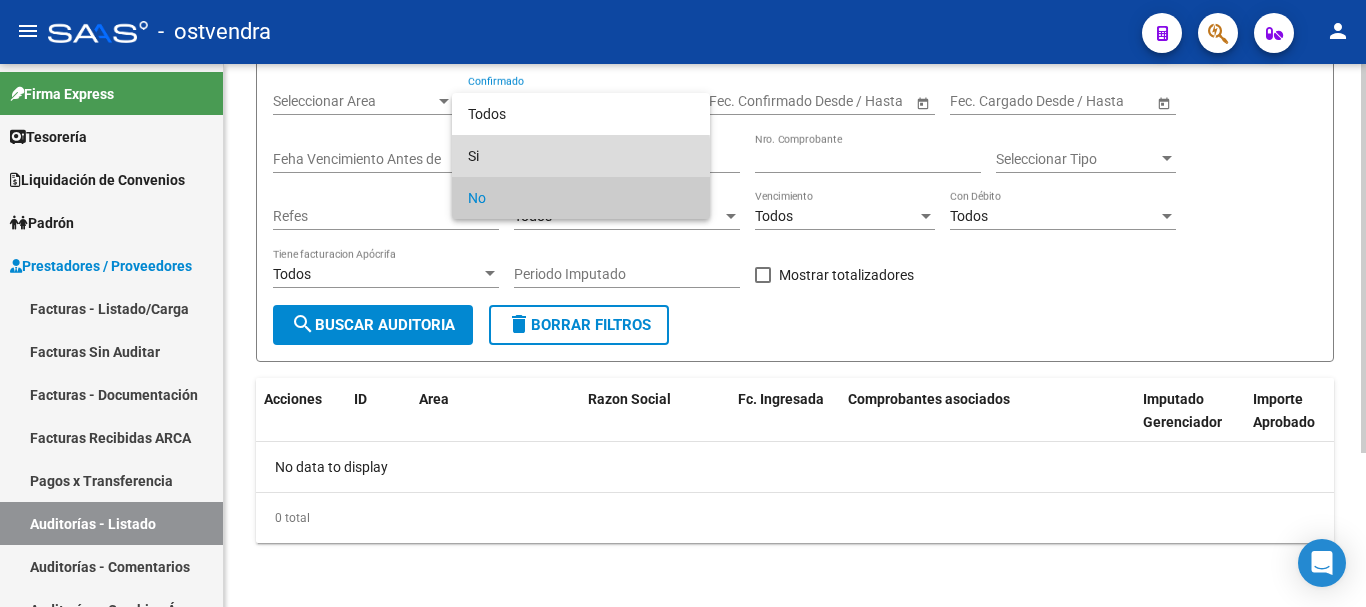 drag, startPoint x: 516, startPoint y: 158, endPoint x: 436, endPoint y: 245, distance: 118.19052 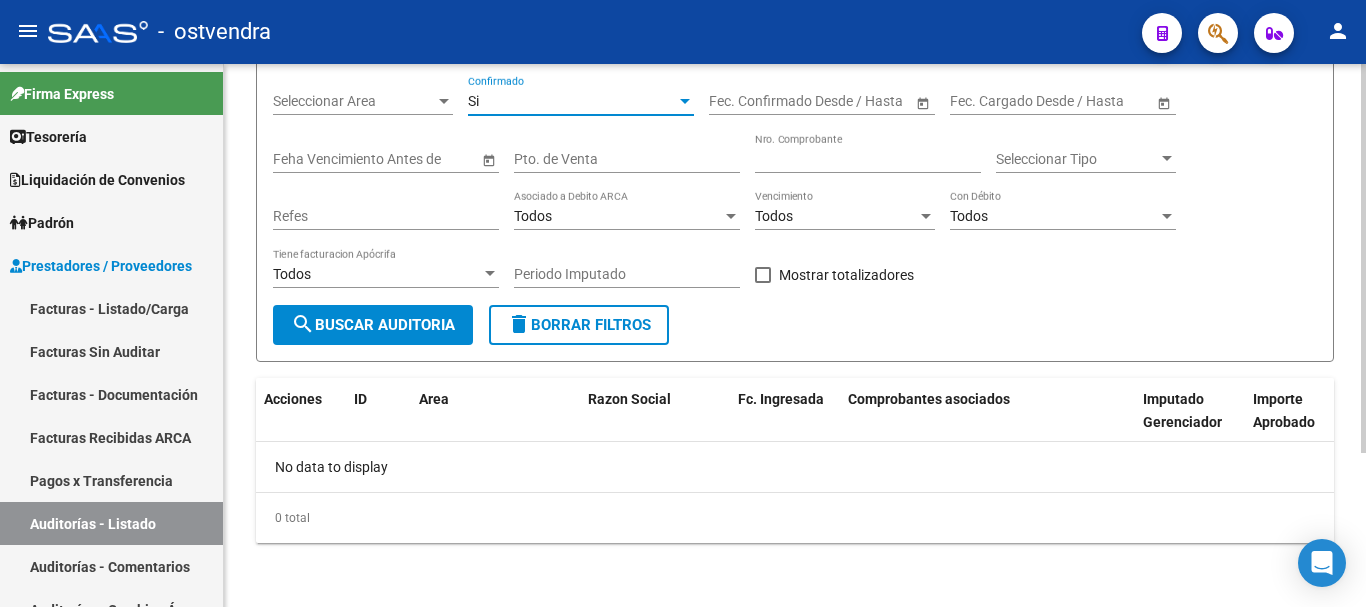 click on "search  Buscar Auditoria" 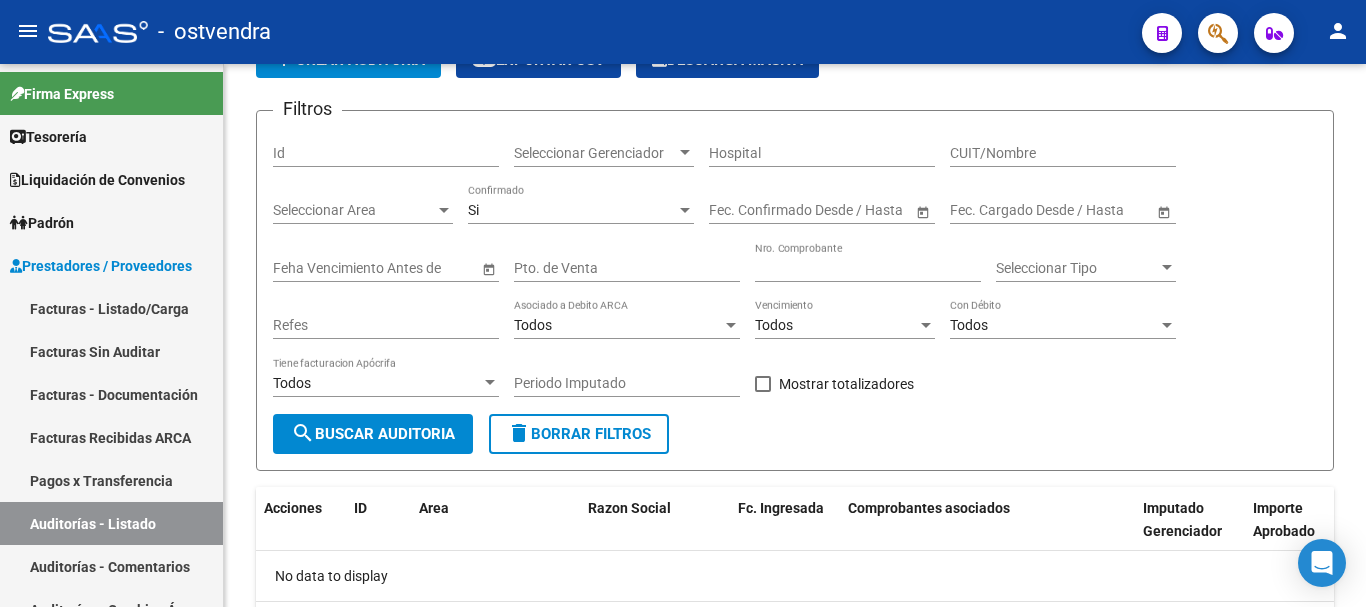 scroll, scrollTop: 14, scrollLeft: 0, axis: vertical 